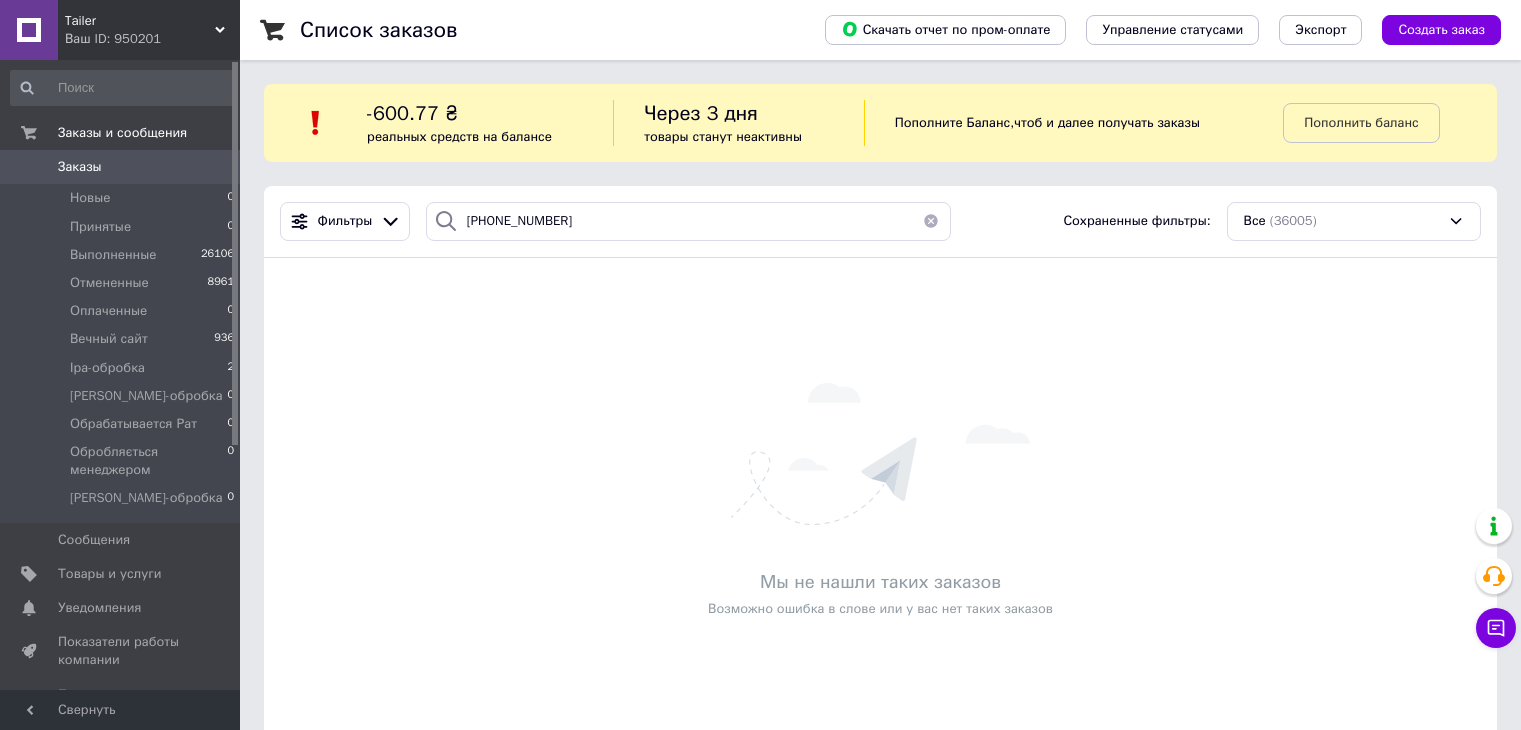 scroll, scrollTop: 0, scrollLeft: 0, axis: both 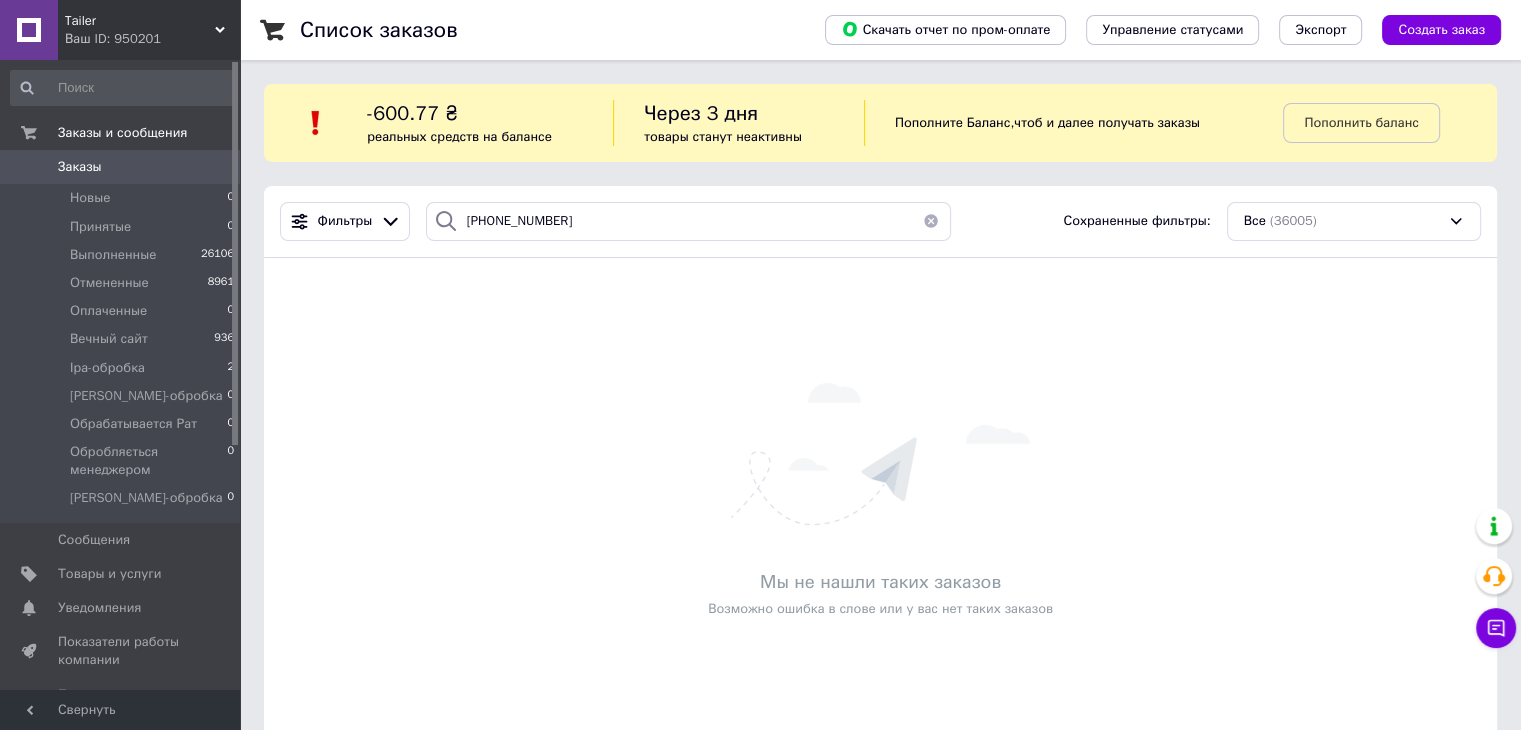 click on "Заказы" at bounding box center (121, 167) 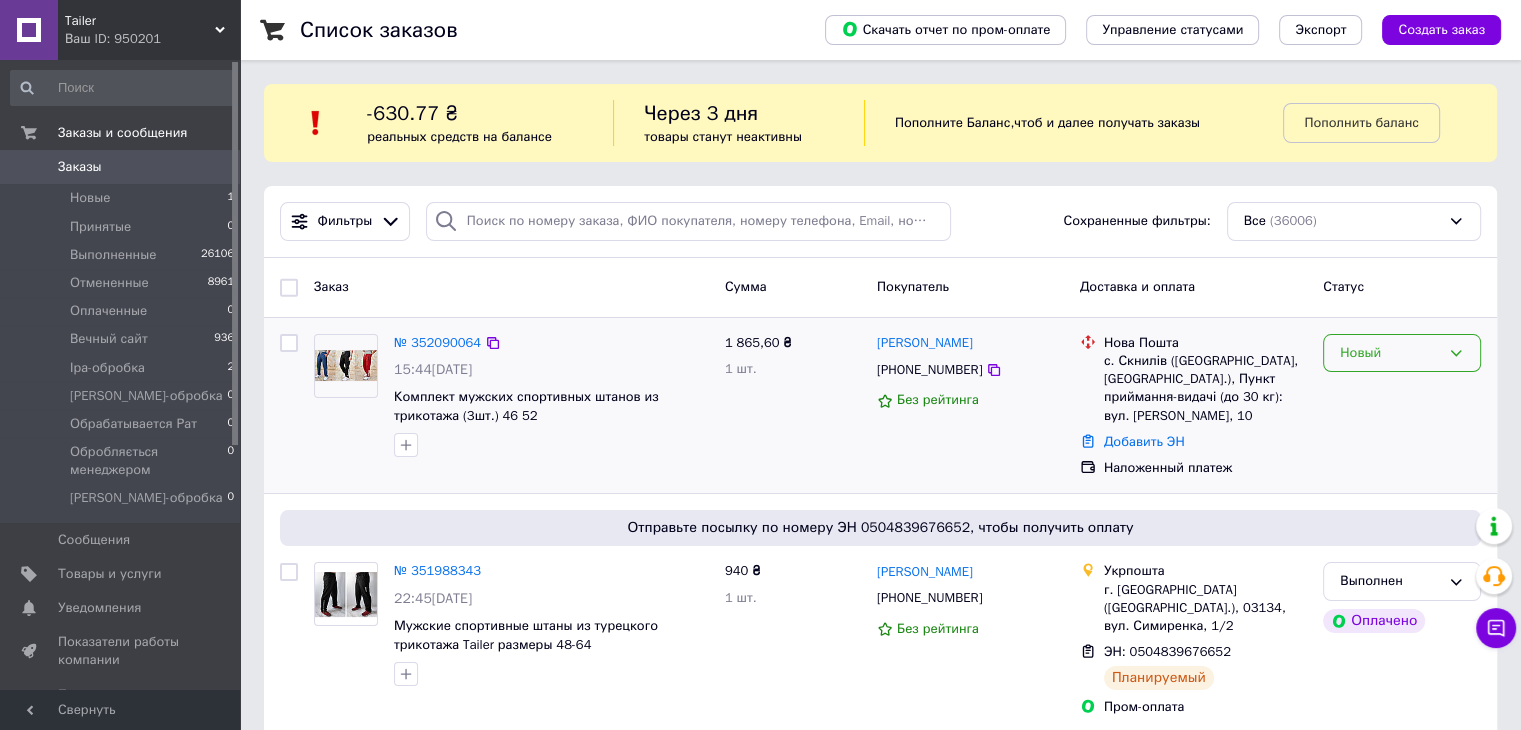 click on "Новый" at bounding box center [1390, 353] 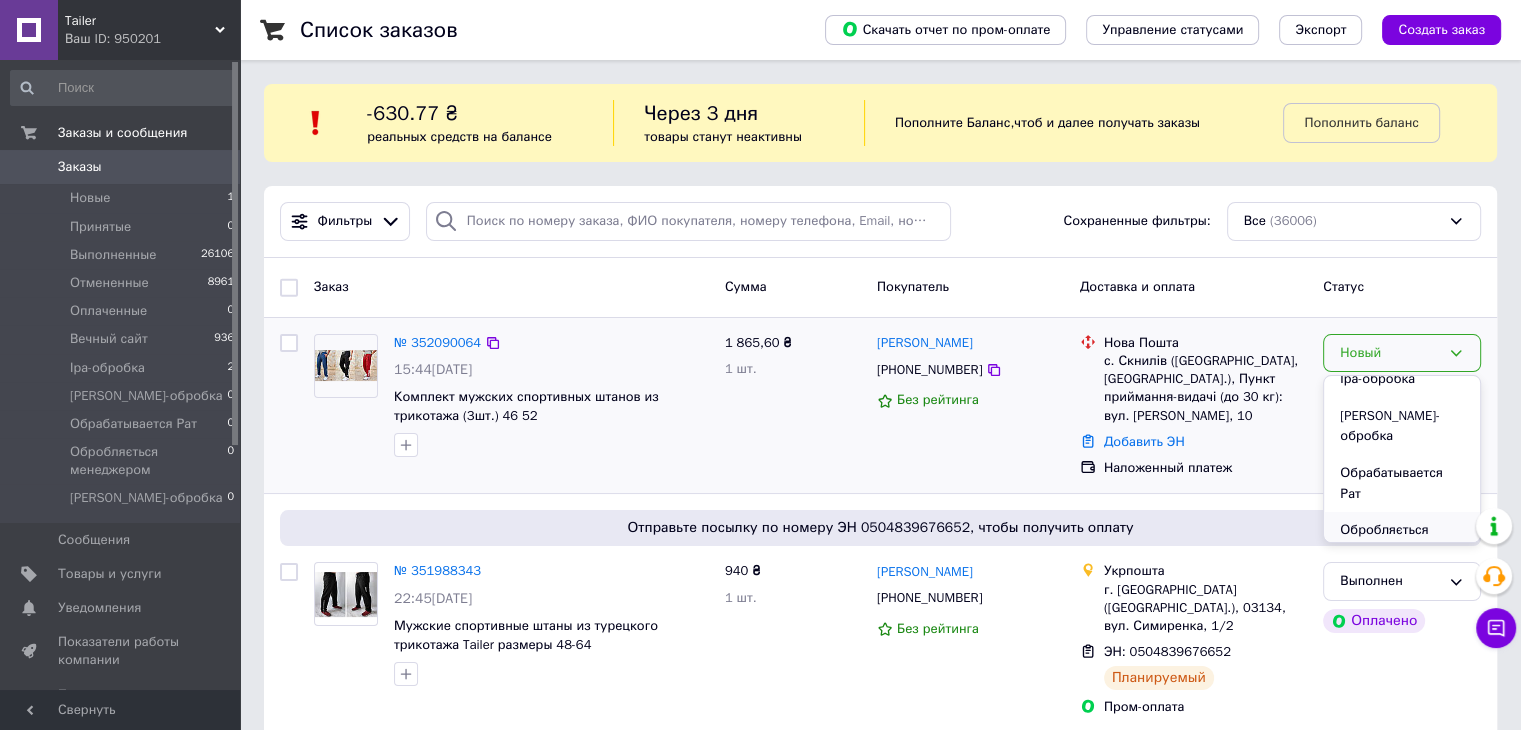 scroll, scrollTop: 200, scrollLeft: 0, axis: vertical 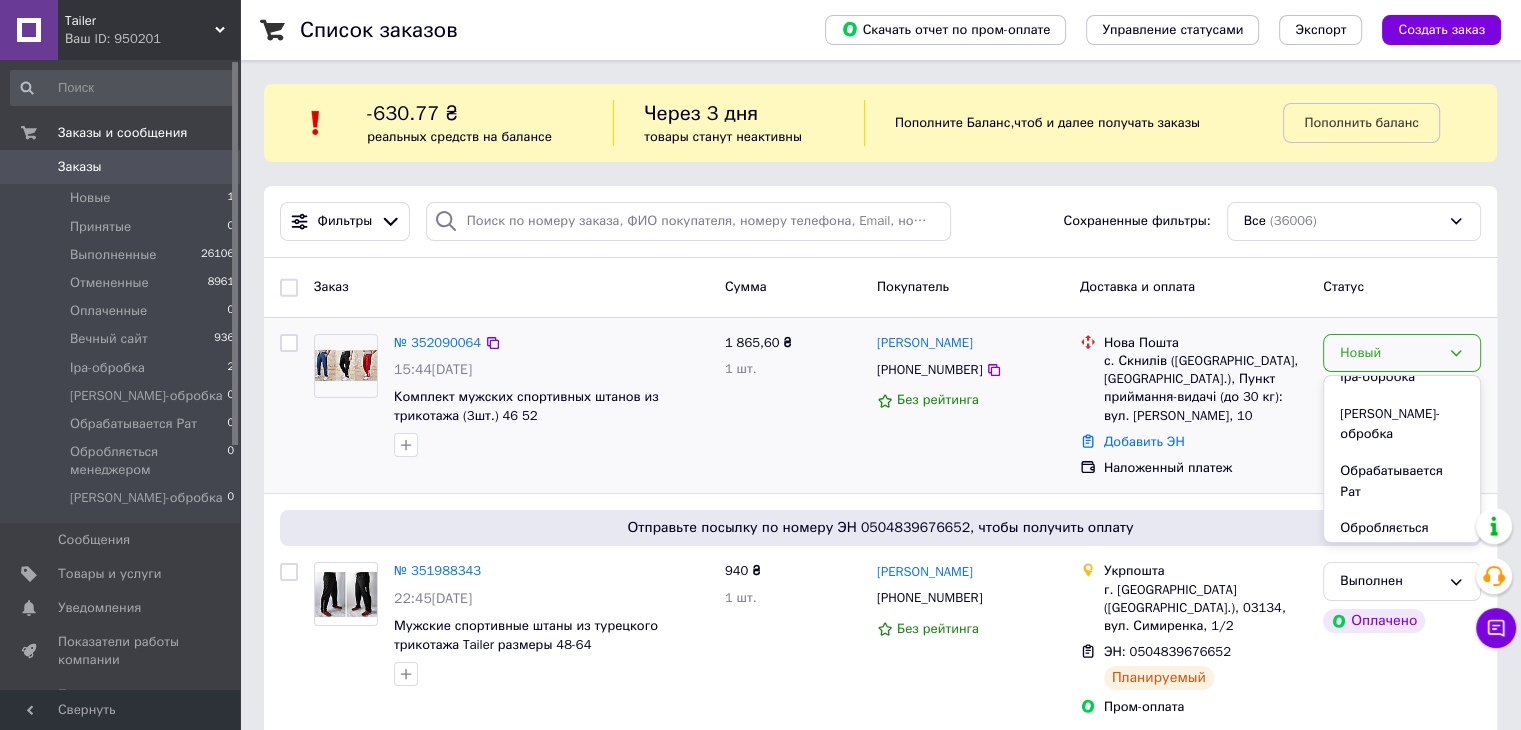 click on "Обрабатывается Рат" at bounding box center (1402, 481) 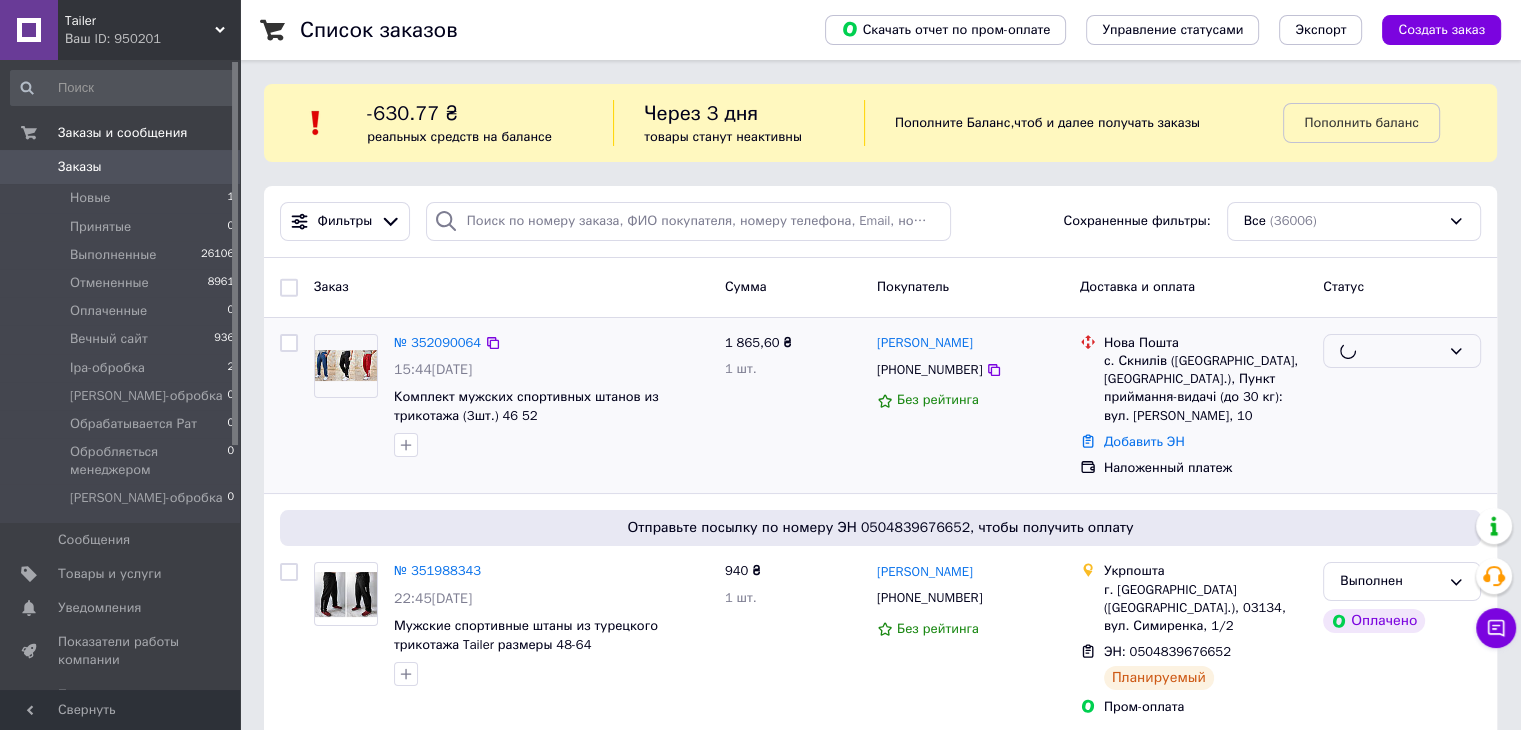 click at bounding box center [1394, 351] 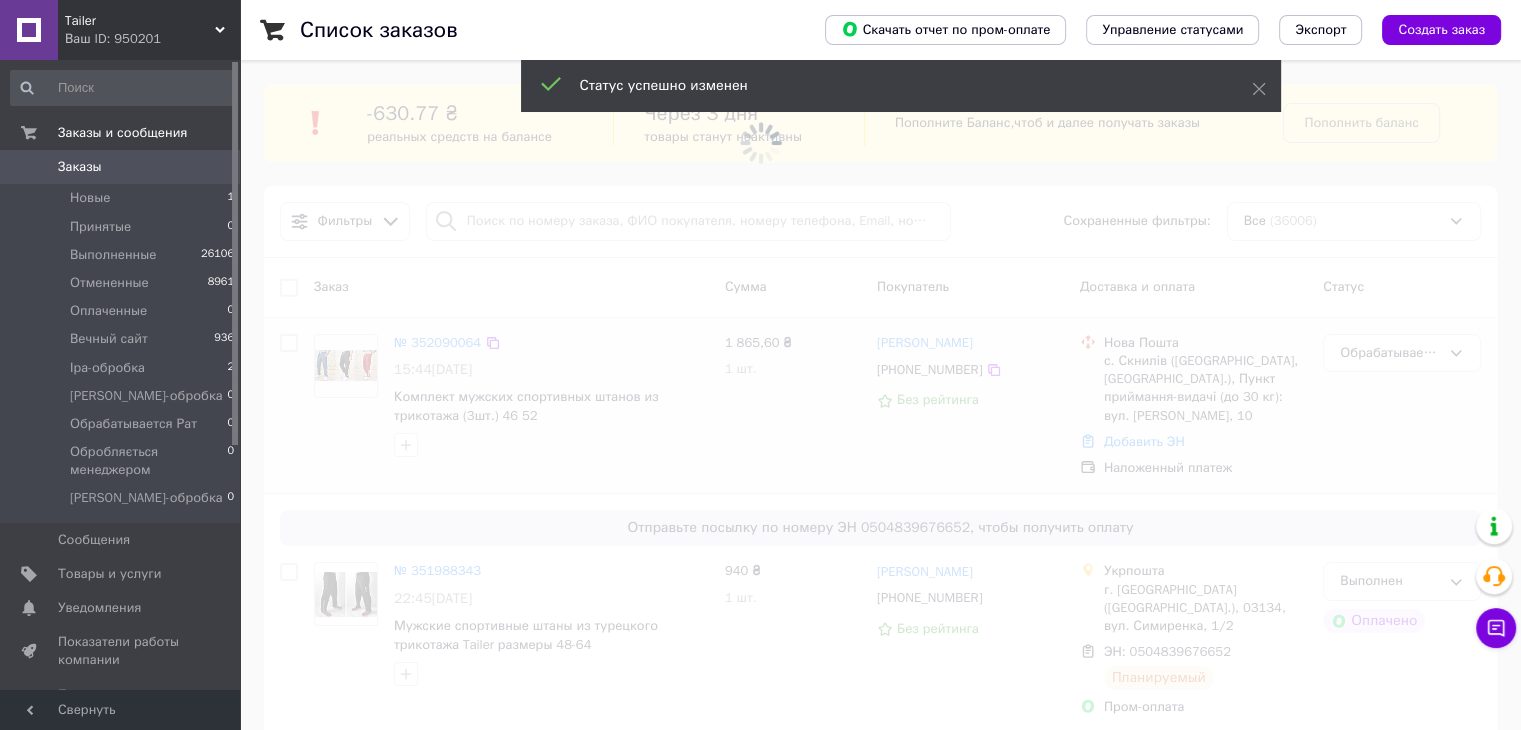 click at bounding box center (760, 365) 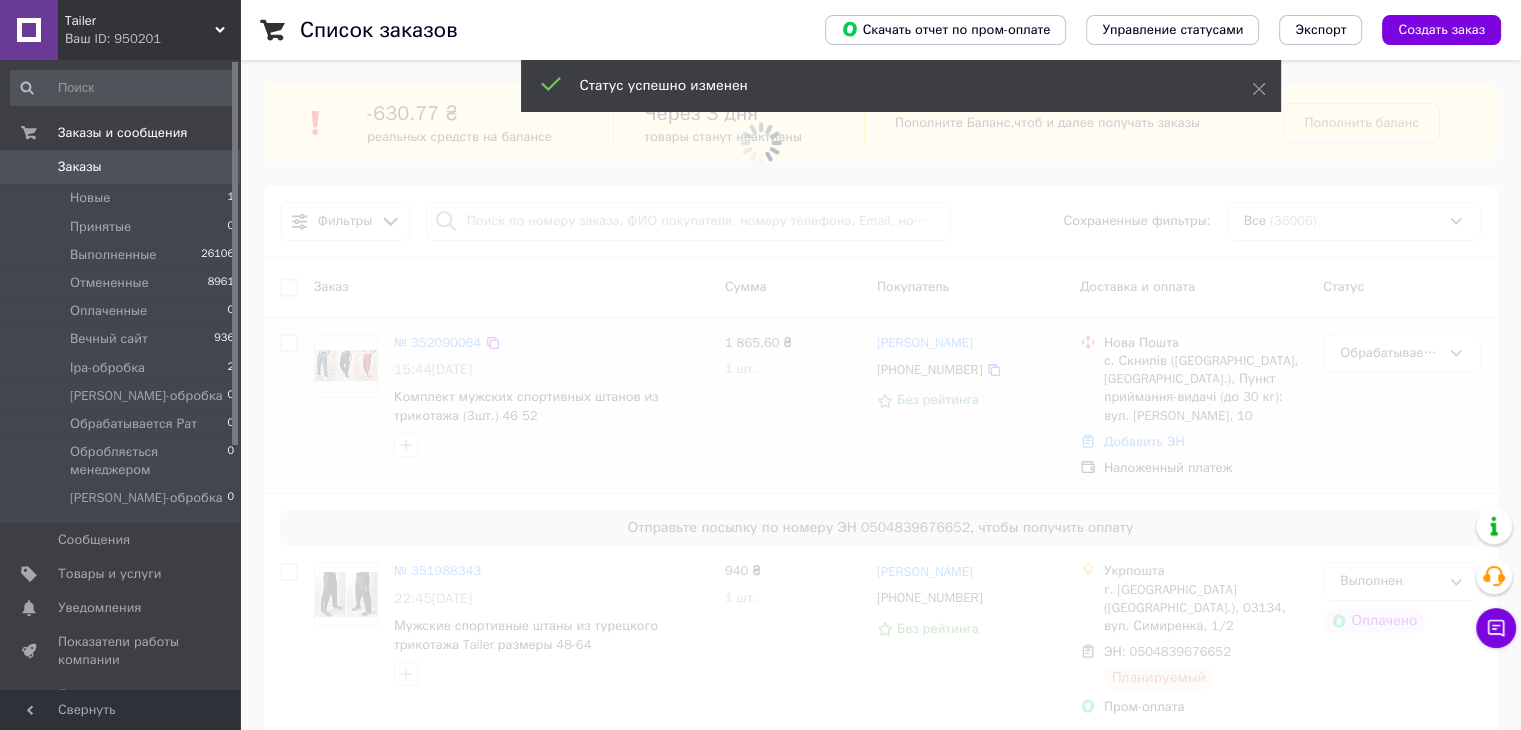 click at bounding box center [760, 365] 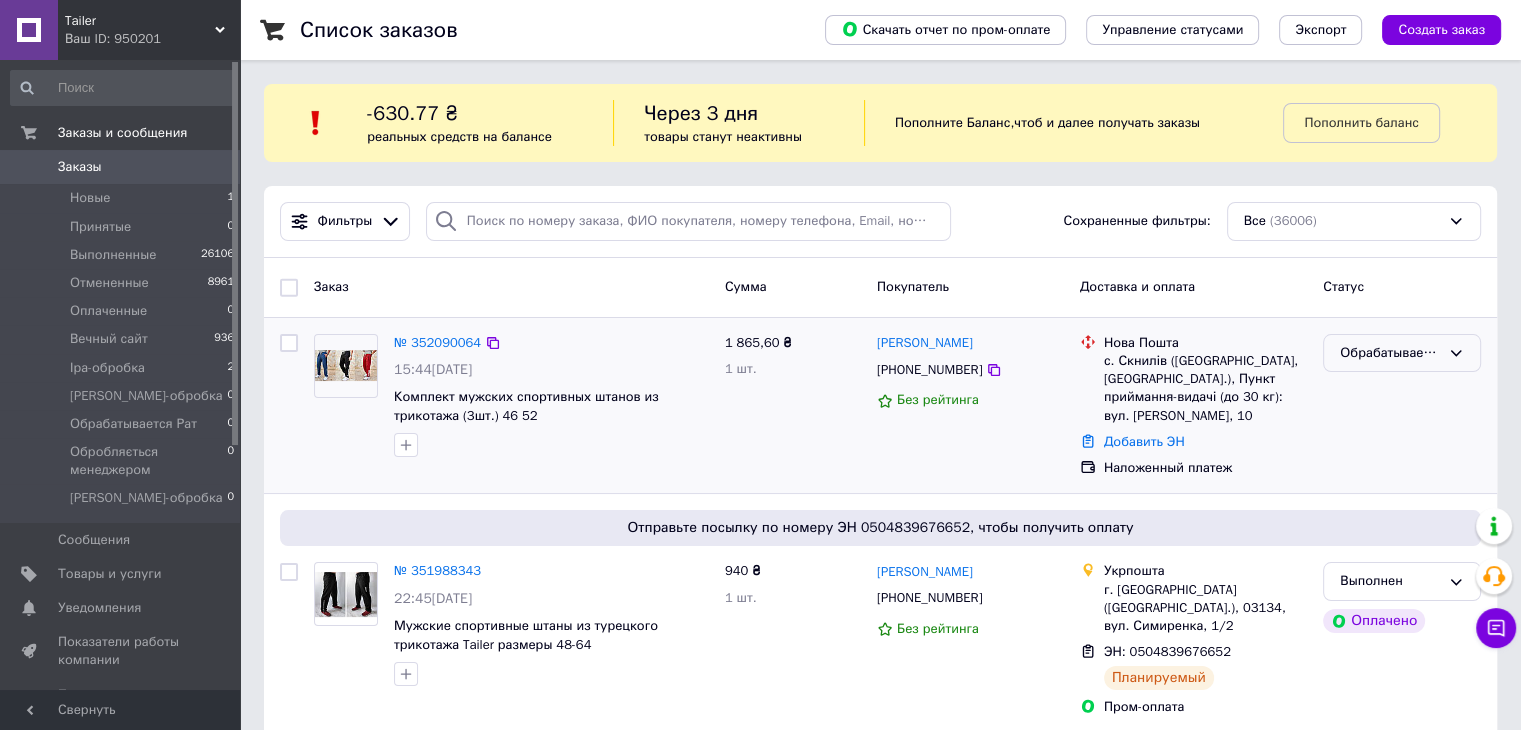 click on "Обрабатывается Рат" at bounding box center [1390, 353] 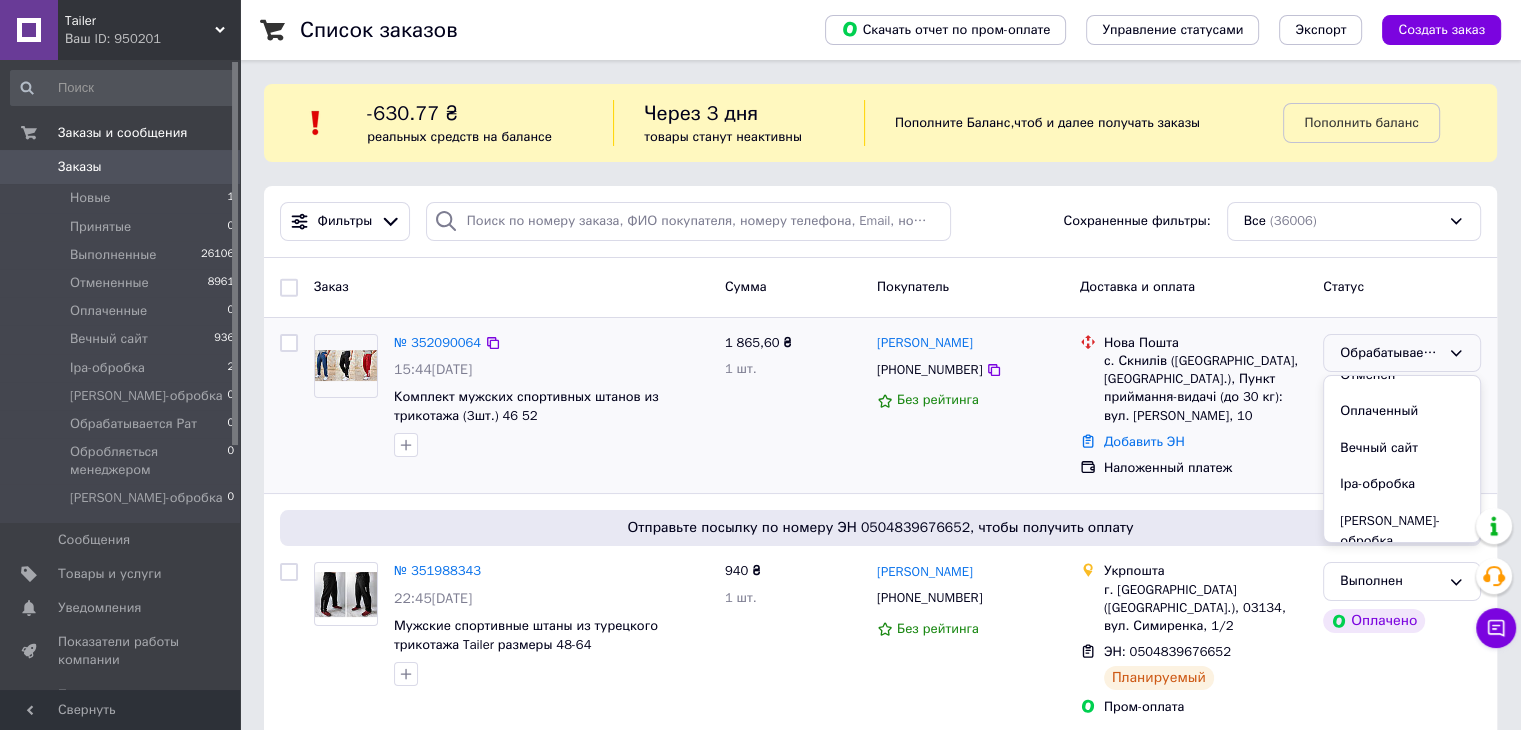 scroll, scrollTop: 184, scrollLeft: 0, axis: vertical 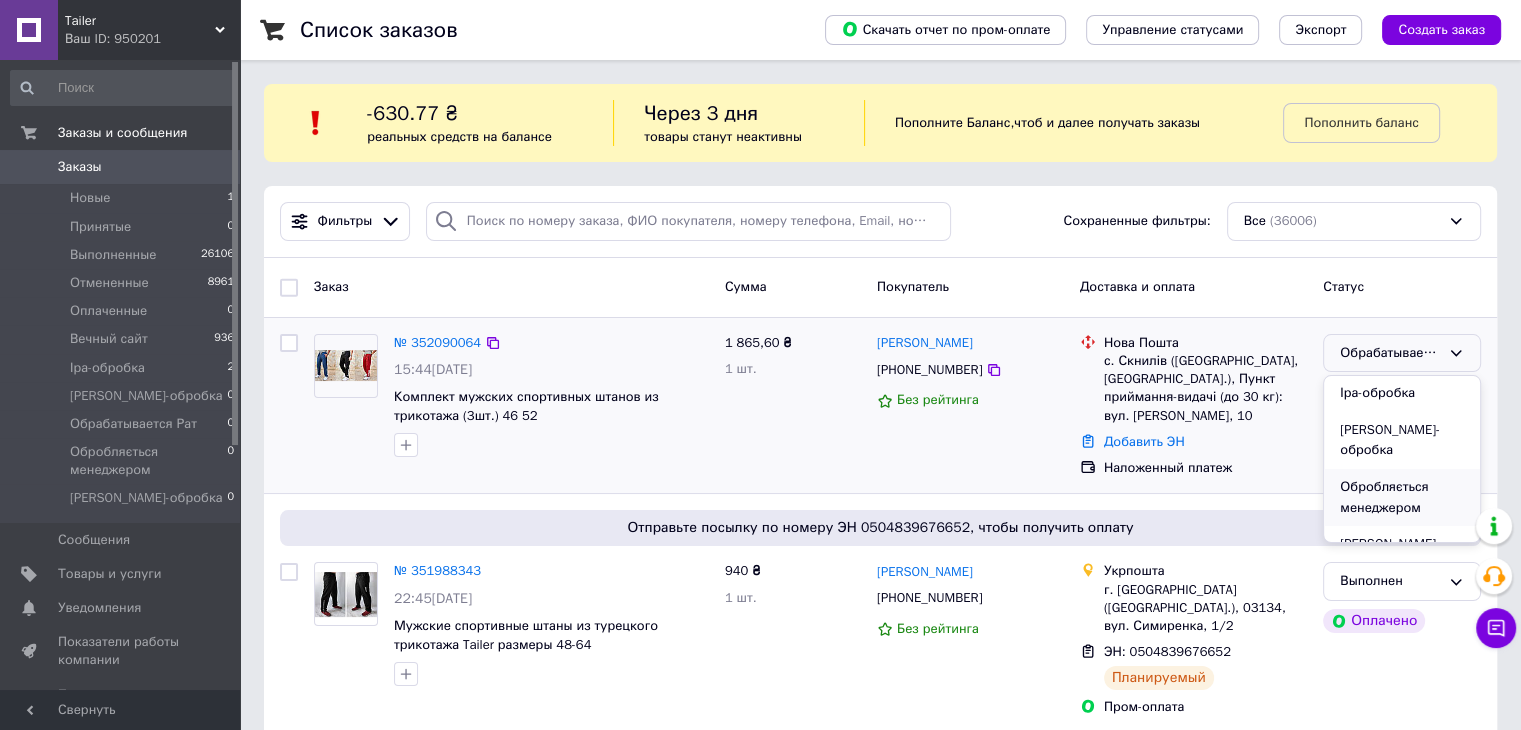 click on "Обробляється  менеджером" at bounding box center [1402, 497] 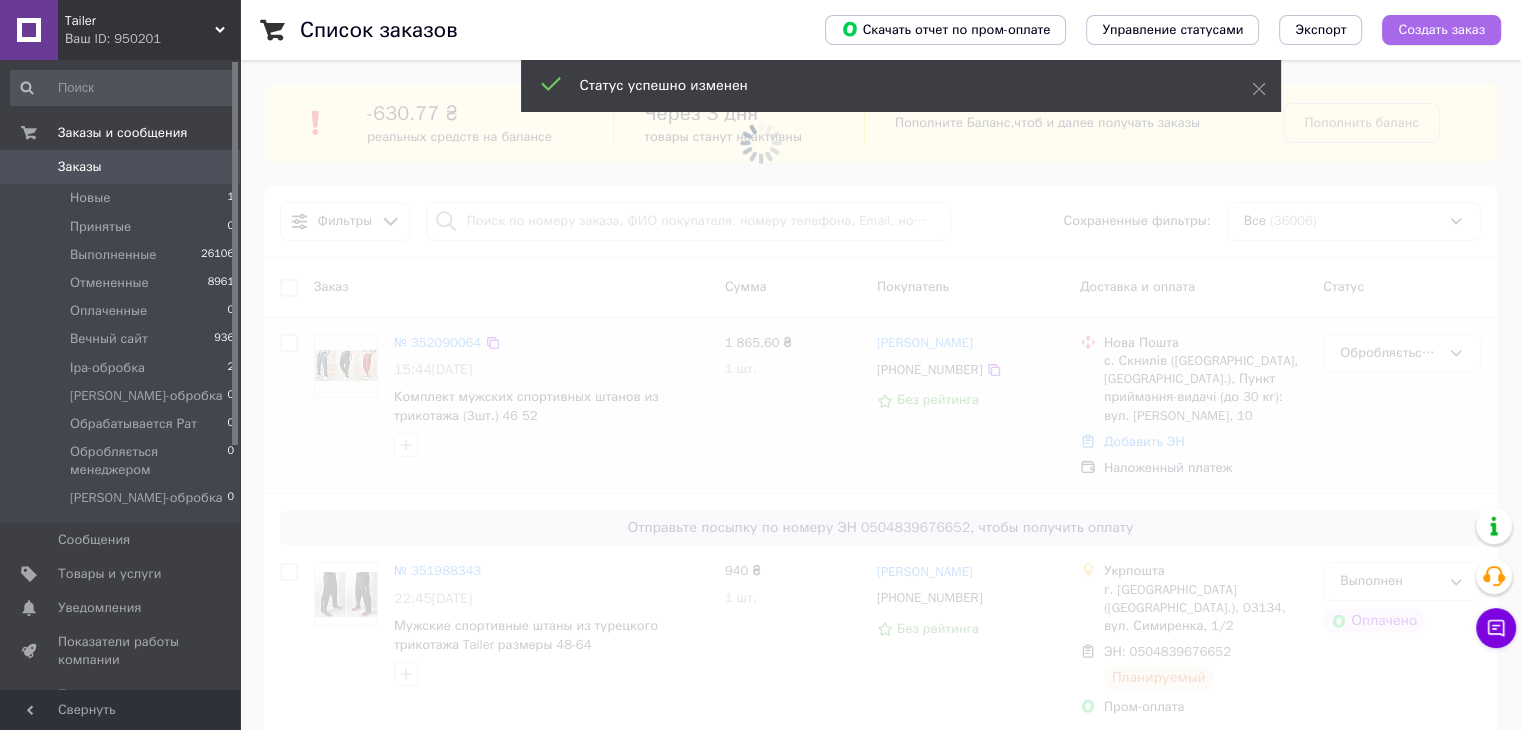 click on "Создать заказ" at bounding box center (1441, 30) 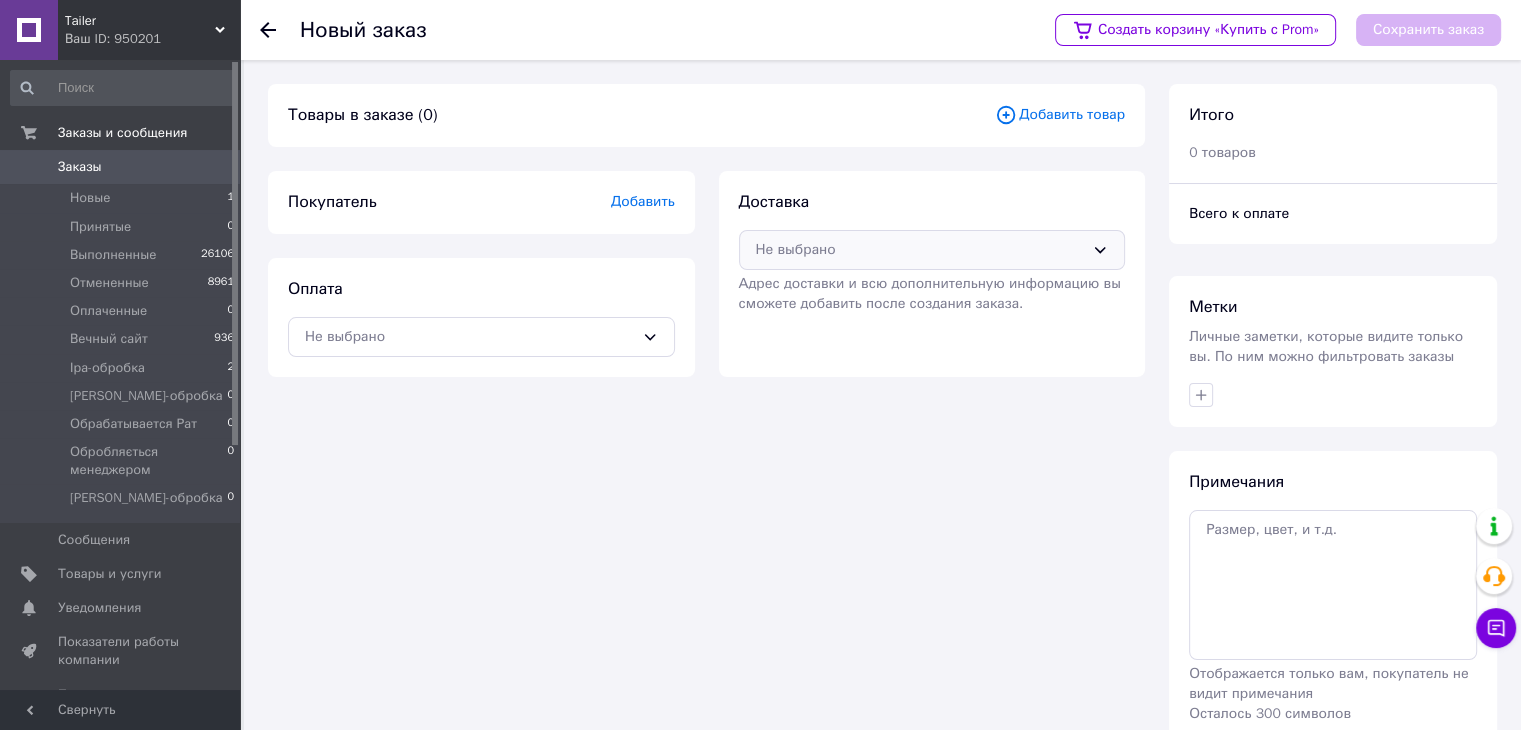 click on "Не выбрано" at bounding box center (920, 250) 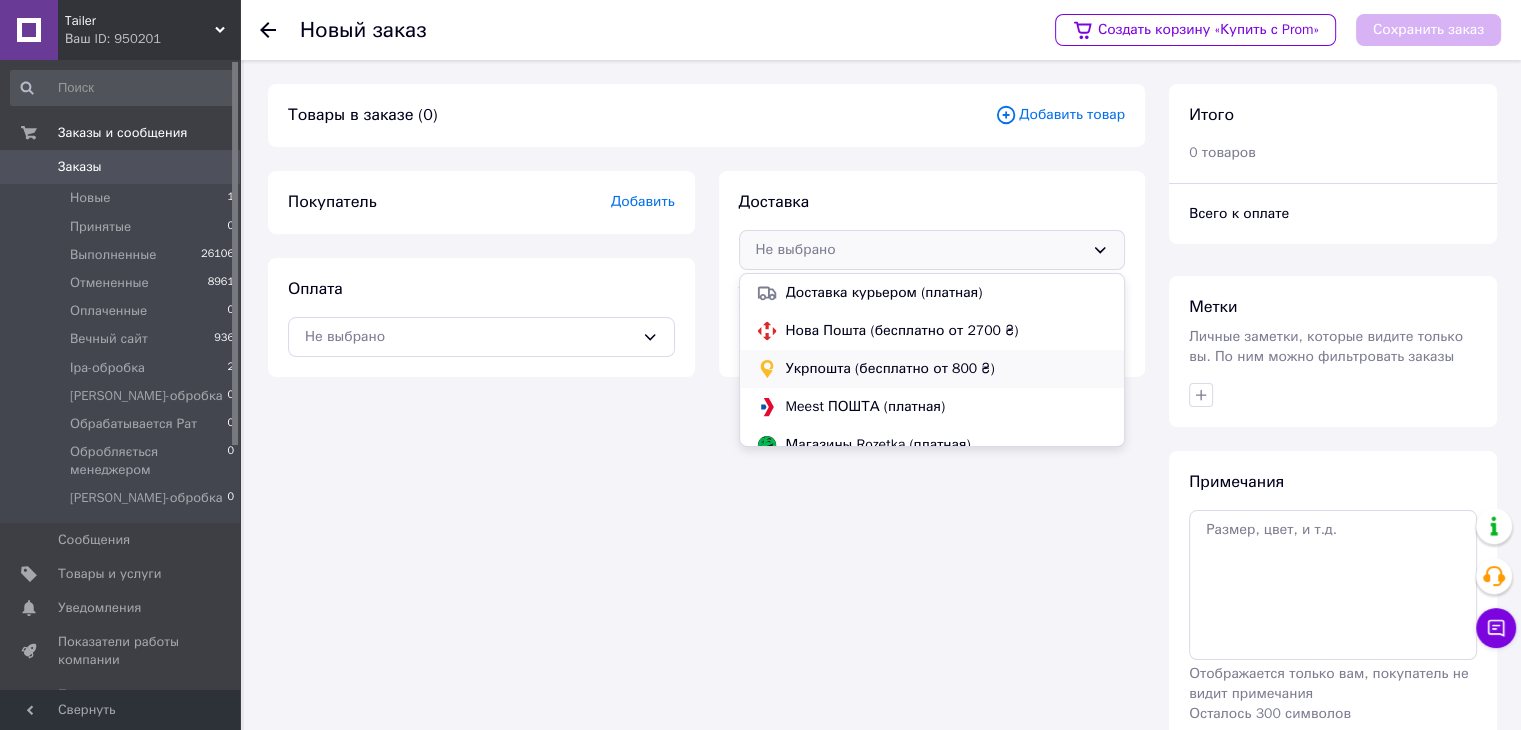 click on "Укрпошта (бесплатно от 800 ₴)" at bounding box center (947, 369) 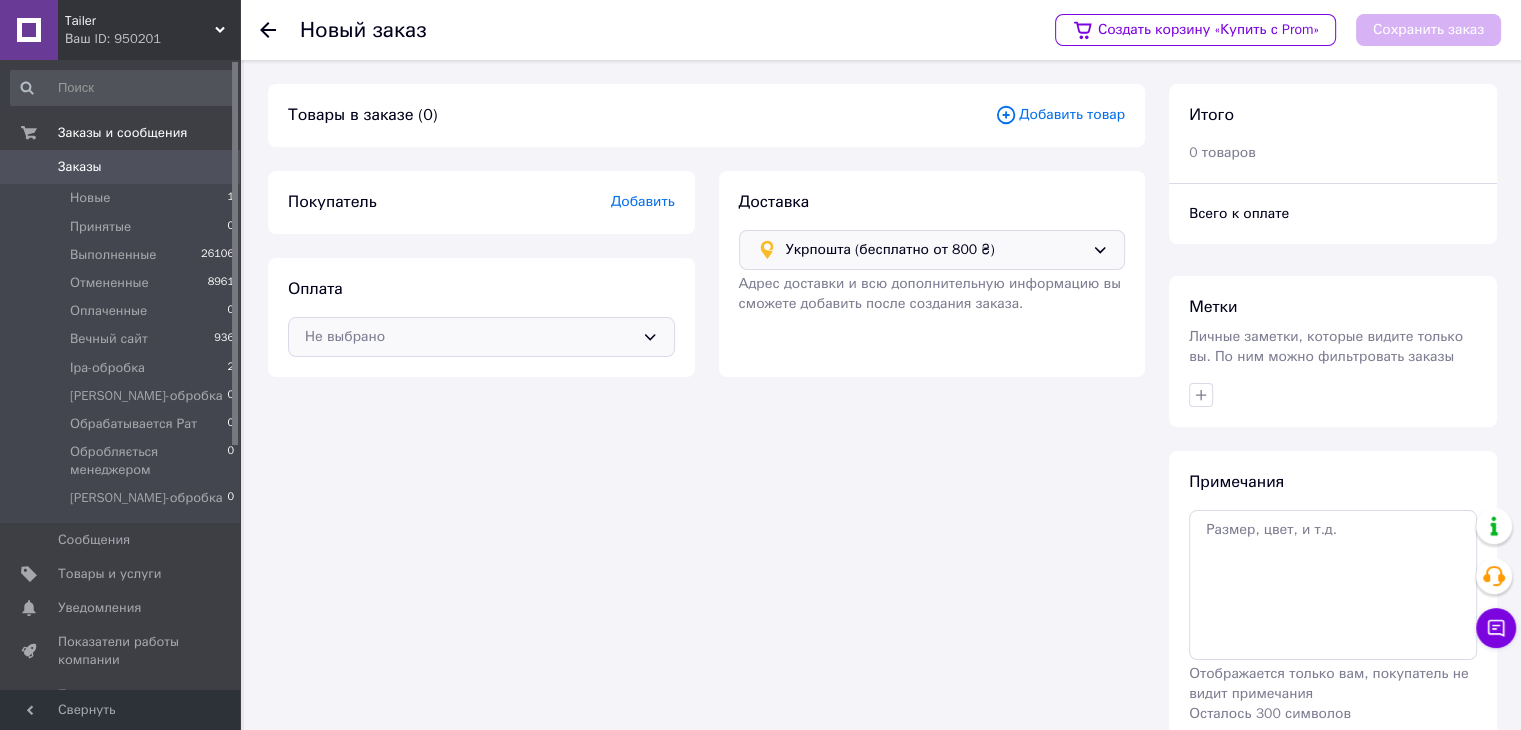 click on "Не выбрано" at bounding box center (469, 337) 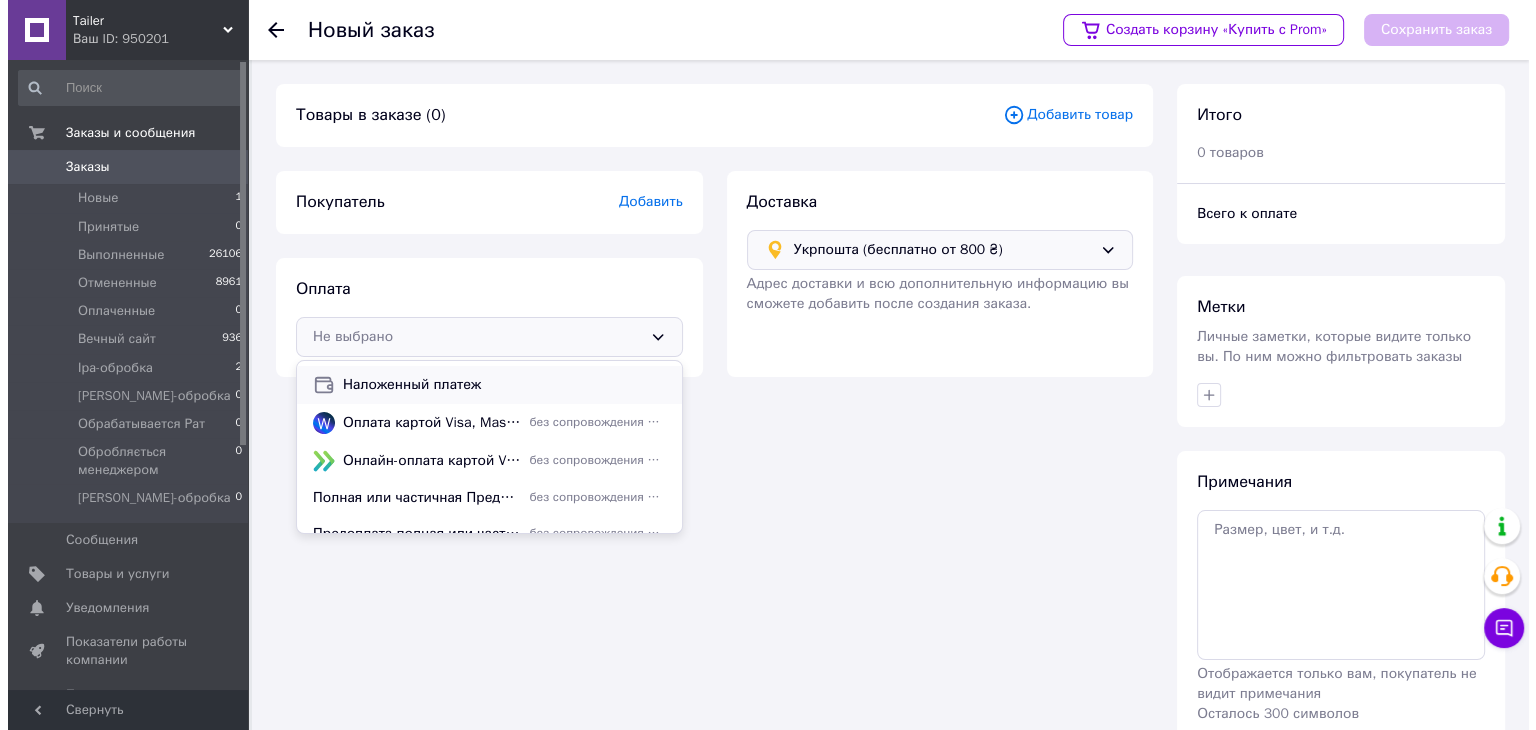 scroll, scrollTop: 52, scrollLeft: 0, axis: vertical 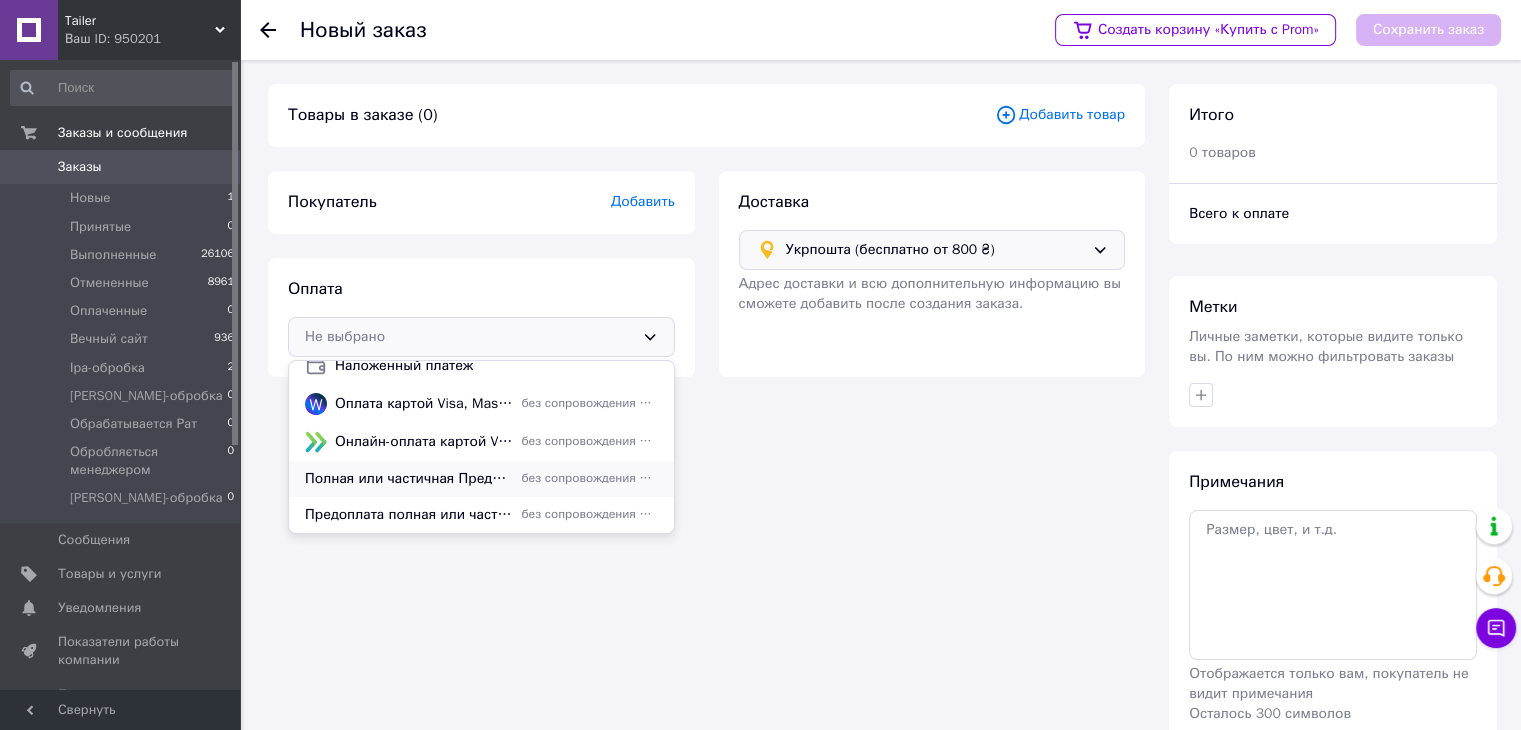 click on "Полная или частичная Предоплата (100 грн.) на банковскую карту Приват/Моно" at bounding box center (409, 479) 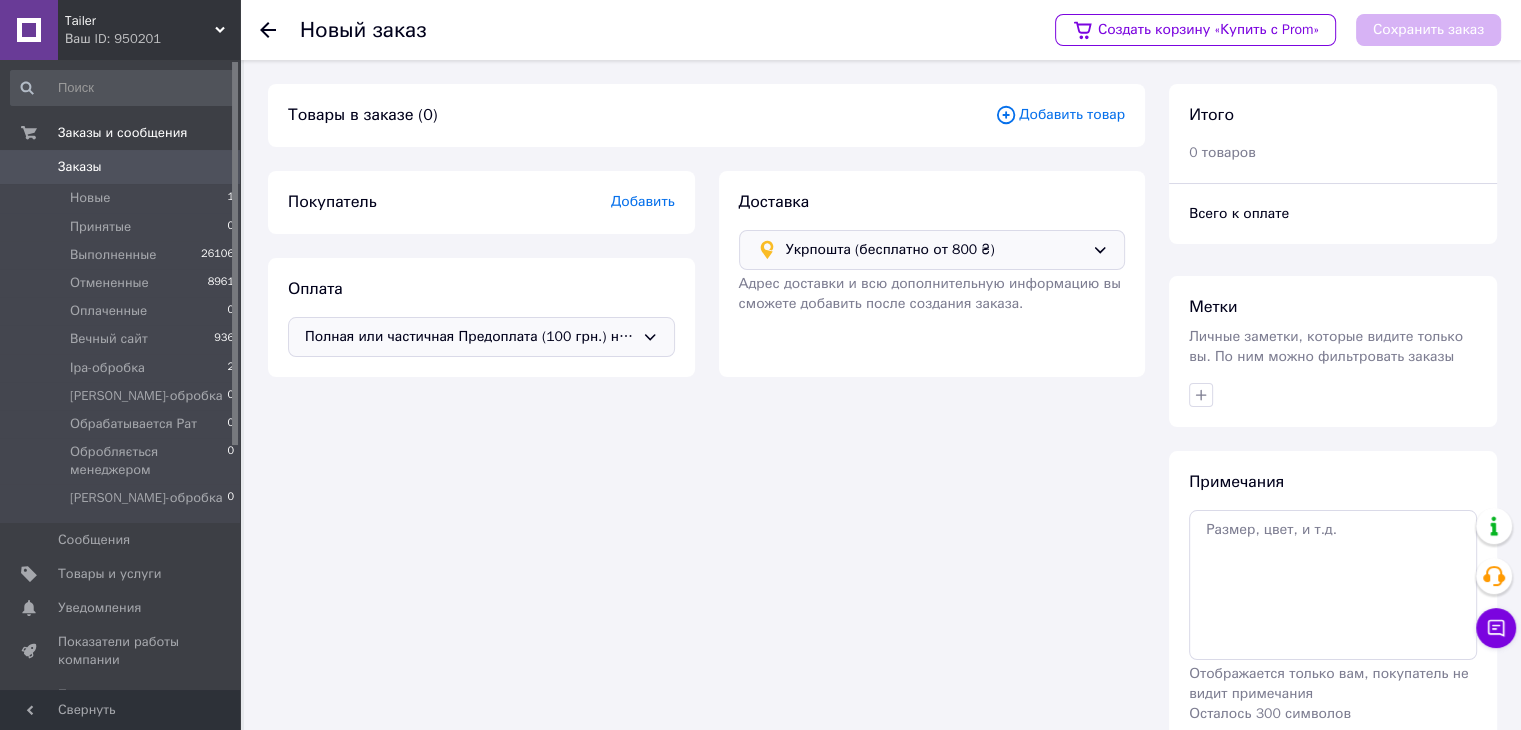 click on "Добавить" at bounding box center (643, 201) 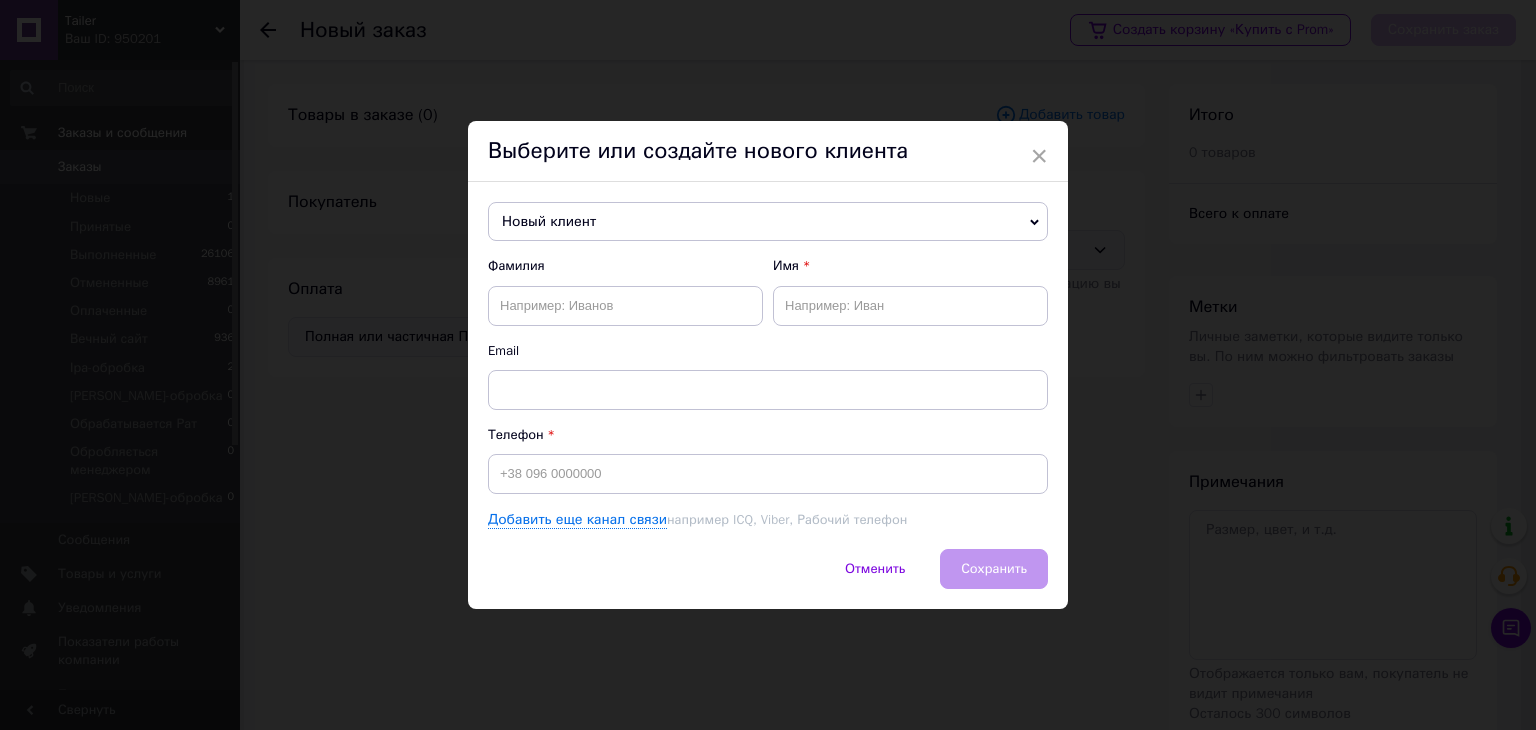 click on "Выберите или создайте нового клиента" at bounding box center (768, 151) 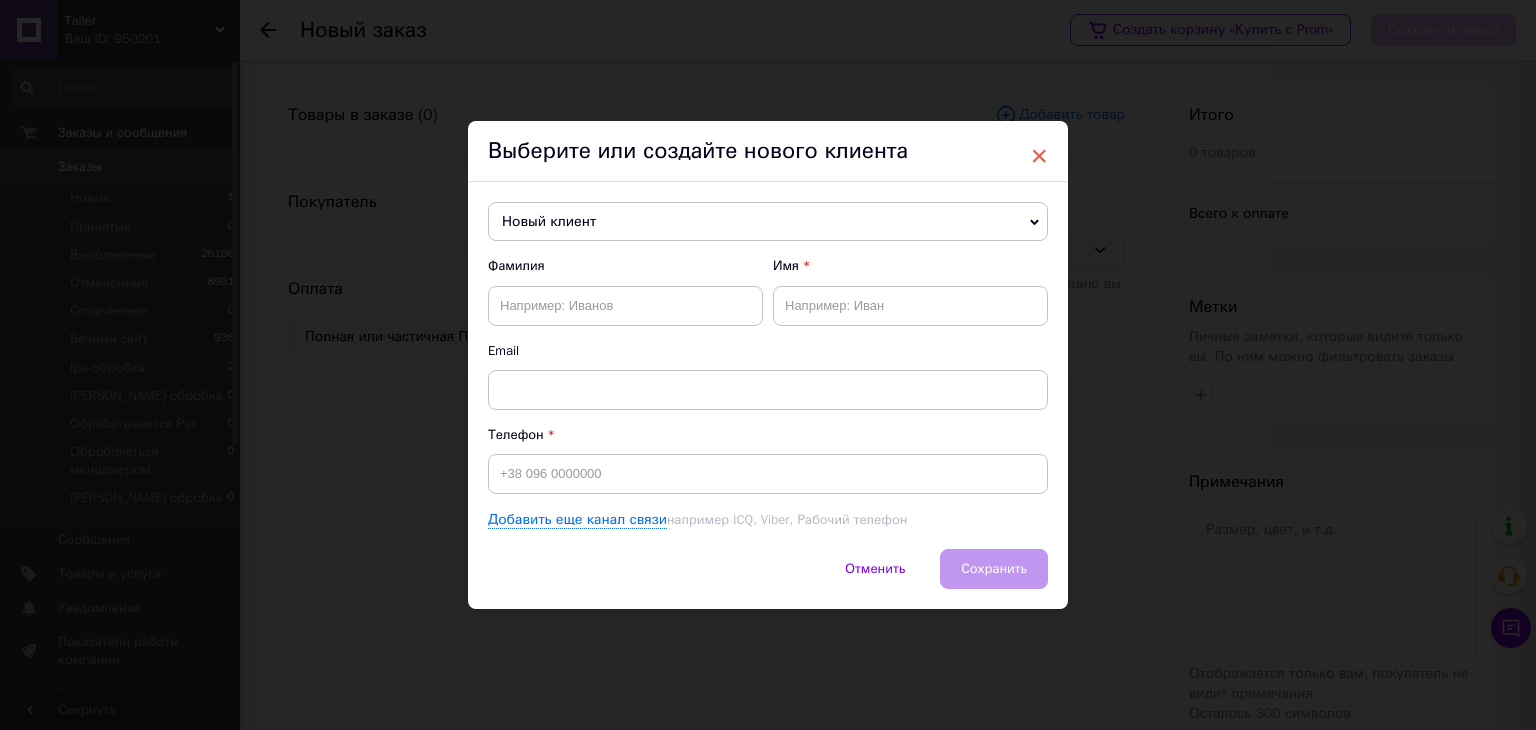 click on "×" at bounding box center [1039, 156] 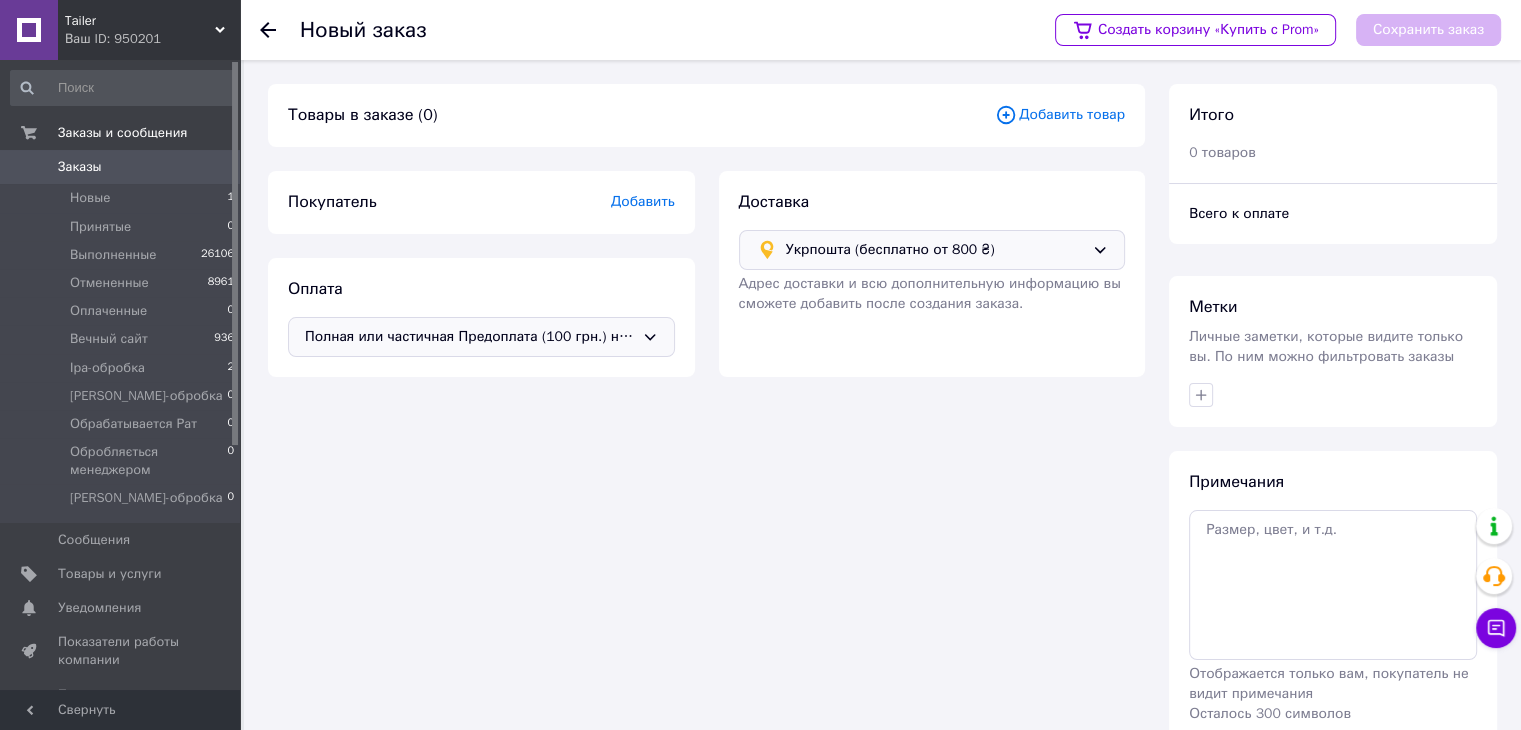 click on "Добавить товар" at bounding box center [1060, 115] 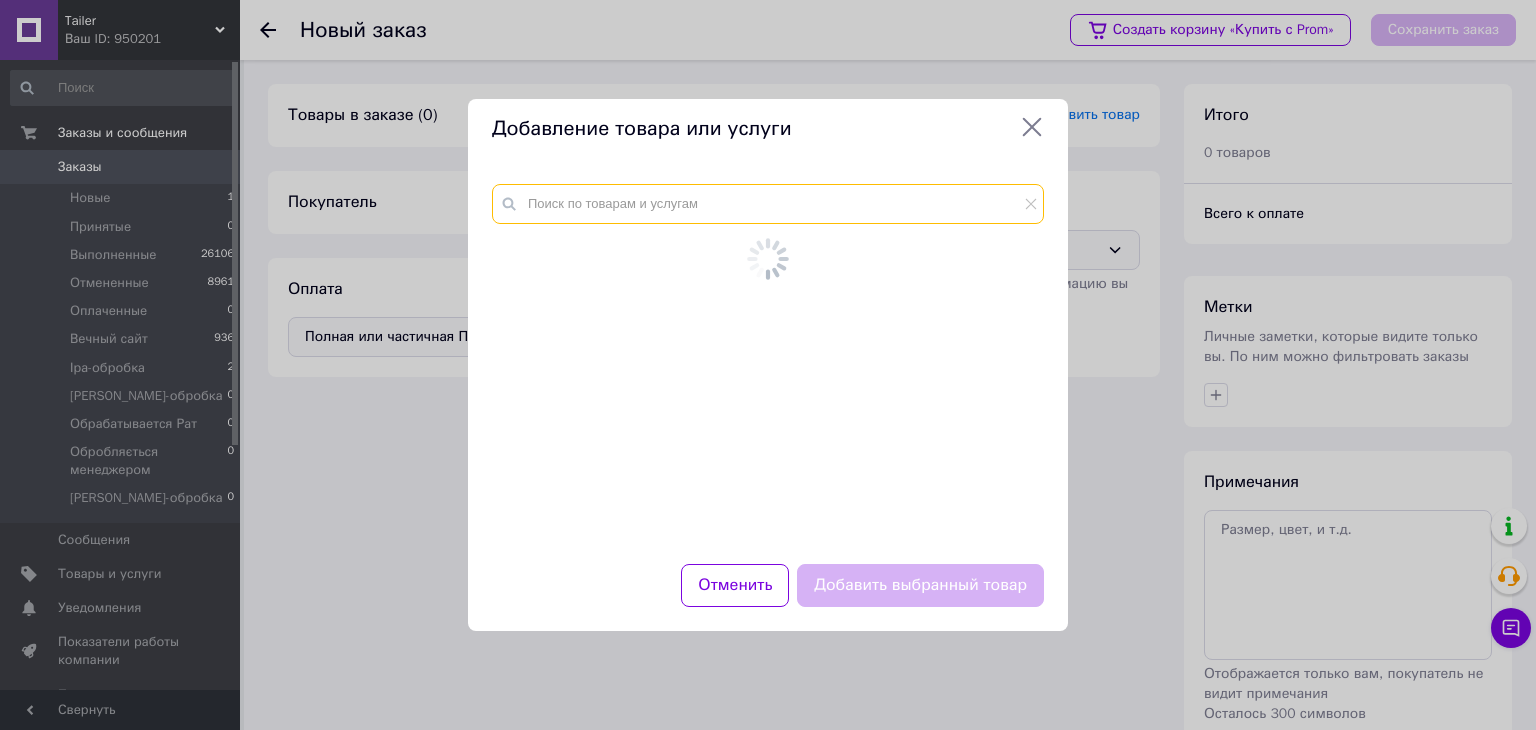 click at bounding box center (768, 204) 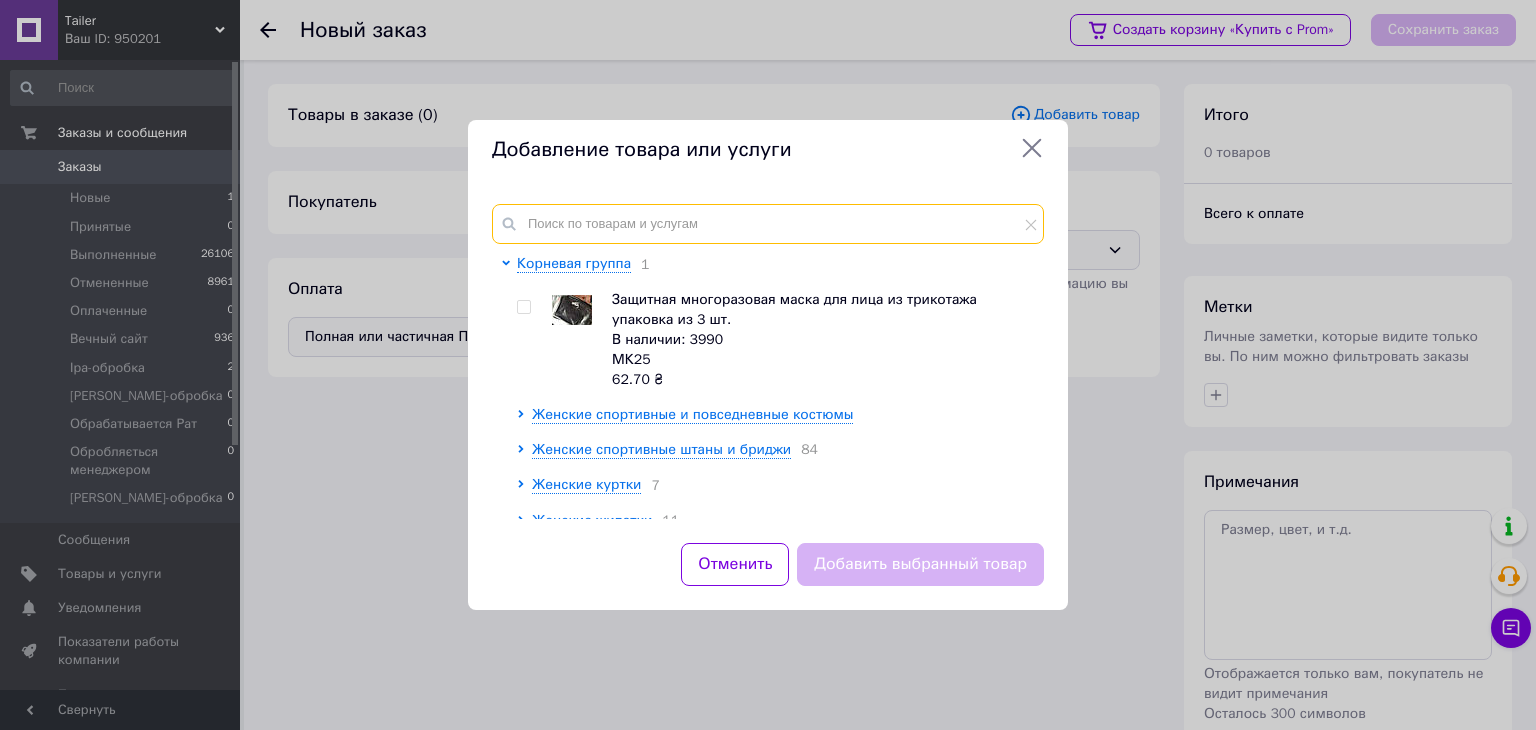 paste on "132" 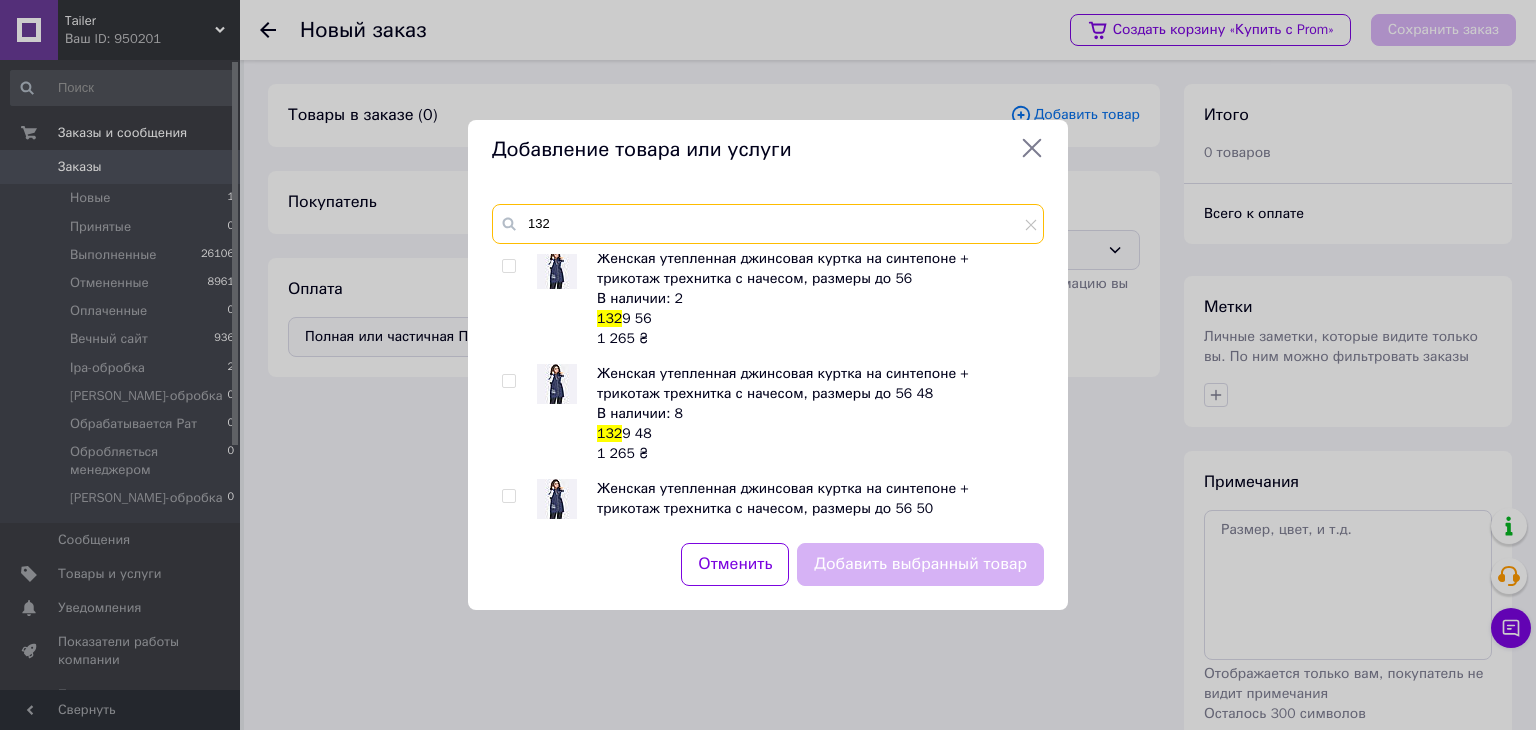 scroll, scrollTop: 600, scrollLeft: 0, axis: vertical 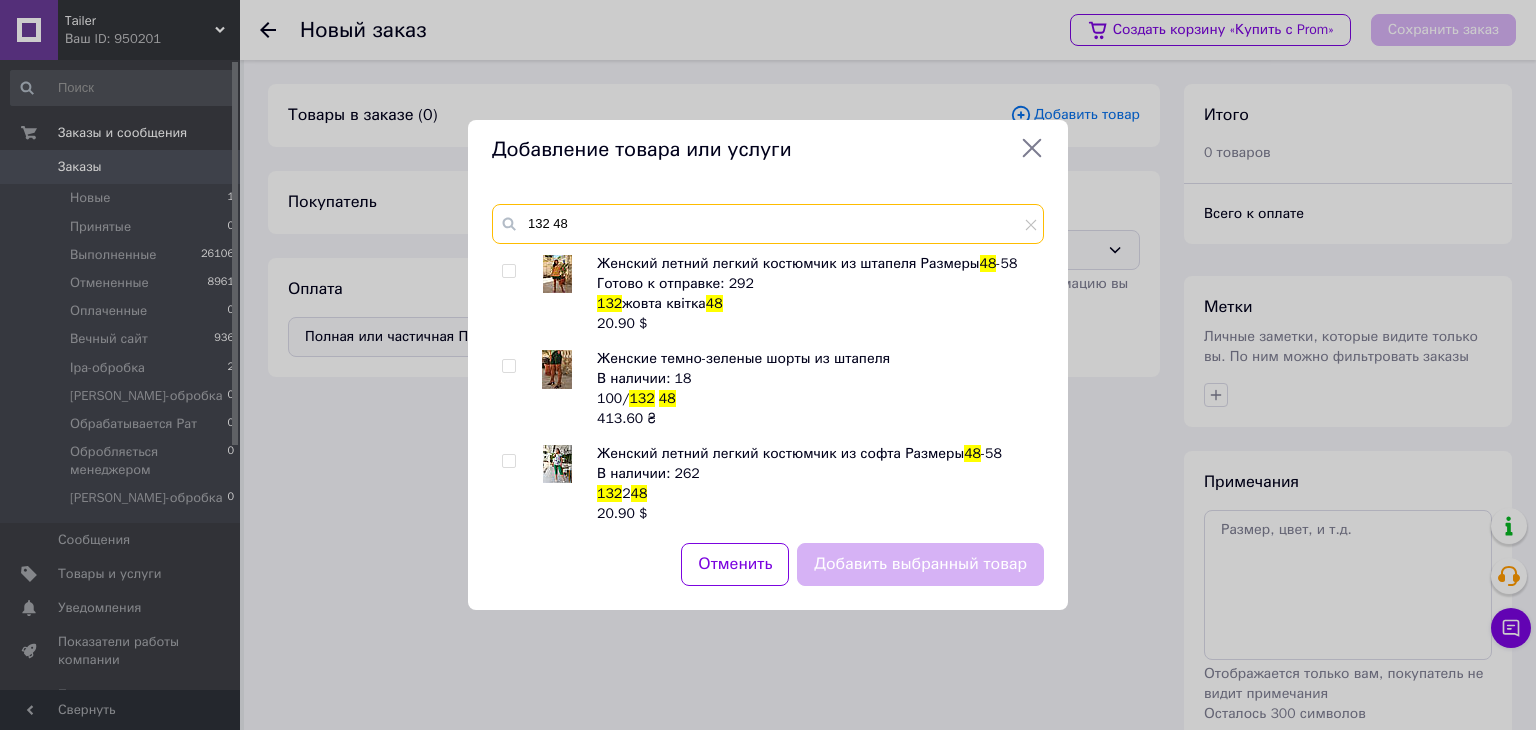 click on "132 48" at bounding box center (768, 224) 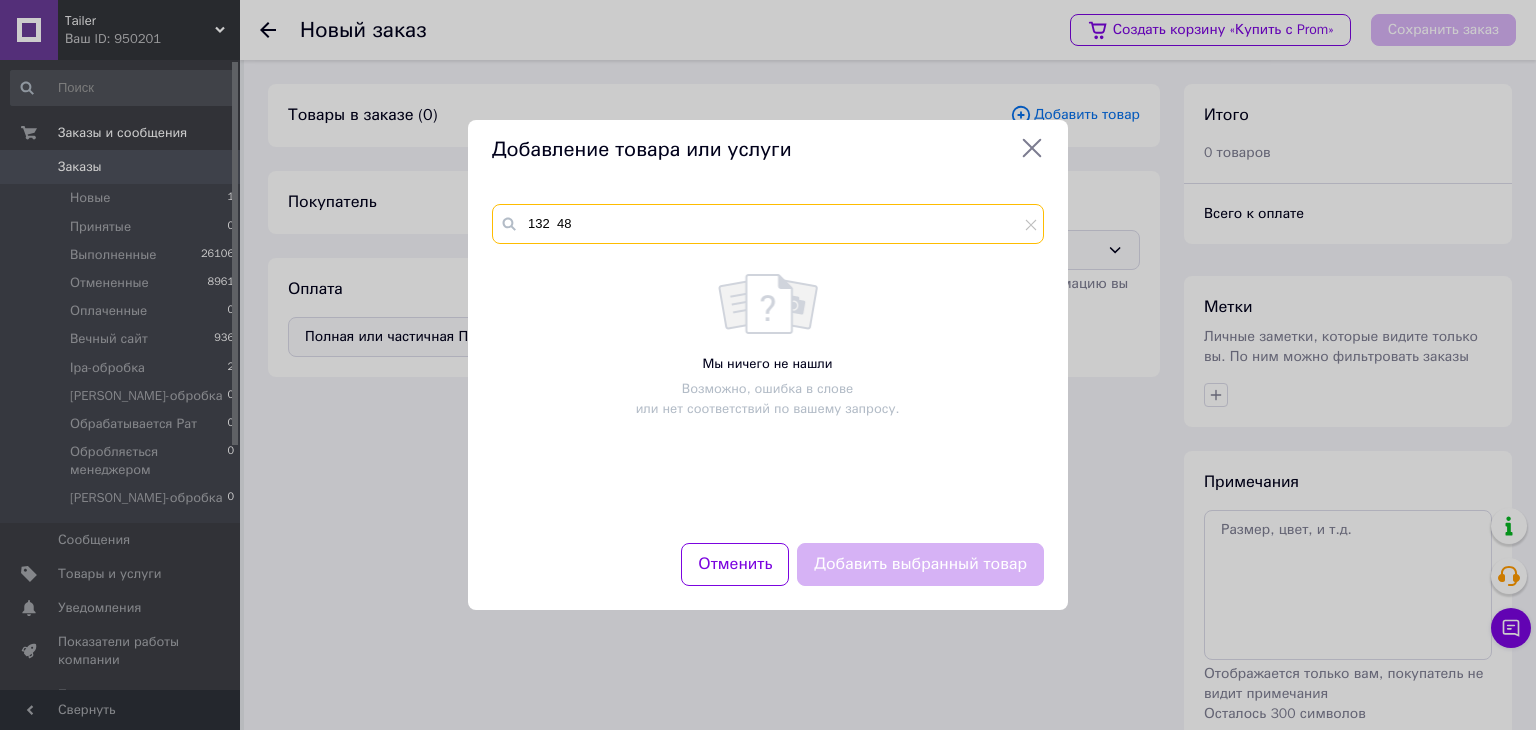 click on "132  48" at bounding box center (768, 224) 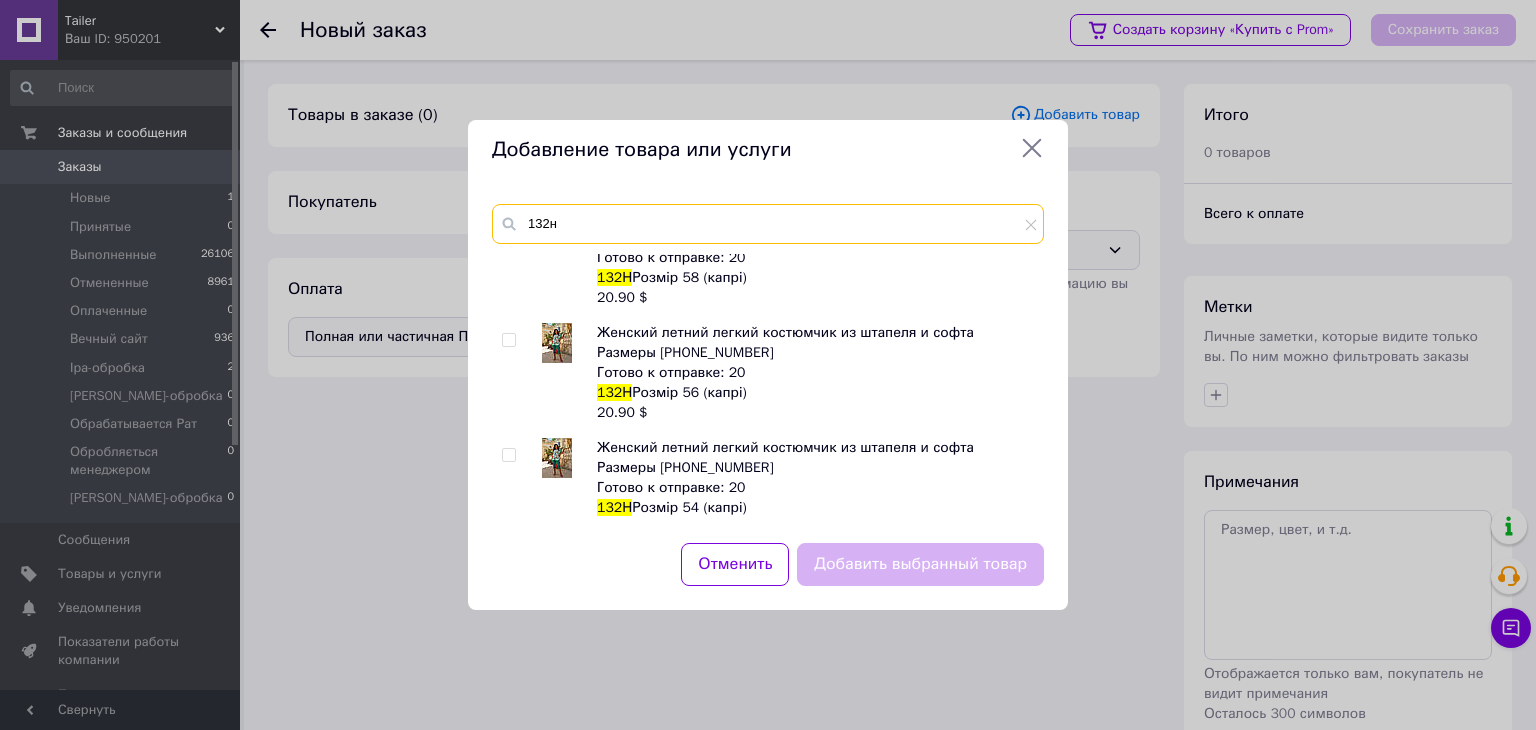 scroll, scrollTop: 0, scrollLeft: 0, axis: both 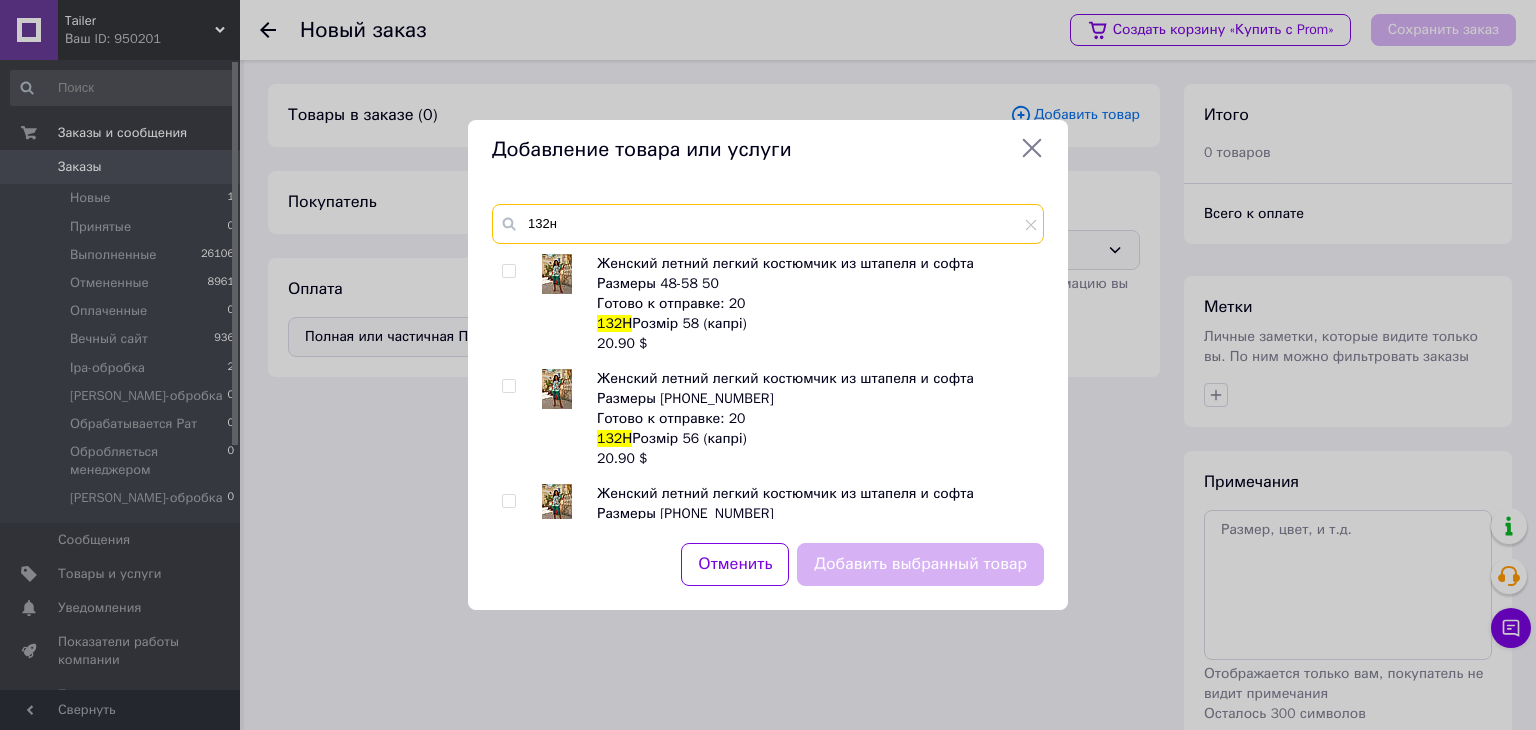 type on "132н" 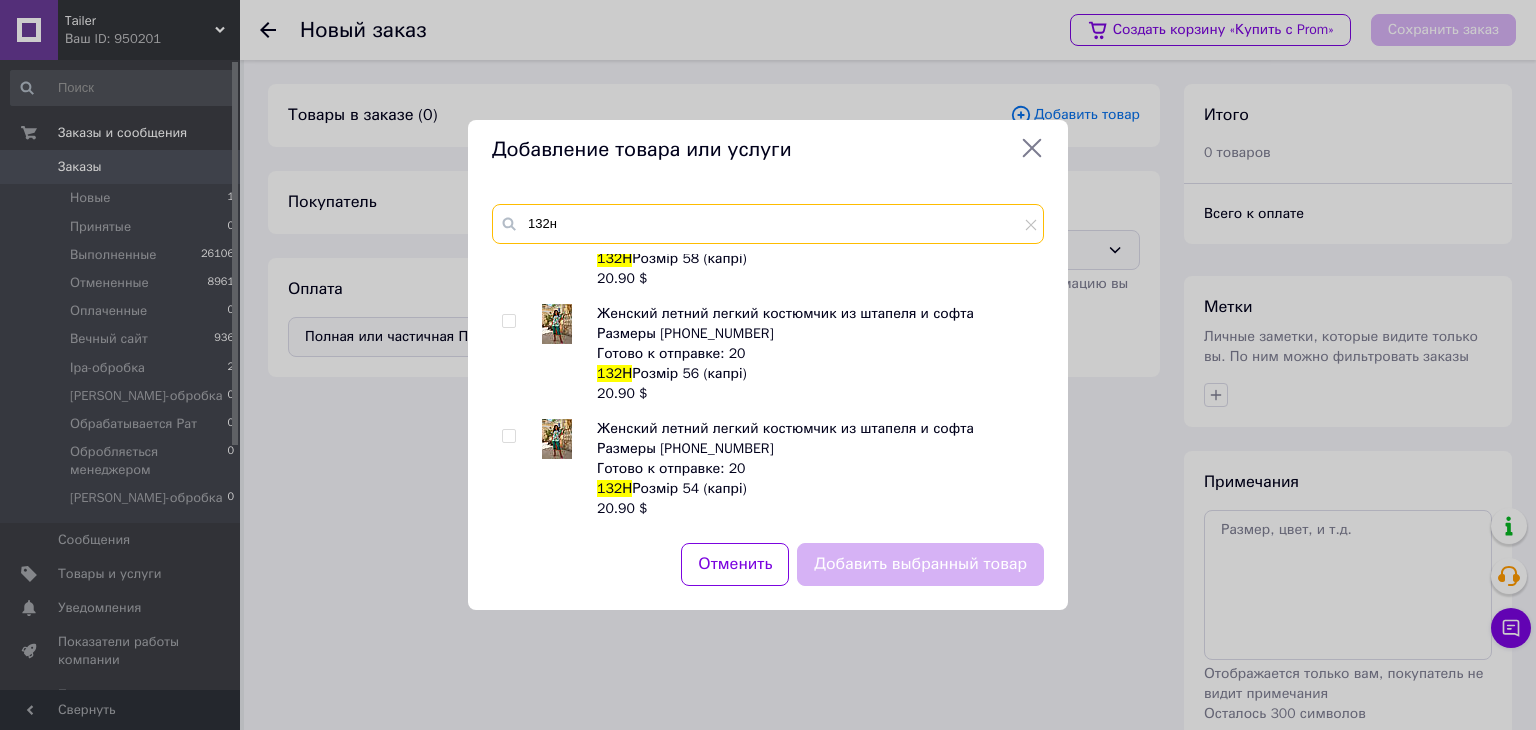 scroll, scrollTop: 100, scrollLeft: 0, axis: vertical 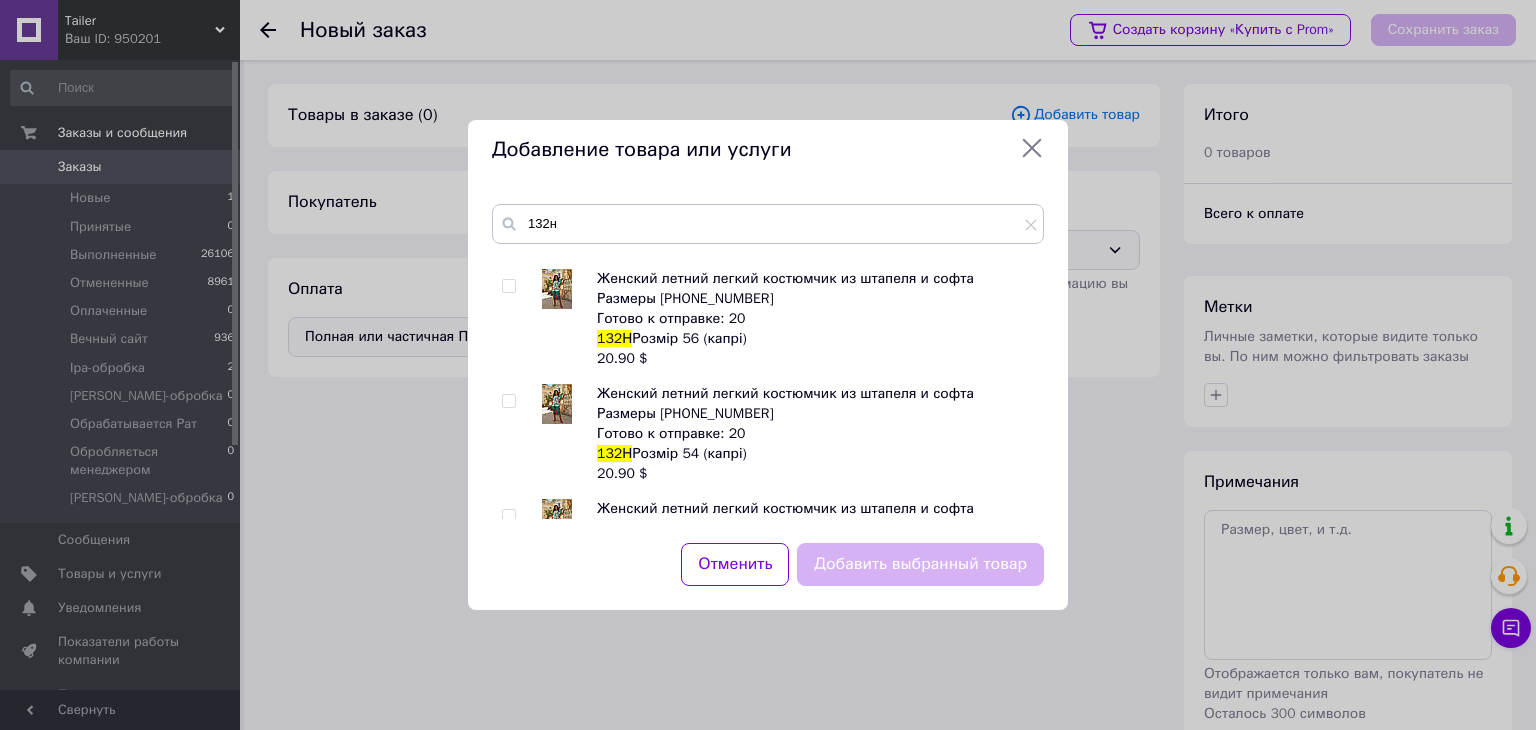 click at bounding box center (557, 289) 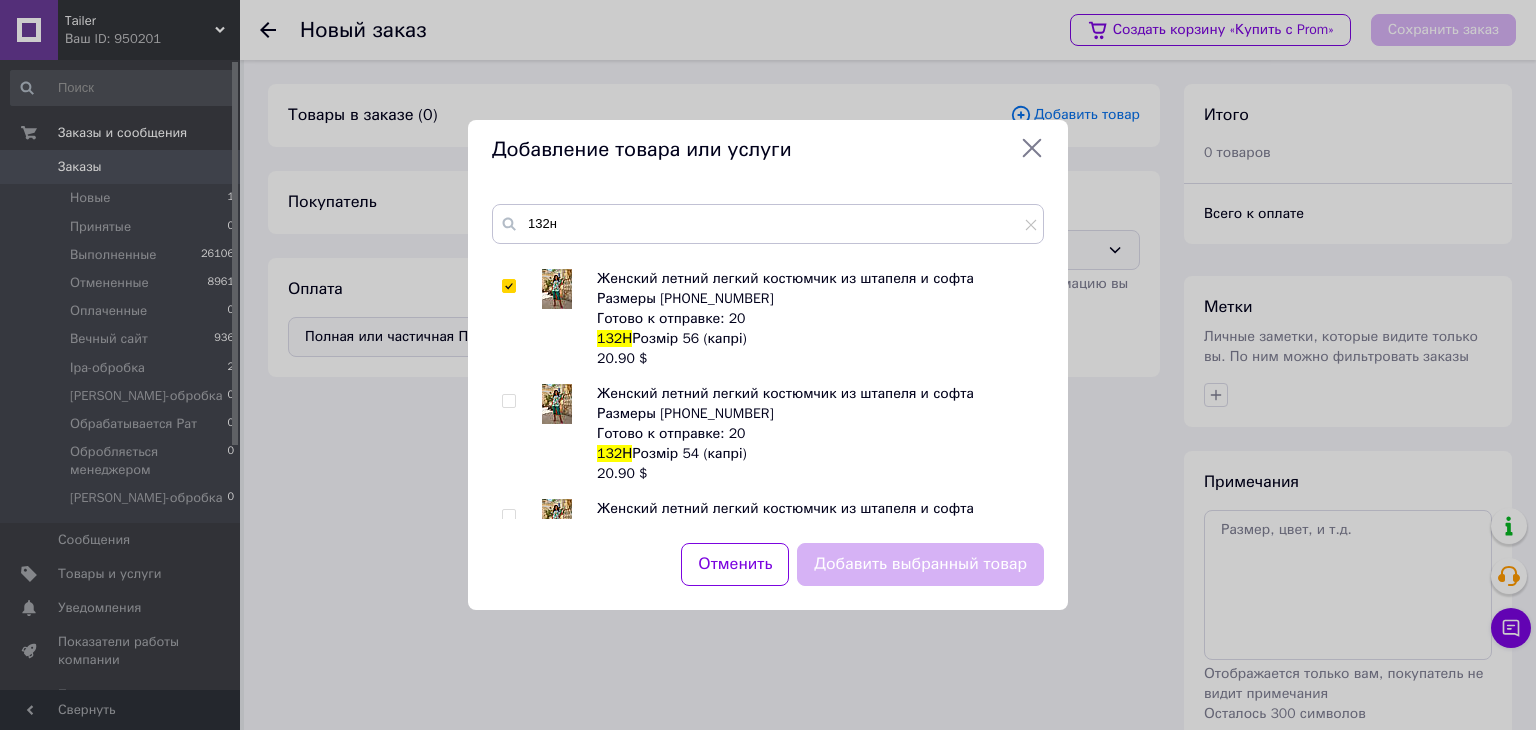 checkbox on "true" 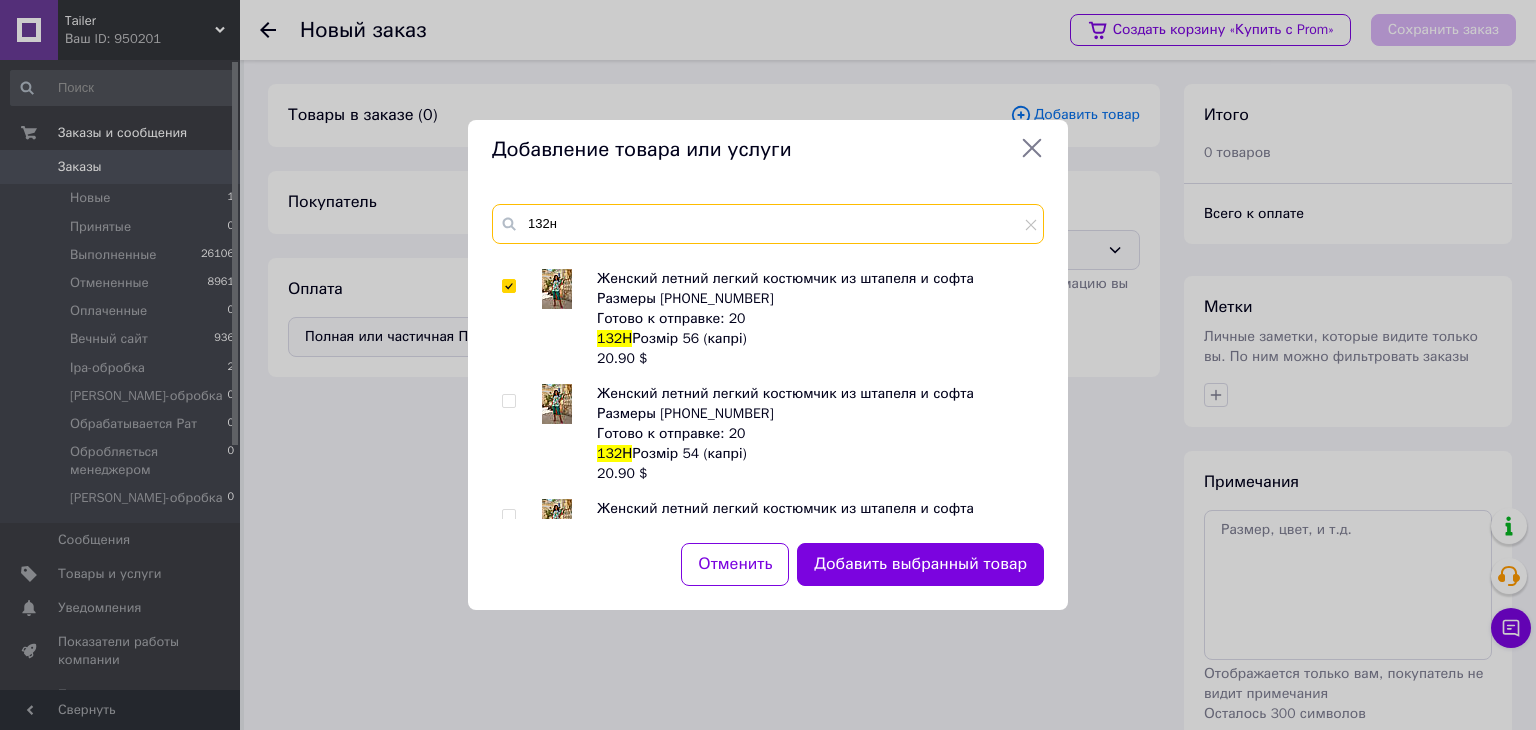 click on "132н" at bounding box center [768, 224] 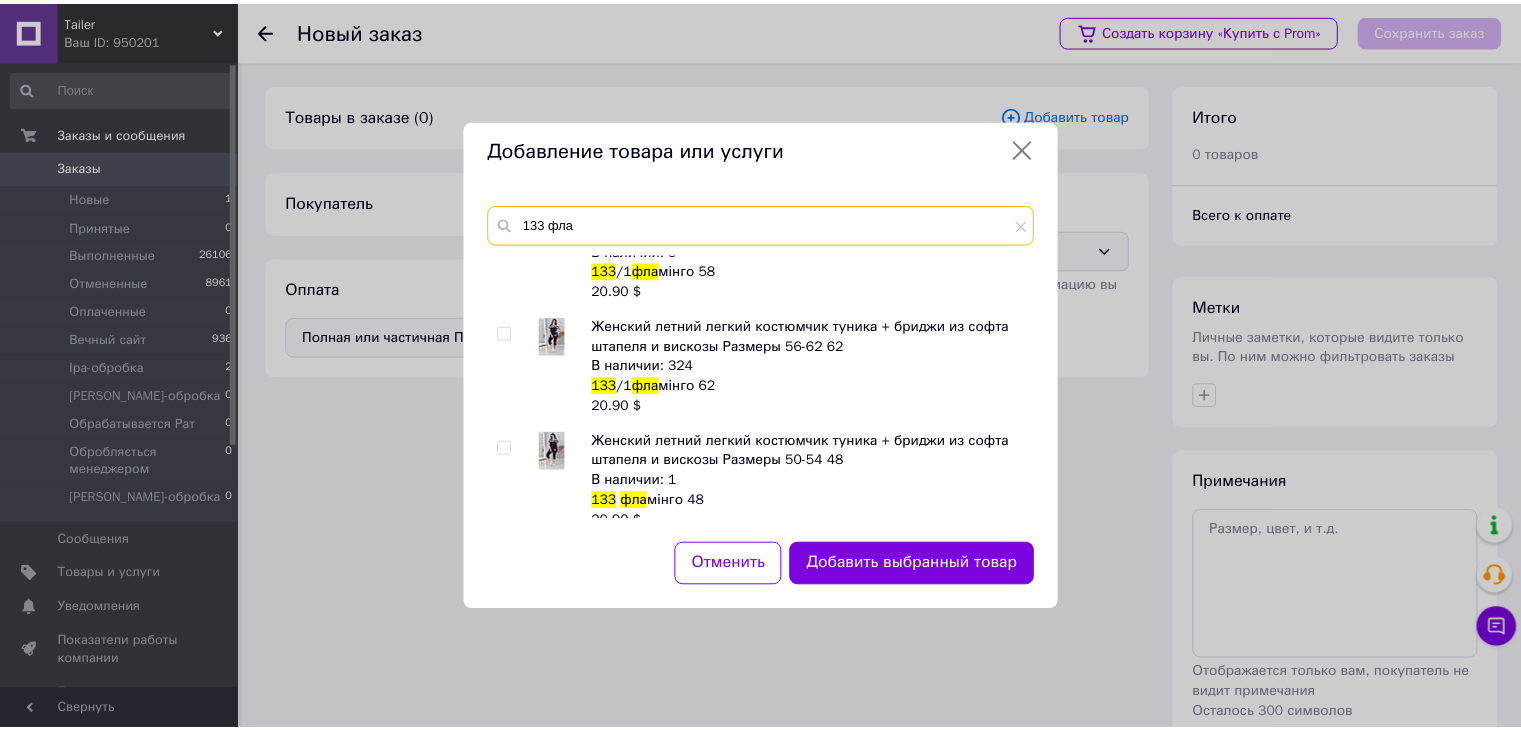 scroll, scrollTop: 640, scrollLeft: 0, axis: vertical 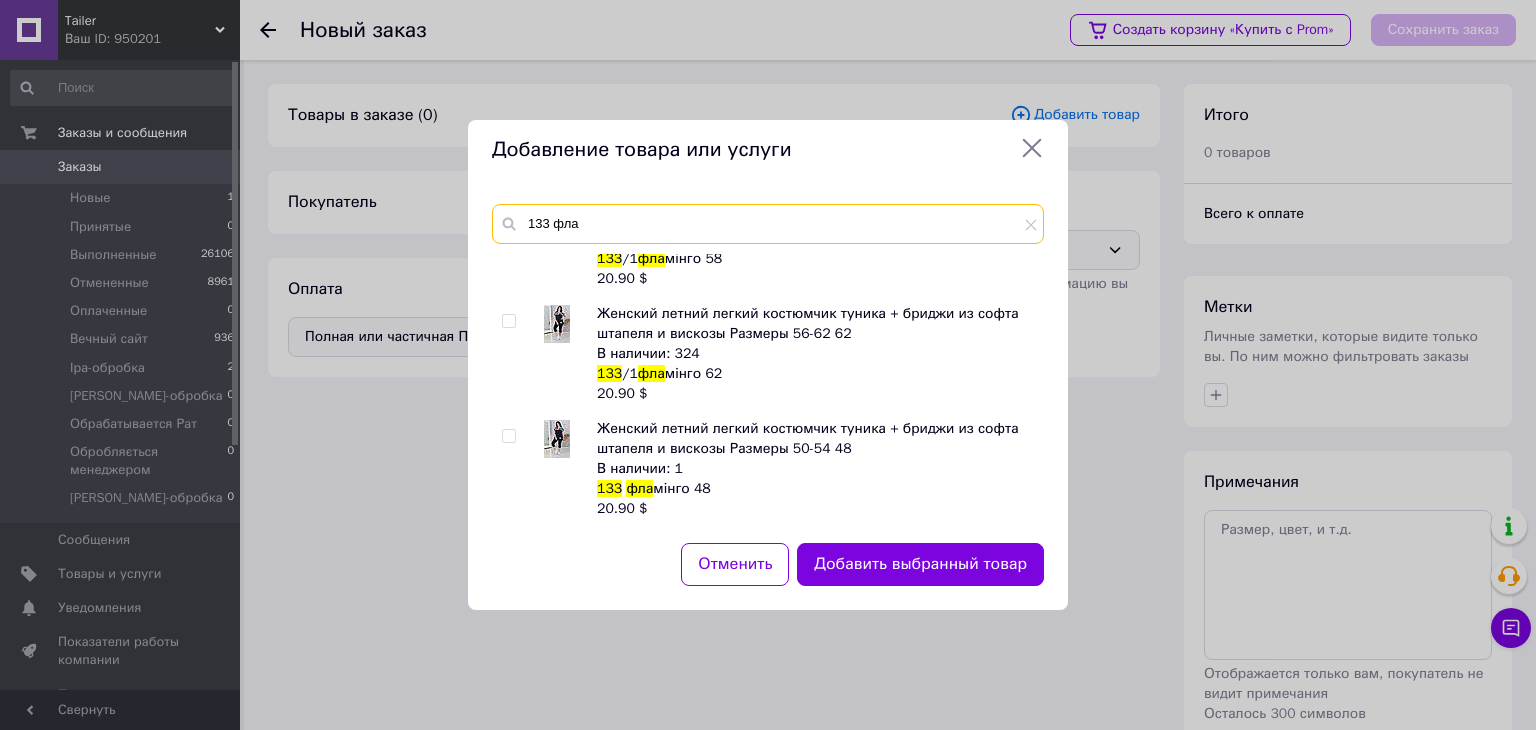type on "133 фла" 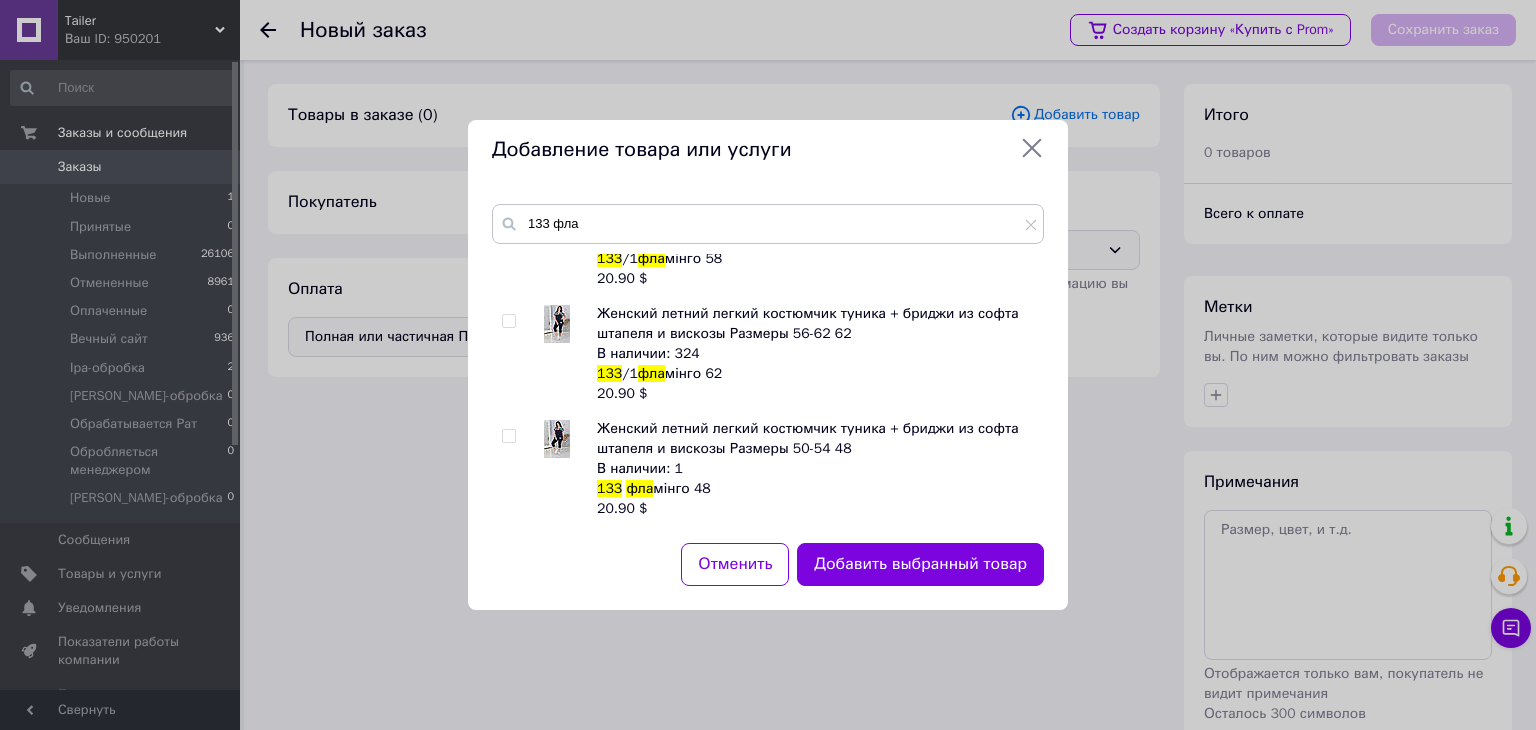 click at bounding box center [557, 439] 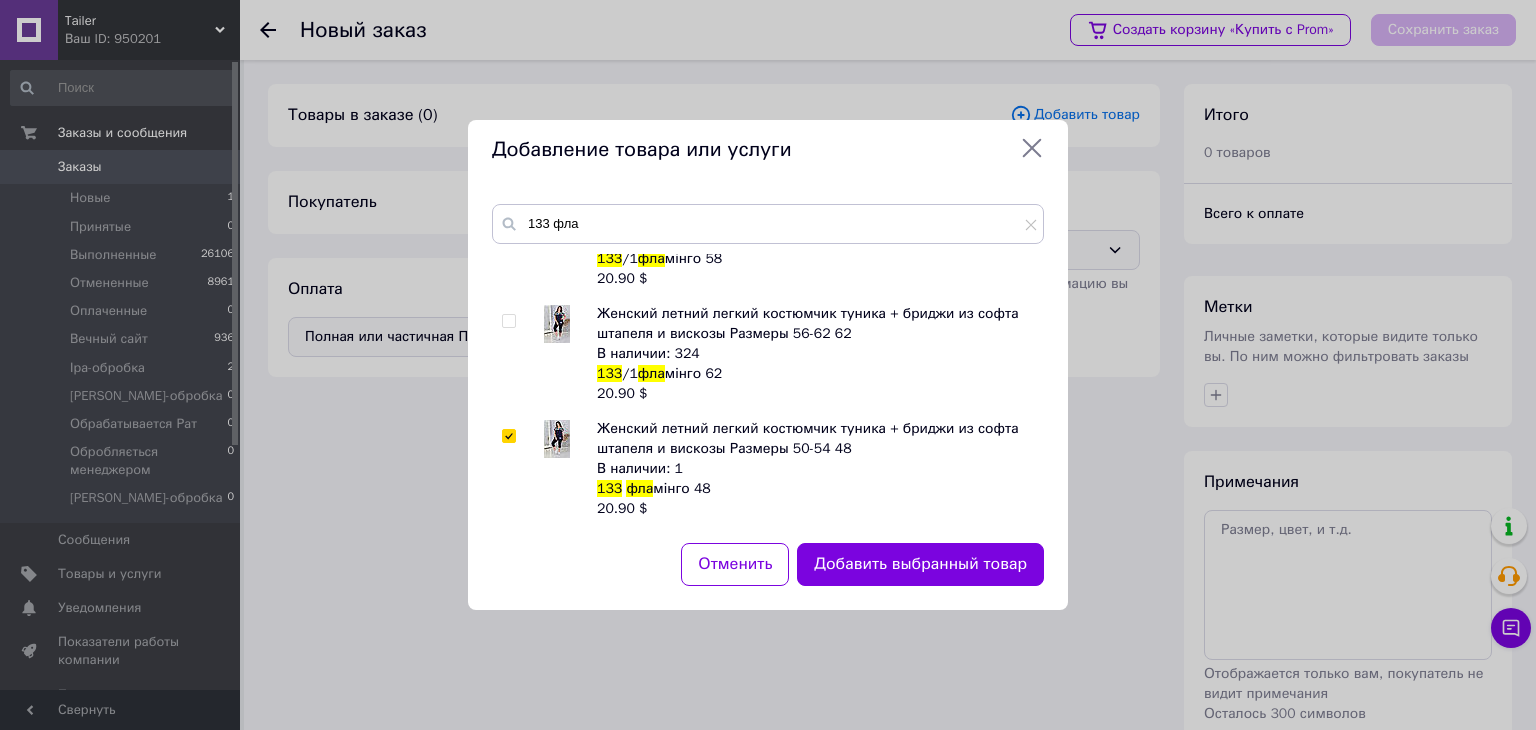checkbox on "true" 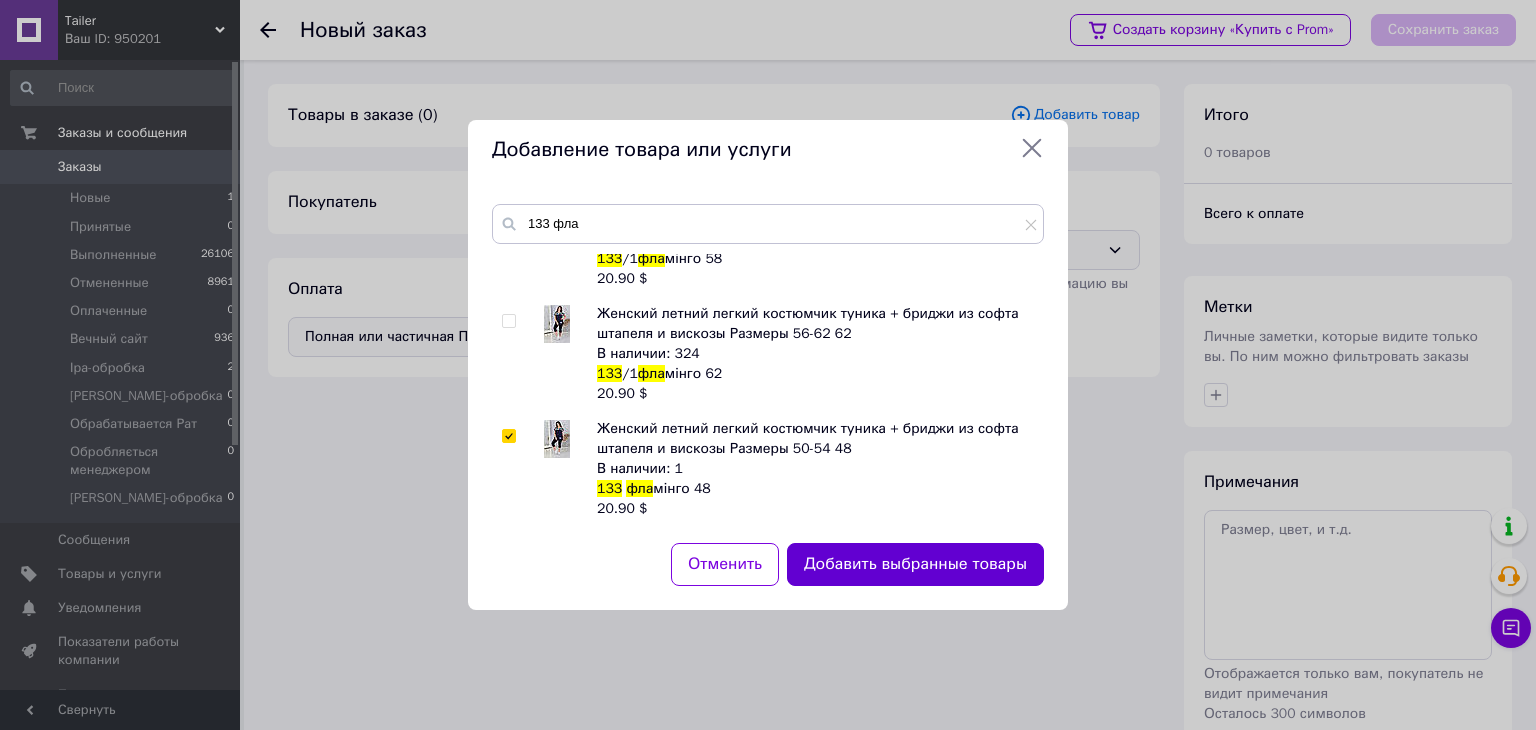 click on "Добавить выбранные товары" at bounding box center (915, 564) 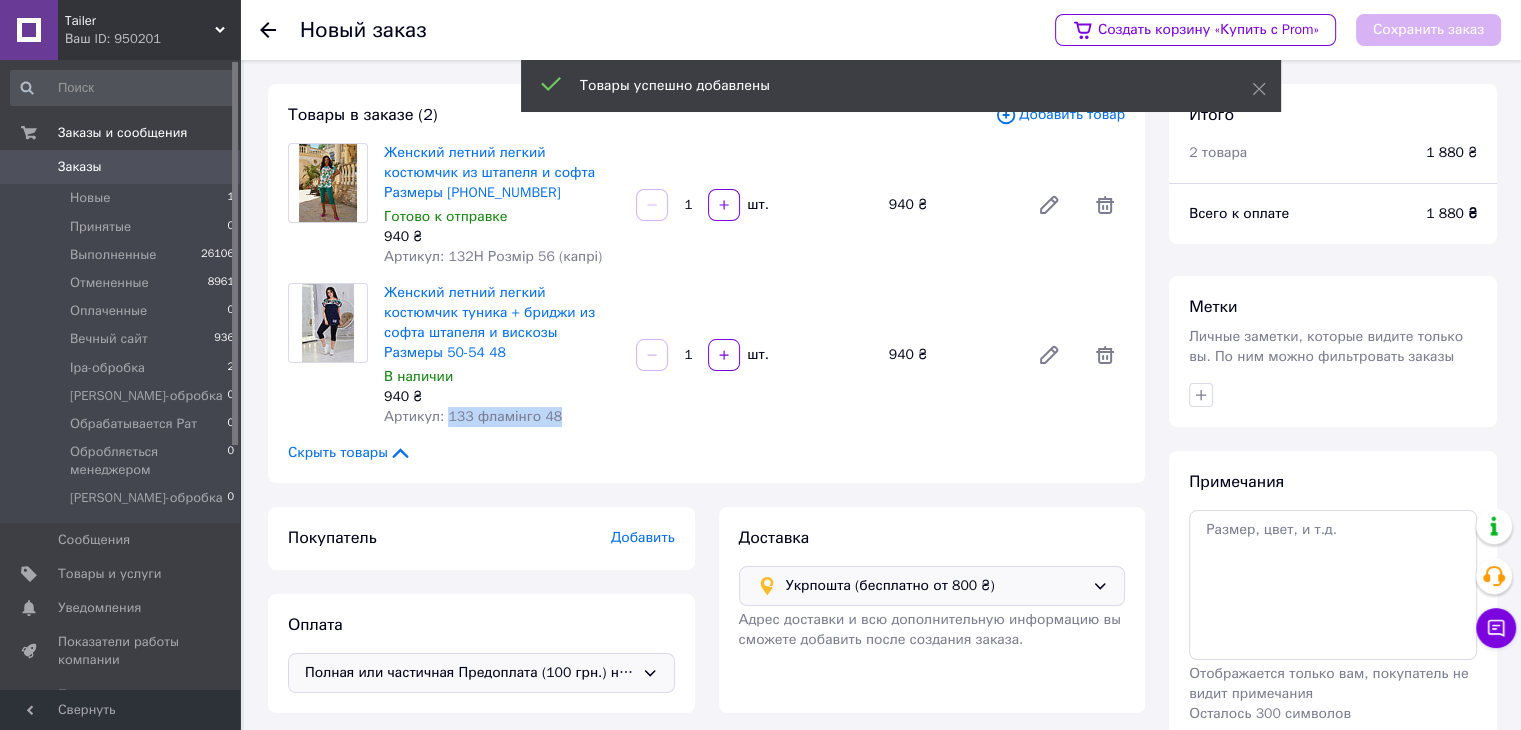drag, startPoint x: 554, startPoint y: 396, endPoint x: 444, endPoint y: 402, distance: 110.16351 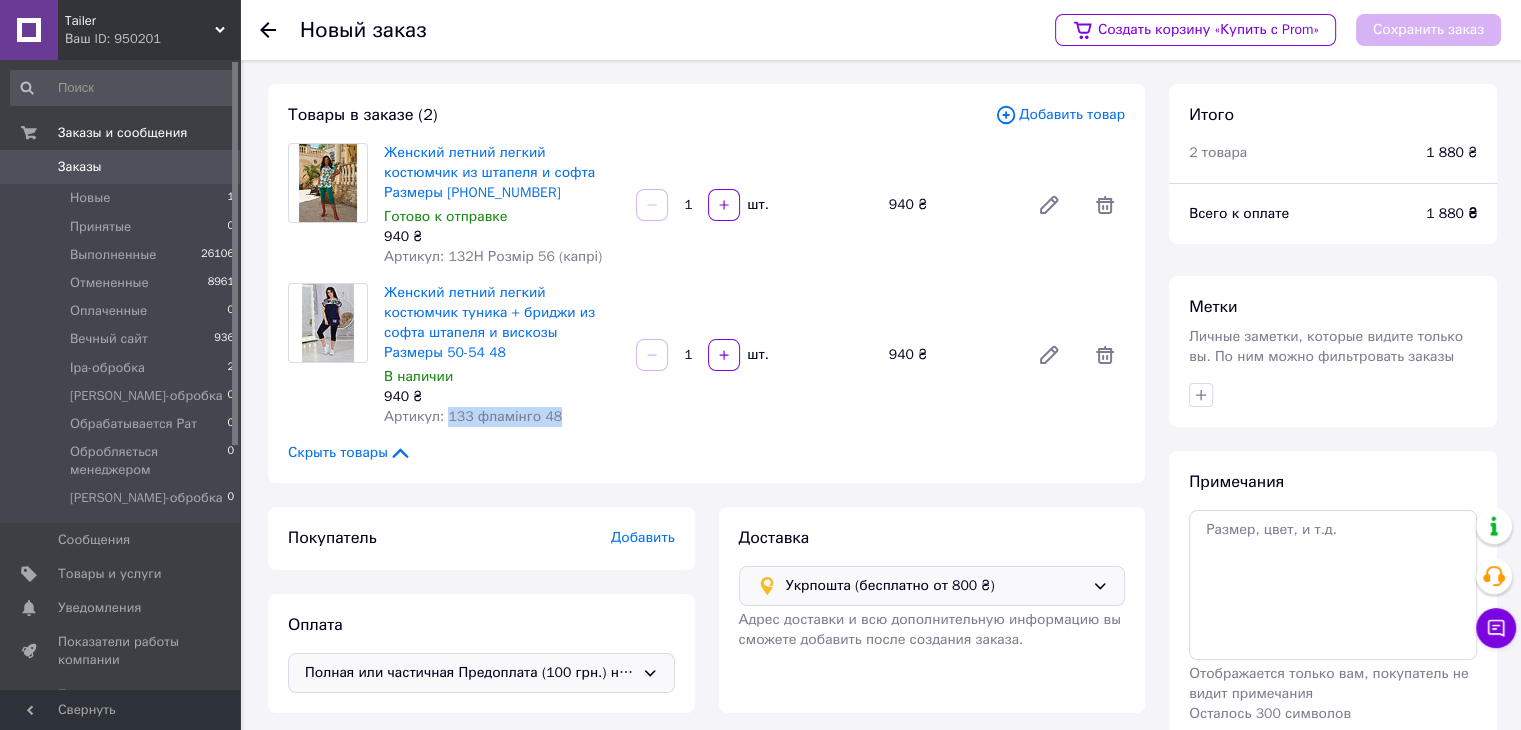 copy on "133 фламінго 48" 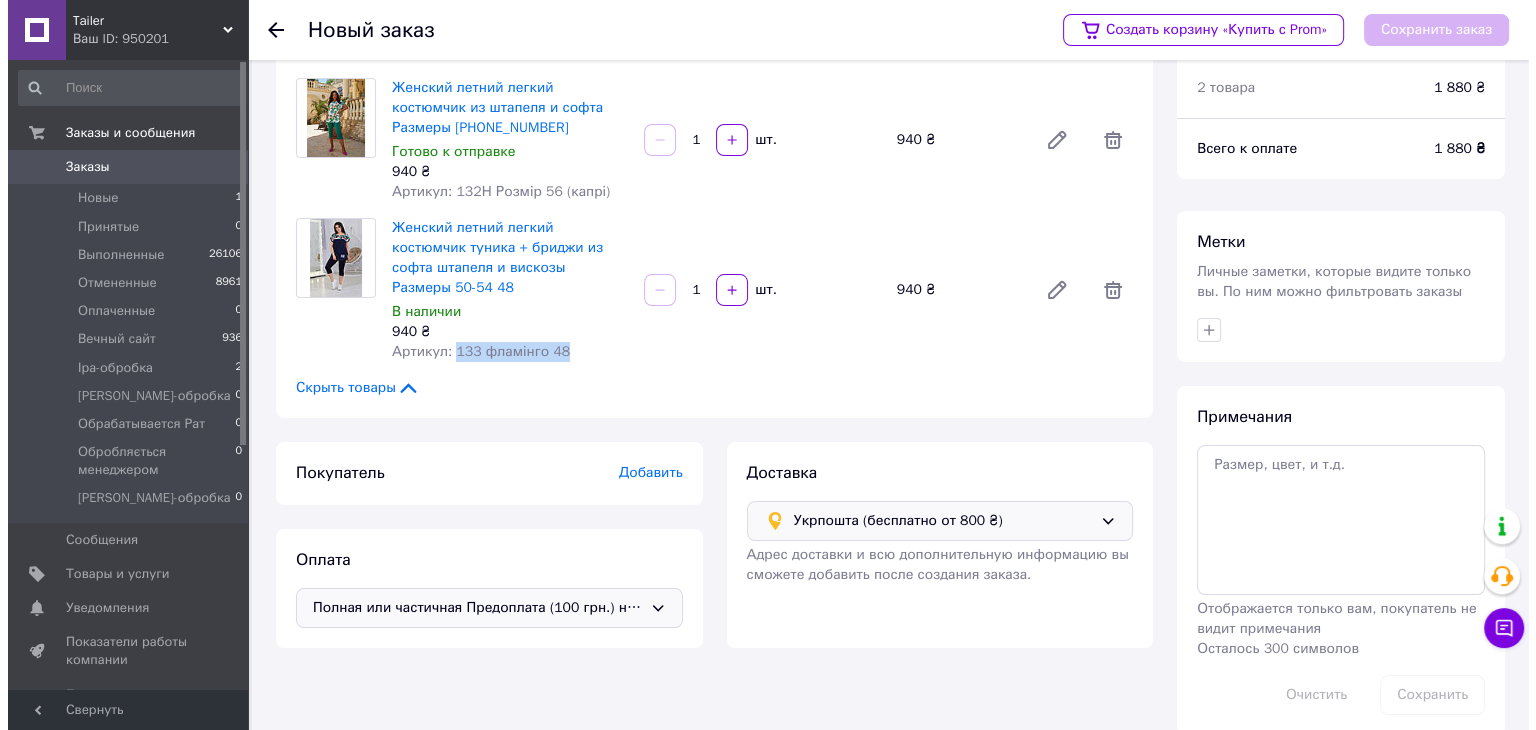 scroll, scrollTop: 93, scrollLeft: 0, axis: vertical 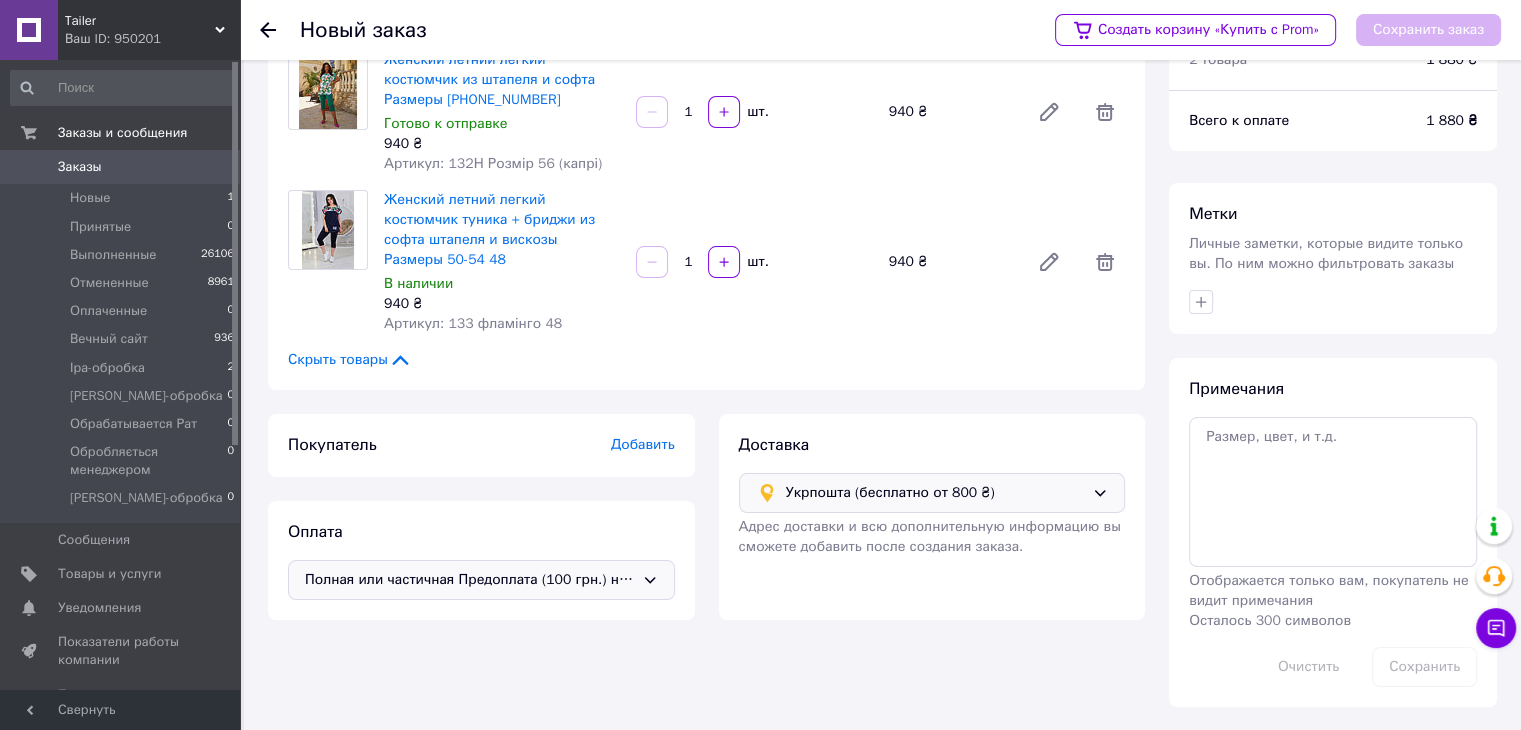 click on "Добавить" at bounding box center (643, 444) 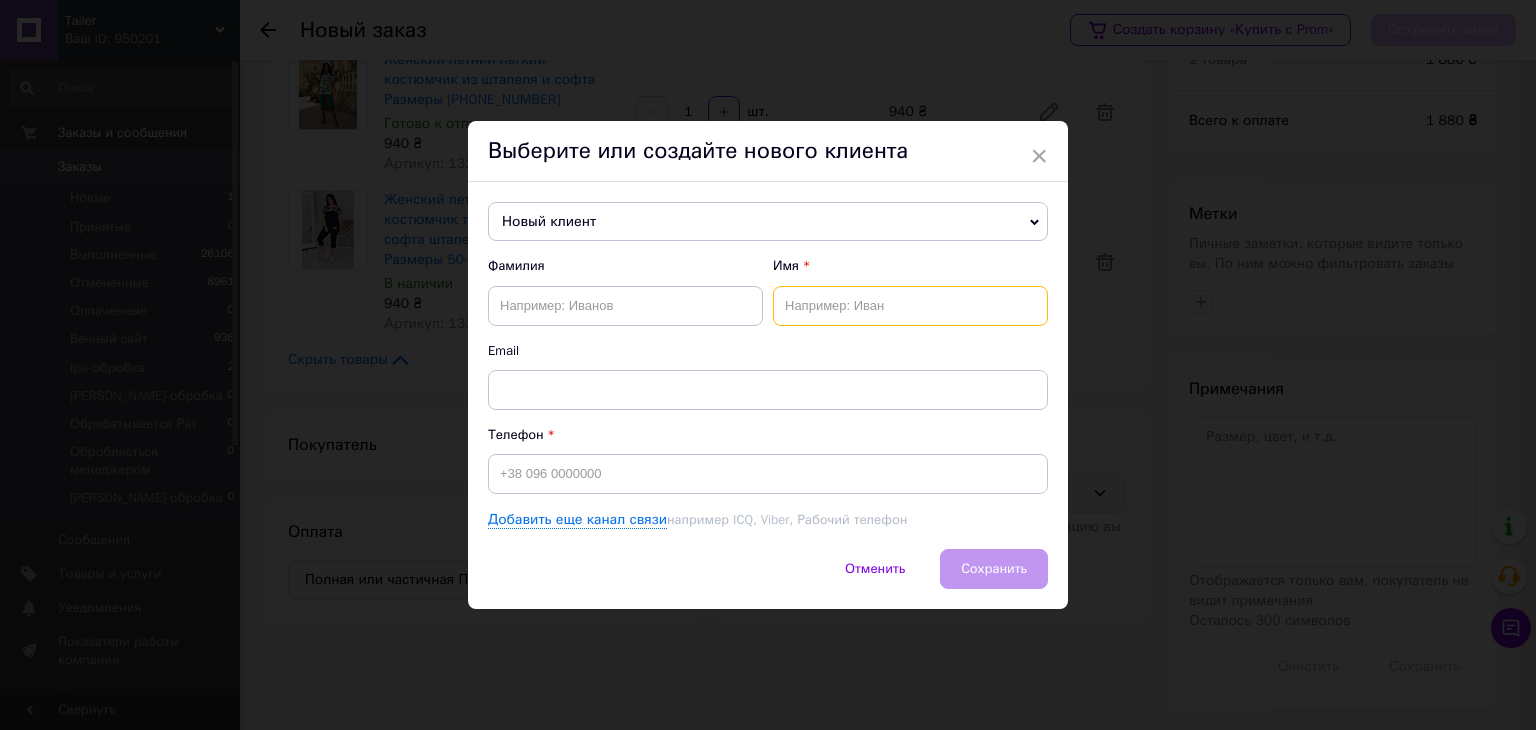 click at bounding box center (910, 306) 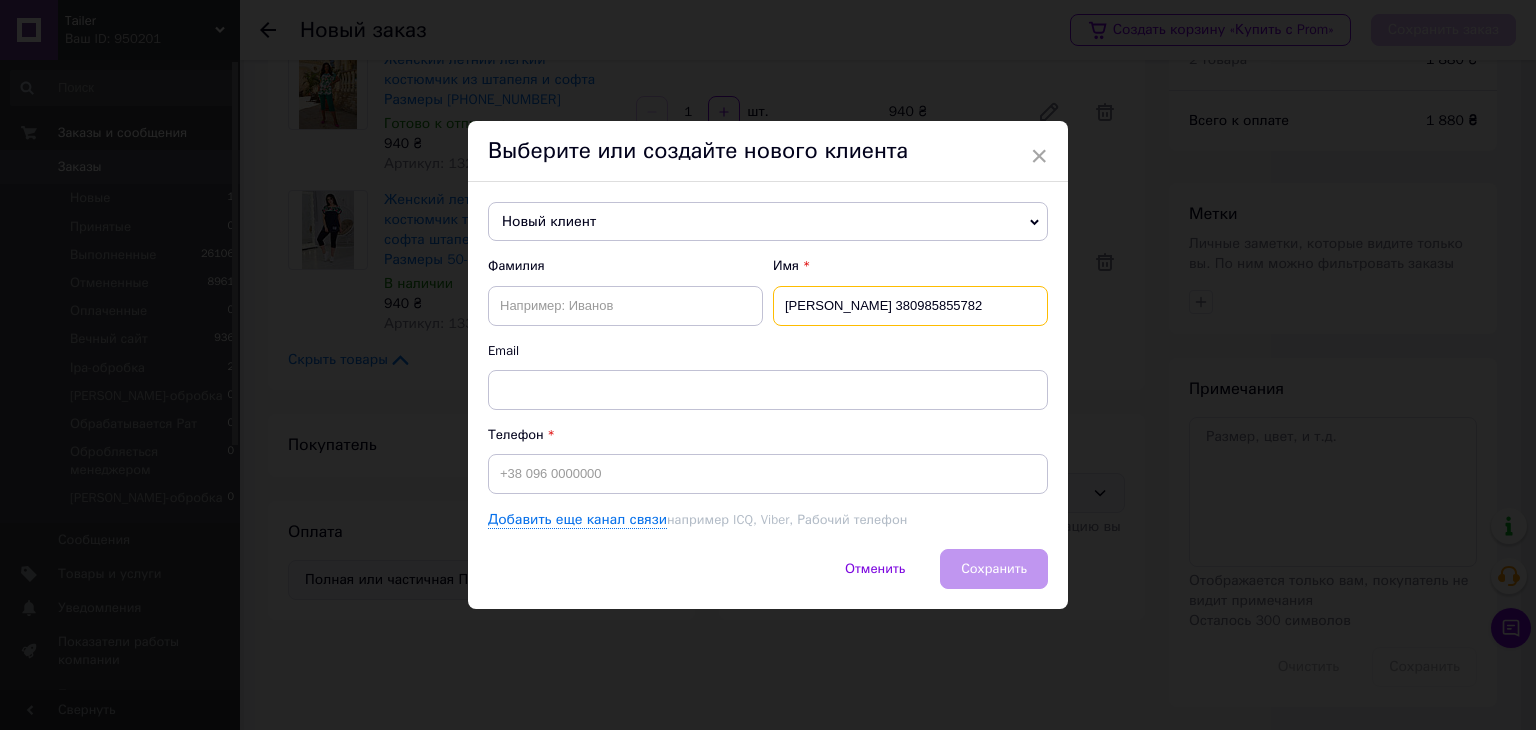 scroll, scrollTop: 0, scrollLeft: 23, axis: horizontal 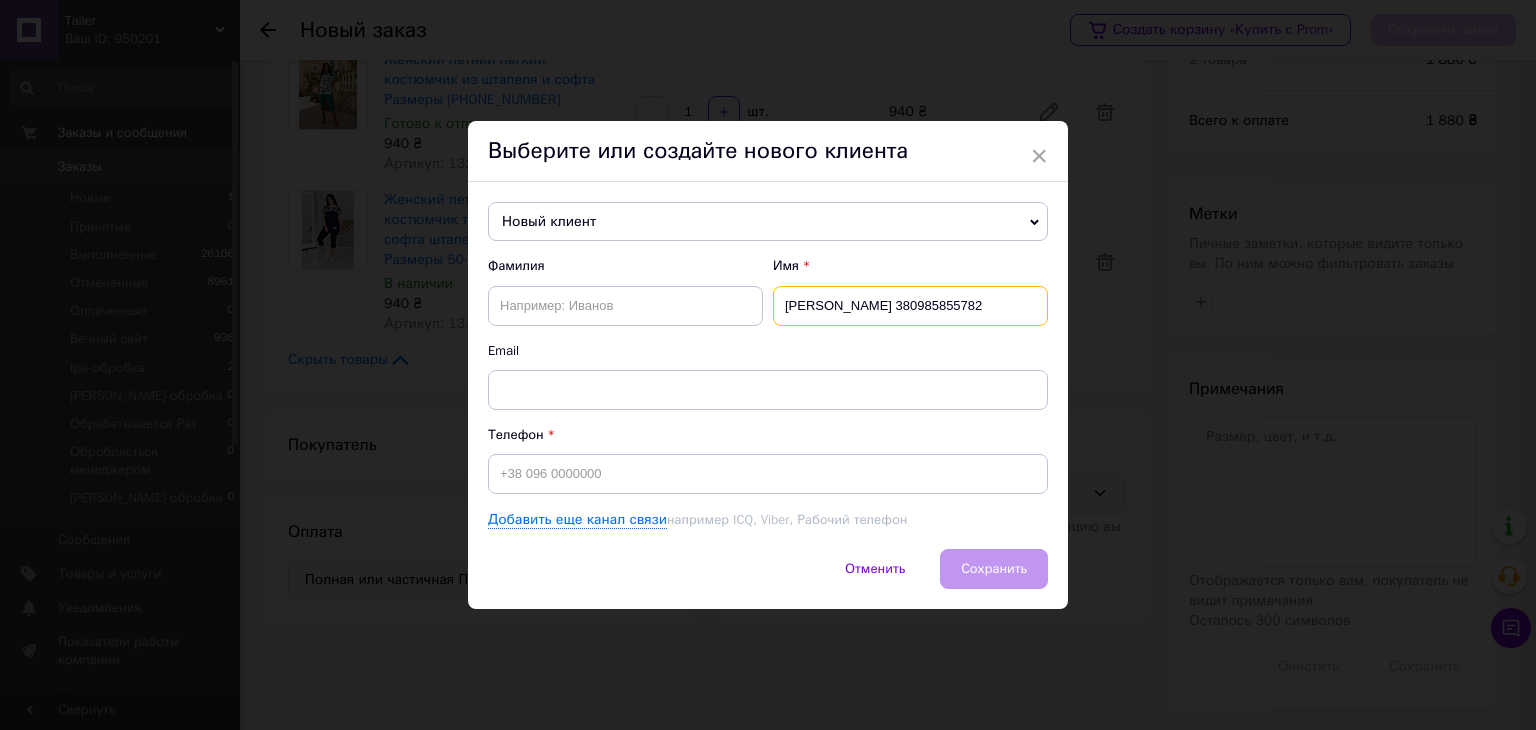 click on "[PERSON_NAME] 380985855782" at bounding box center [910, 306] 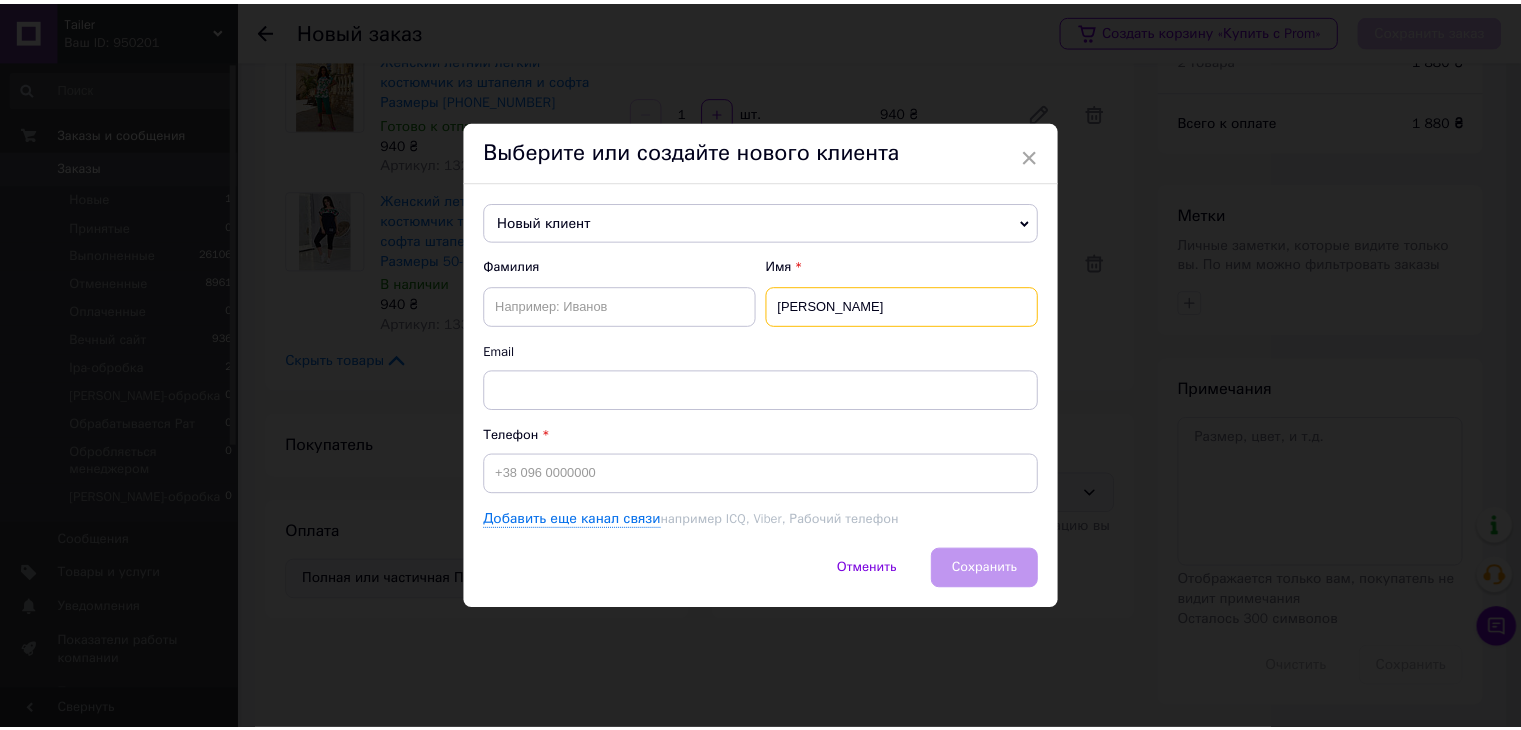 scroll, scrollTop: 0, scrollLeft: 0, axis: both 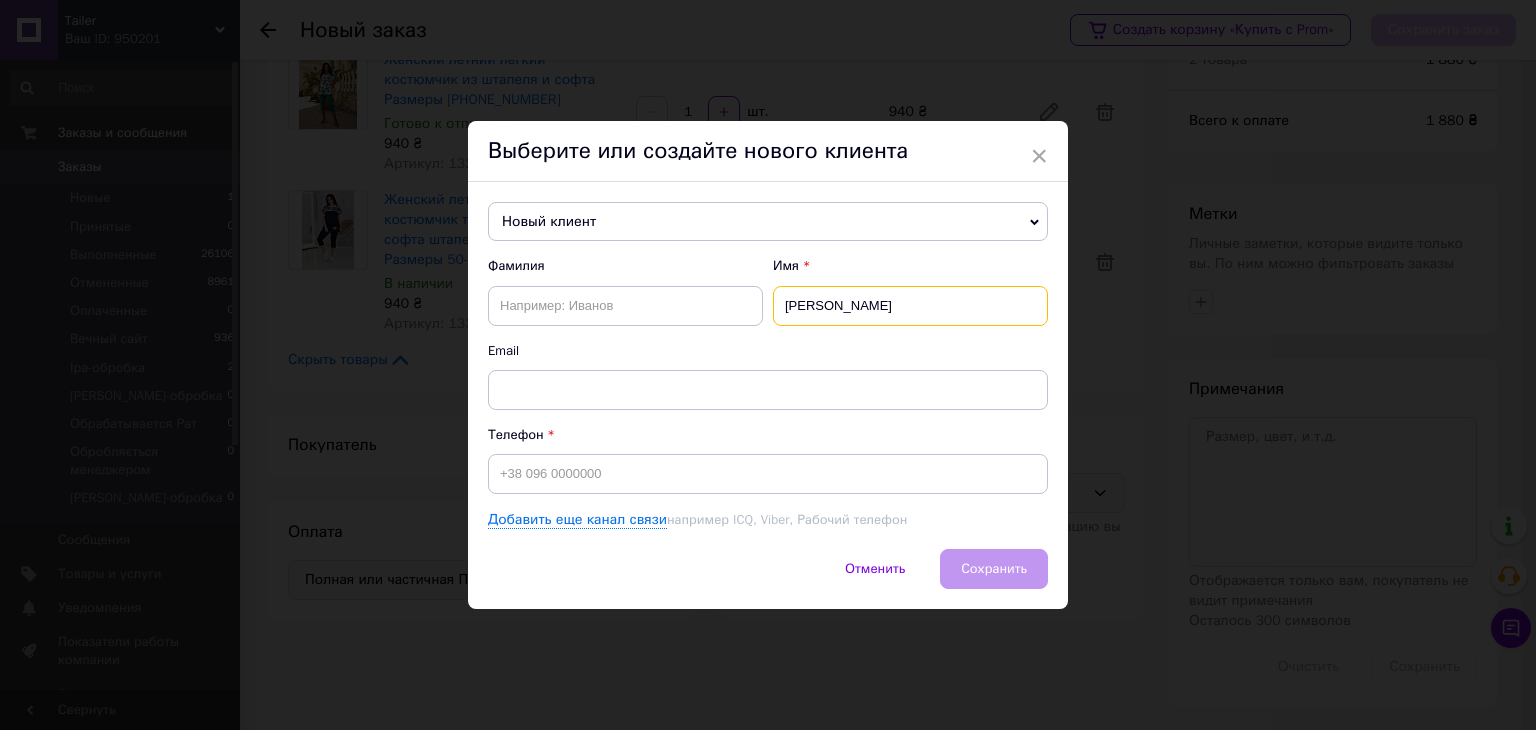 type on "[PERSON_NAME]" 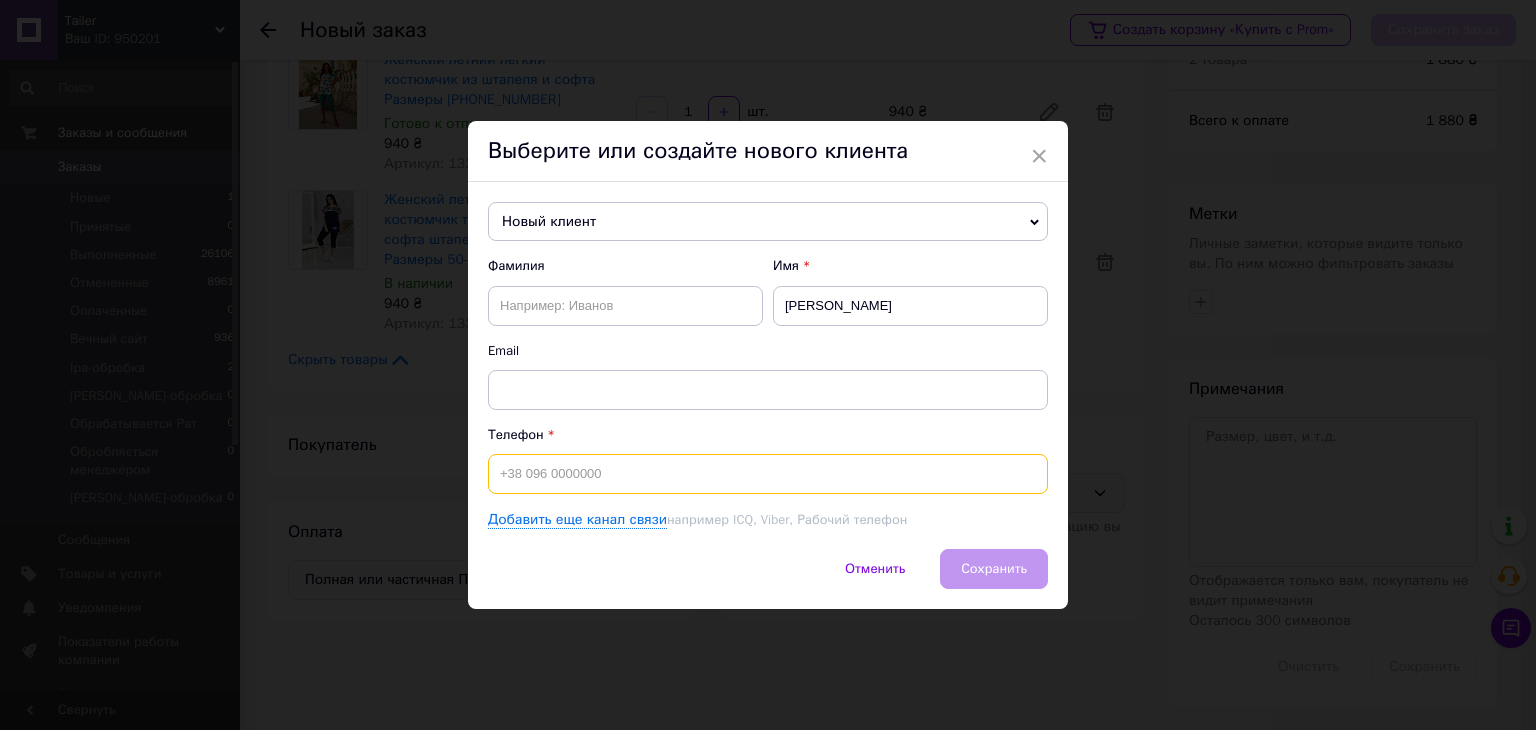 click at bounding box center [768, 474] 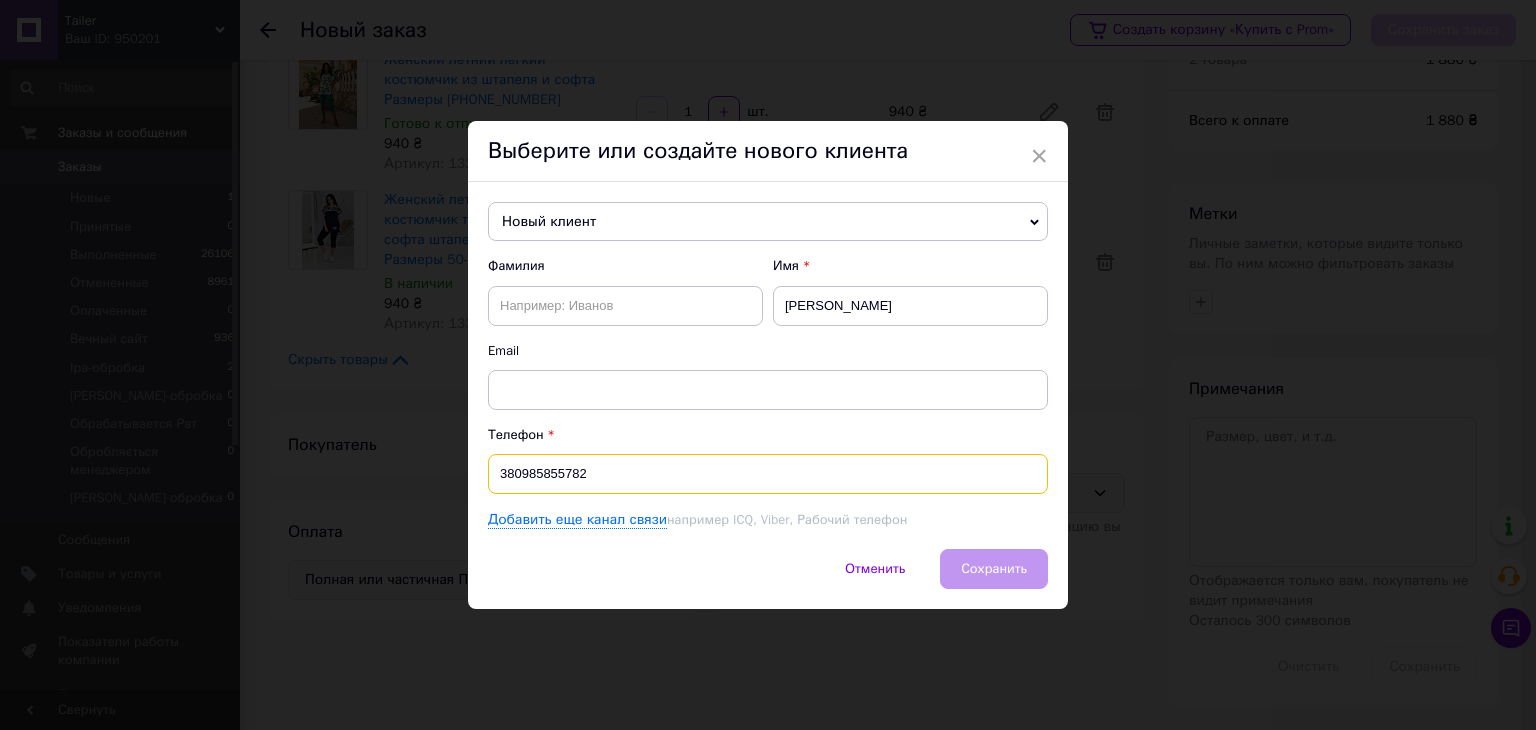 click on "380985855782" at bounding box center [768, 474] 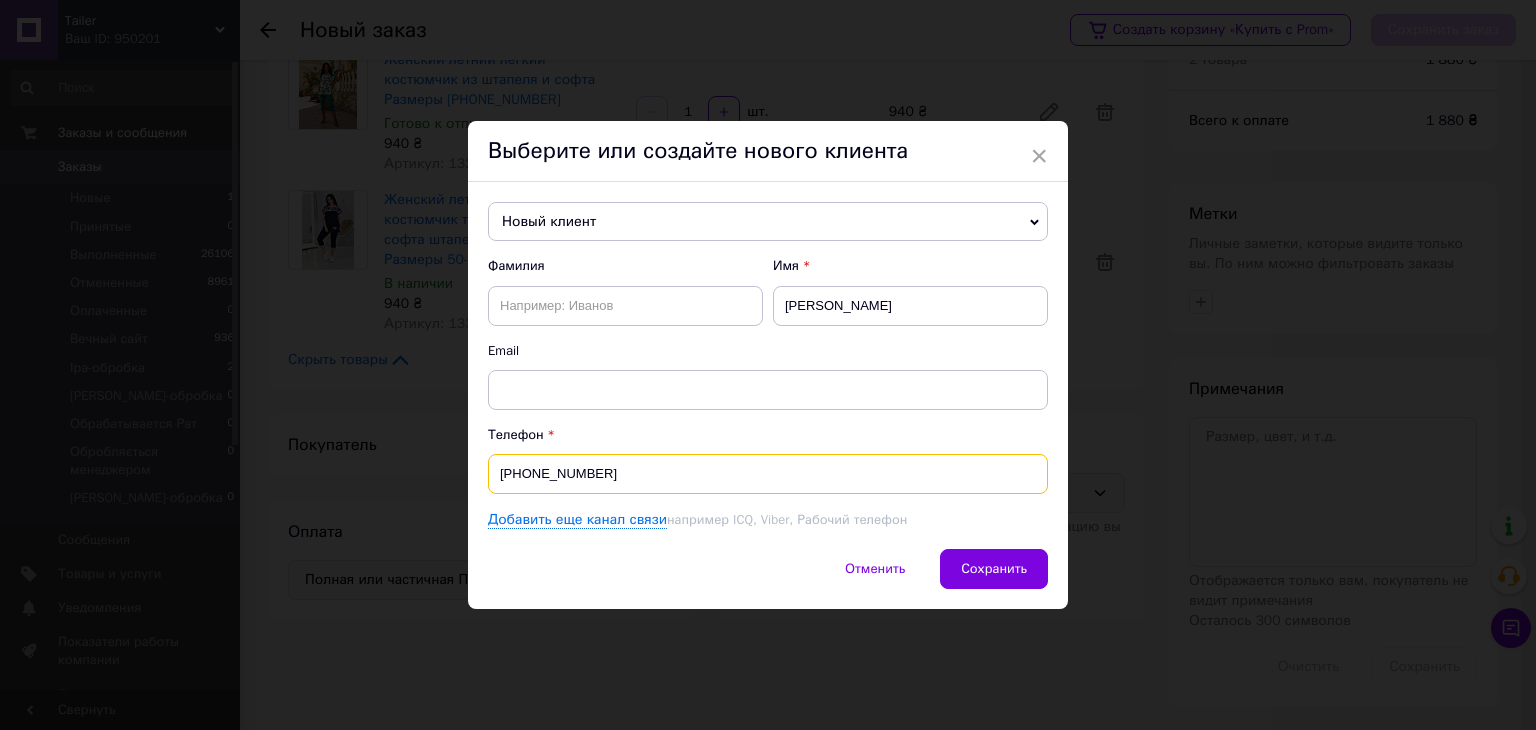 type on "[PHONE_NUMBER]" 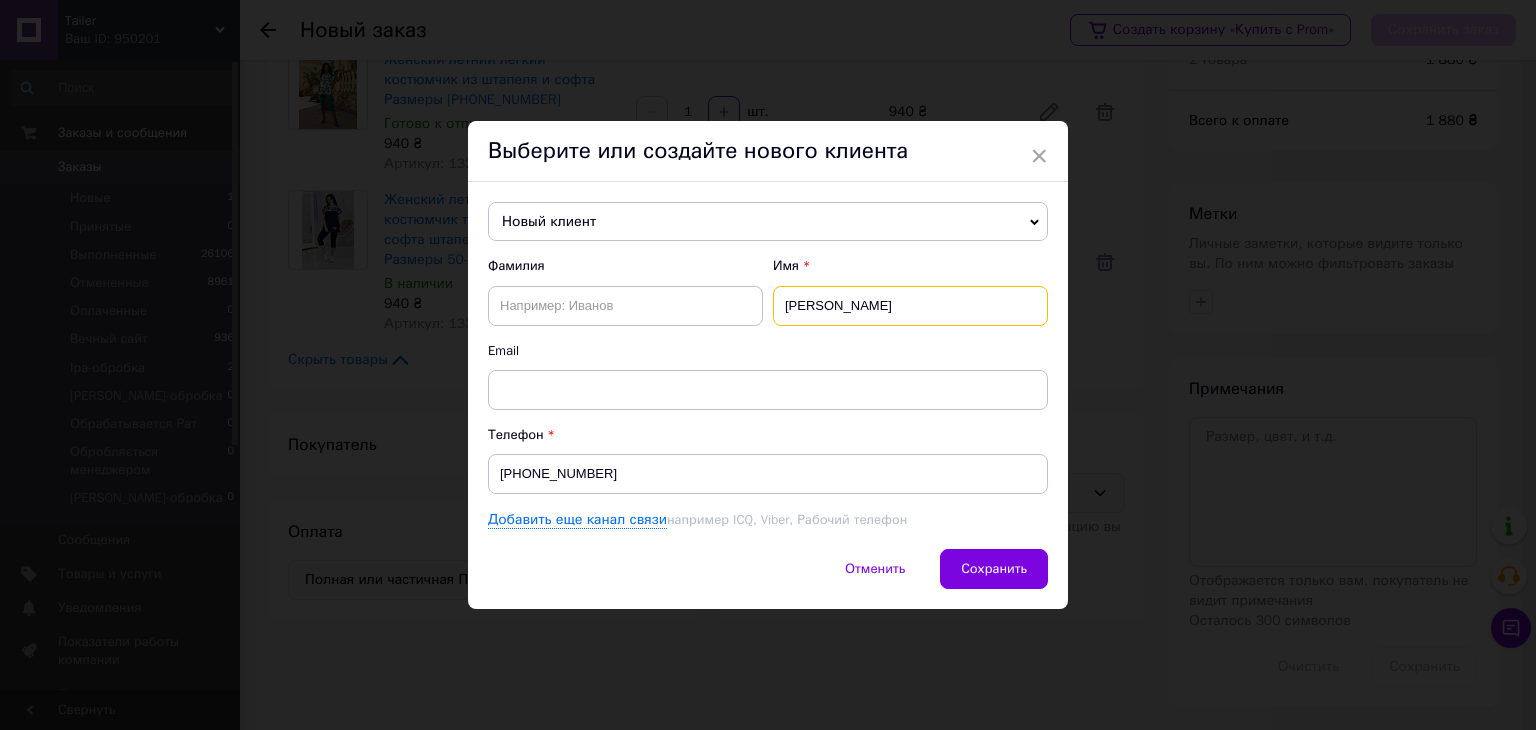 click on "[PERSON_NAME]" at bounding box center [910, 306] 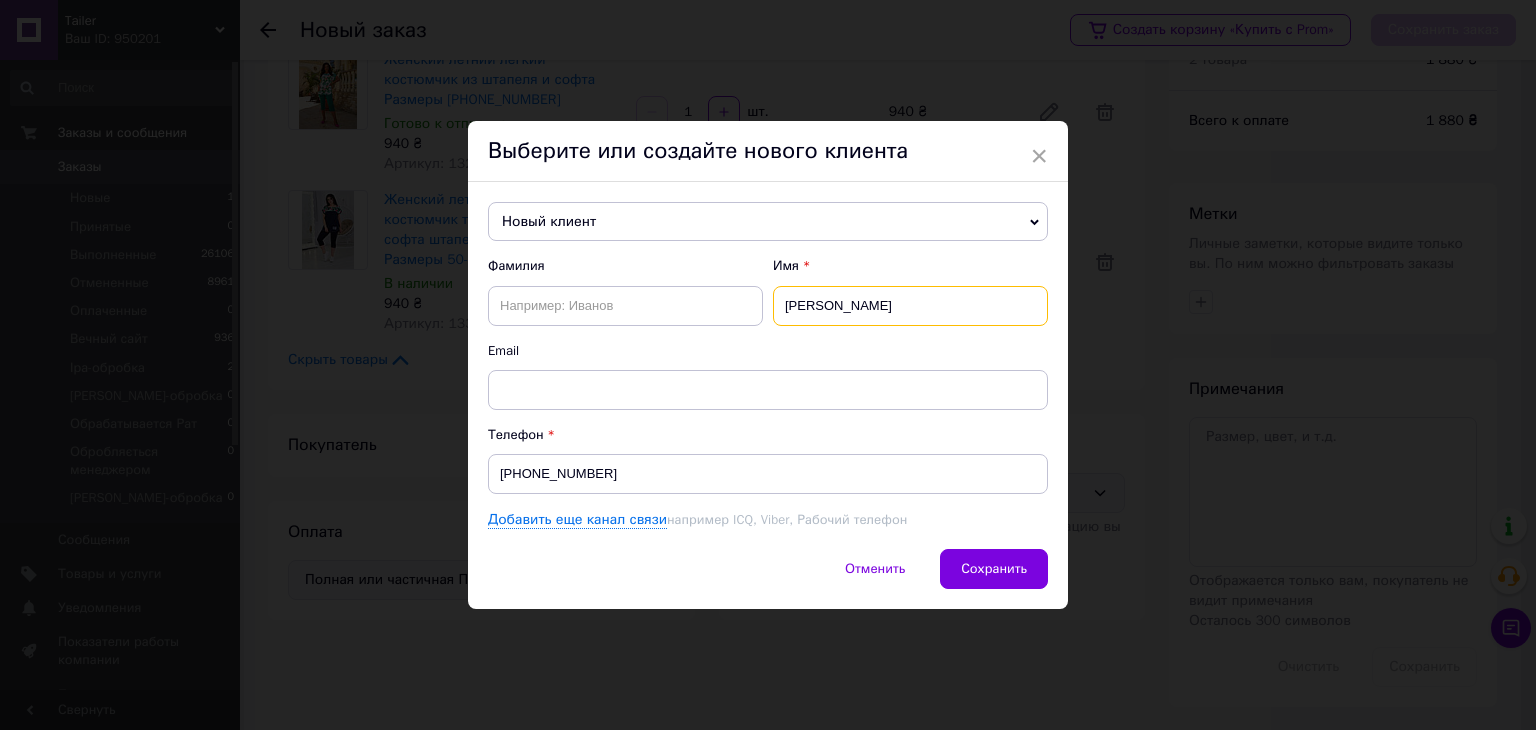 click on "[PERSON_NAME]" at bounding box center (910, 306) 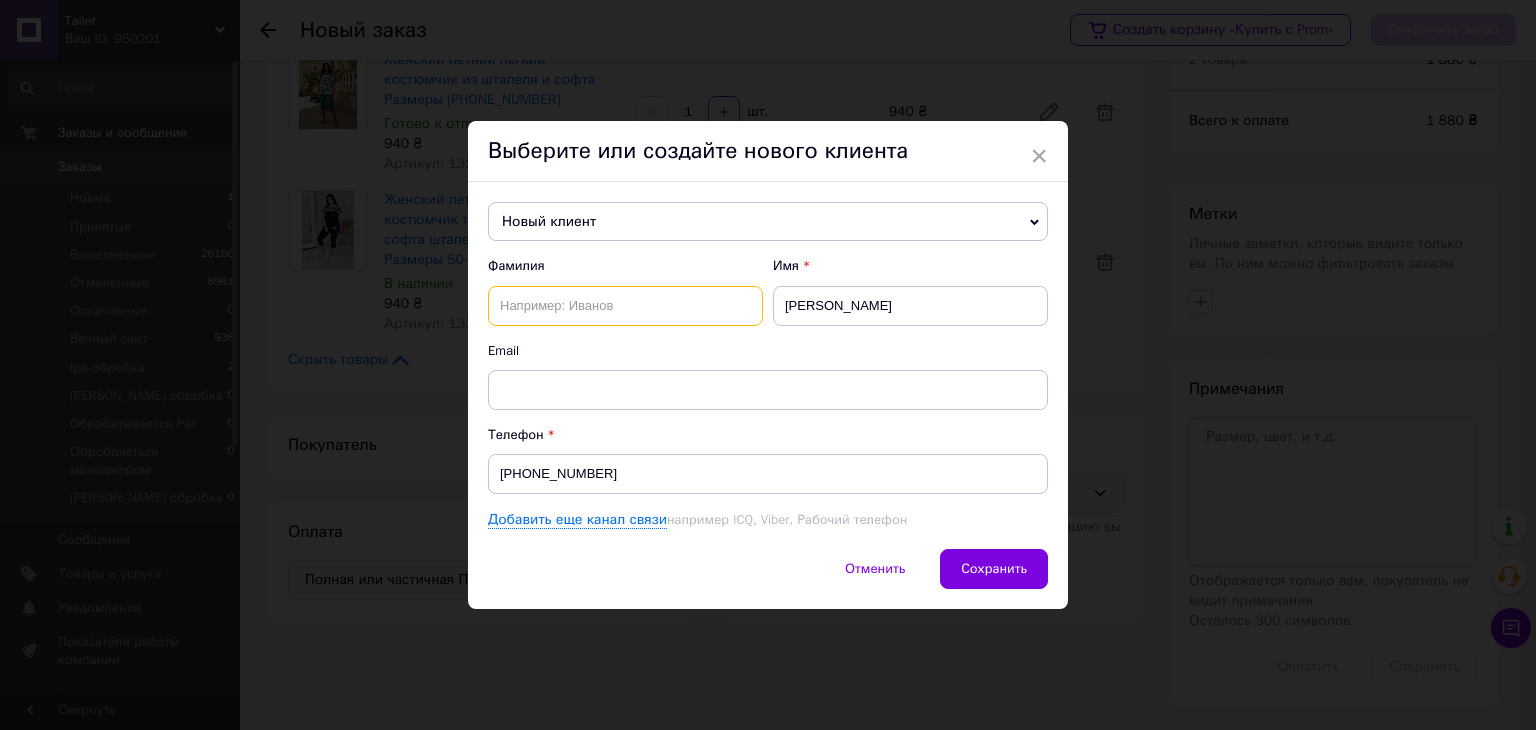 click at bounding box center [625, 306] 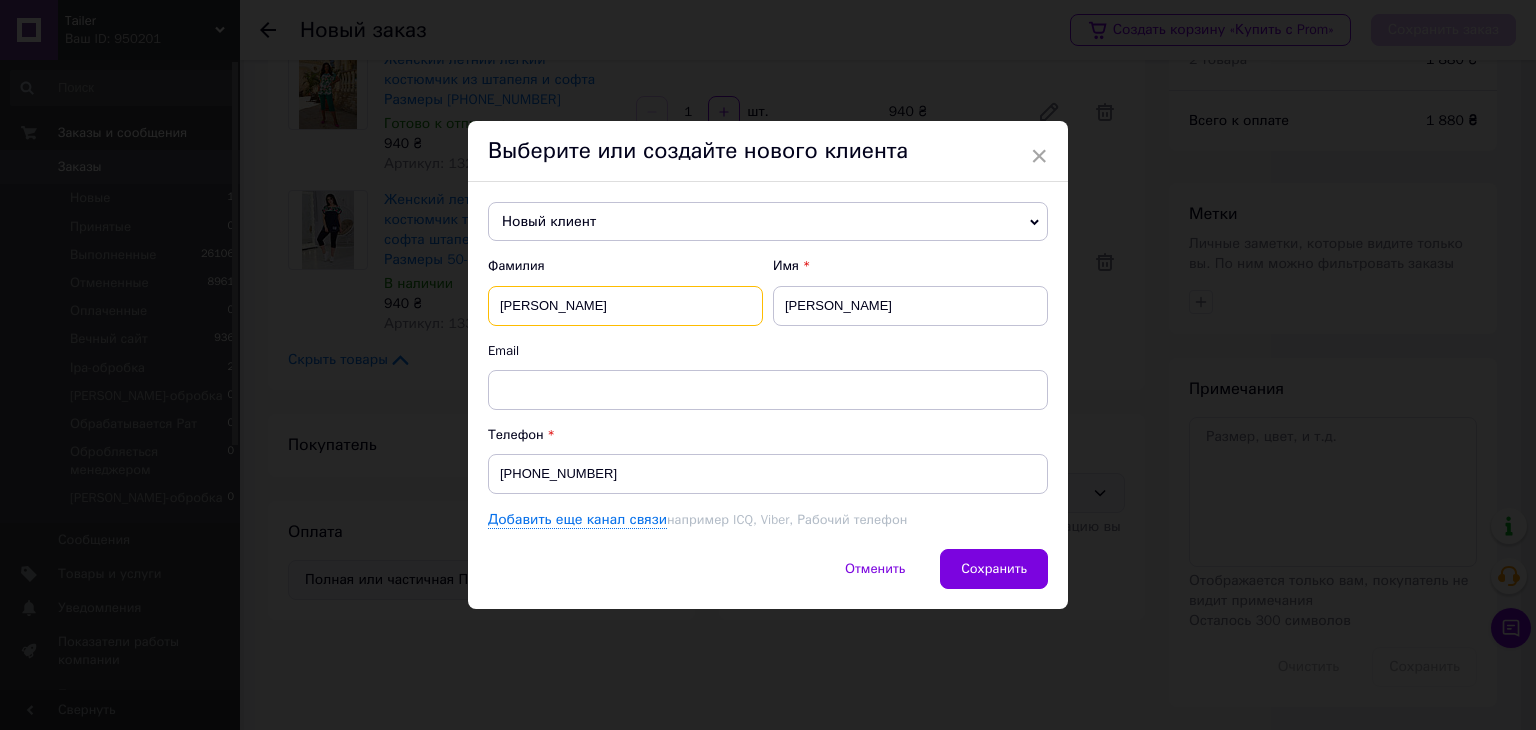 click on "[PERSON_NAME]" at bounding box center (625, 306) 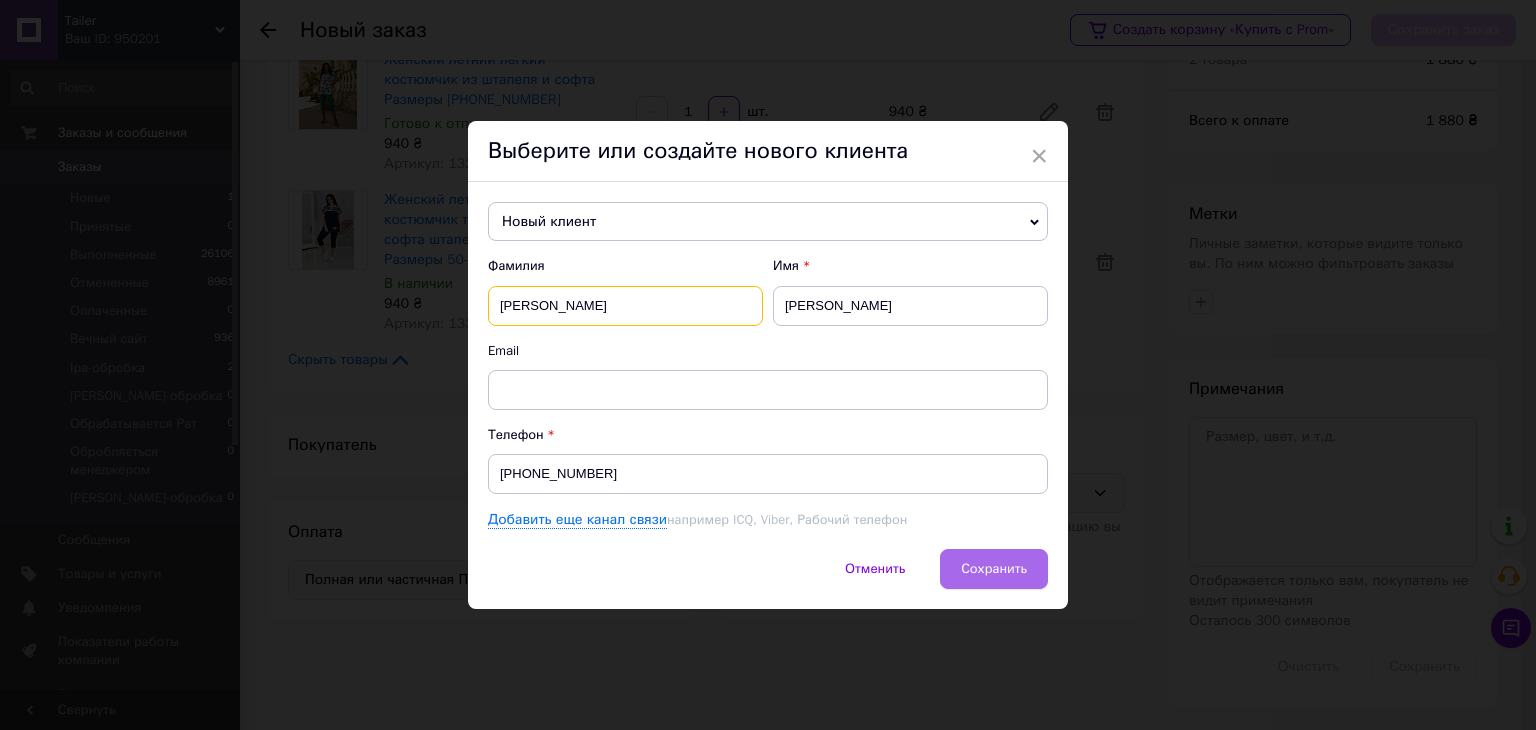 type on "[PERSON_NAME]" 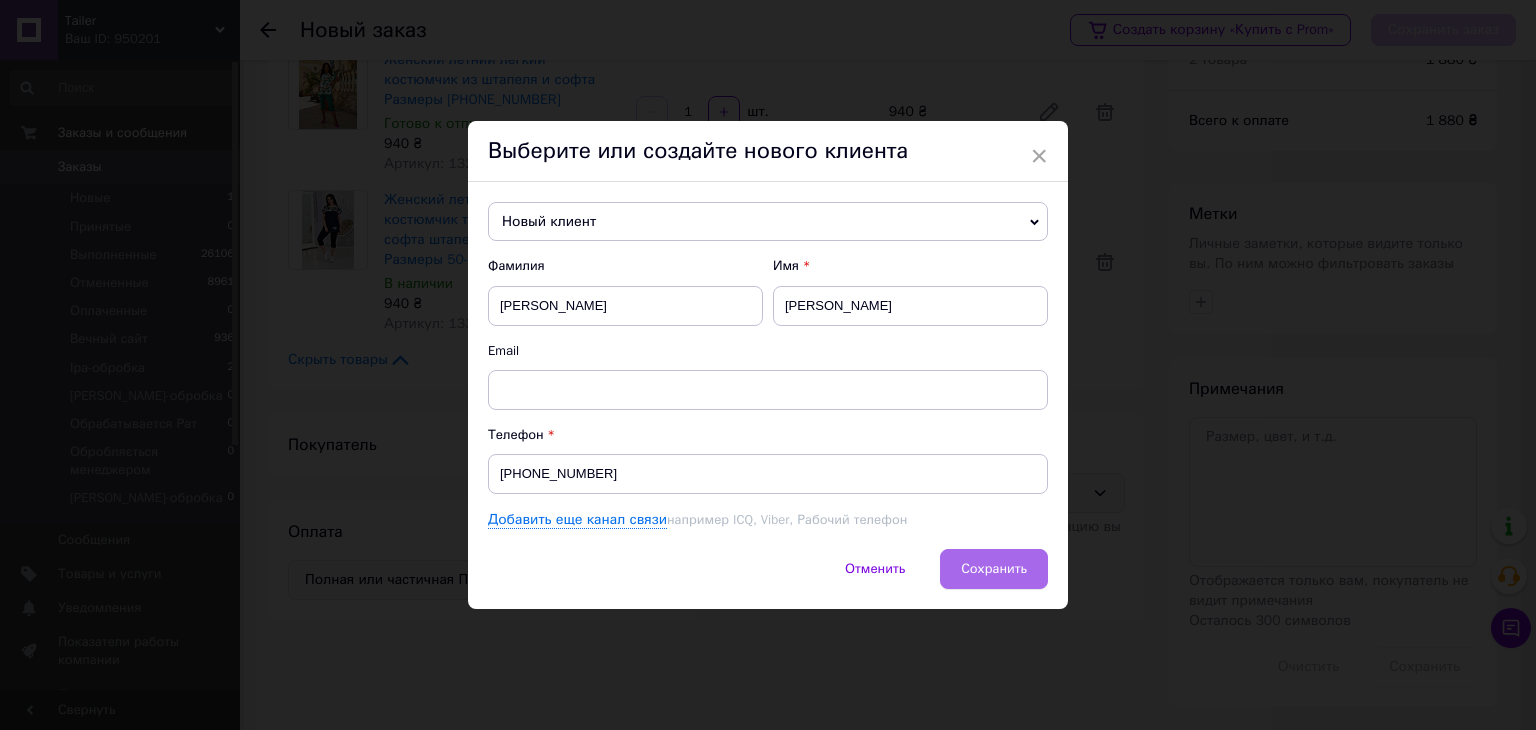 click on "Сохранить" at bounding box center (994, 568) 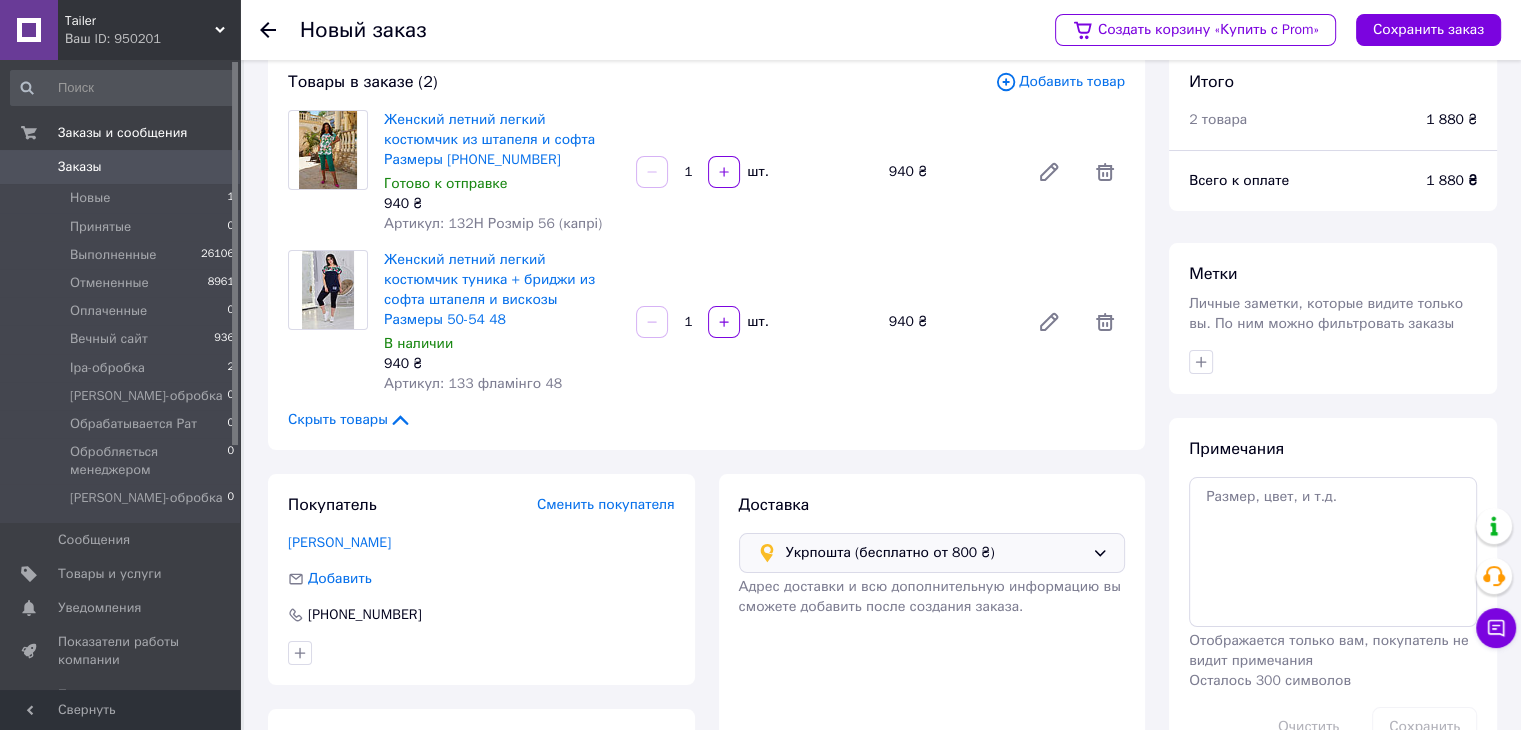 scroll, scrollTop: 0, scrollLeft: 0, axis: both 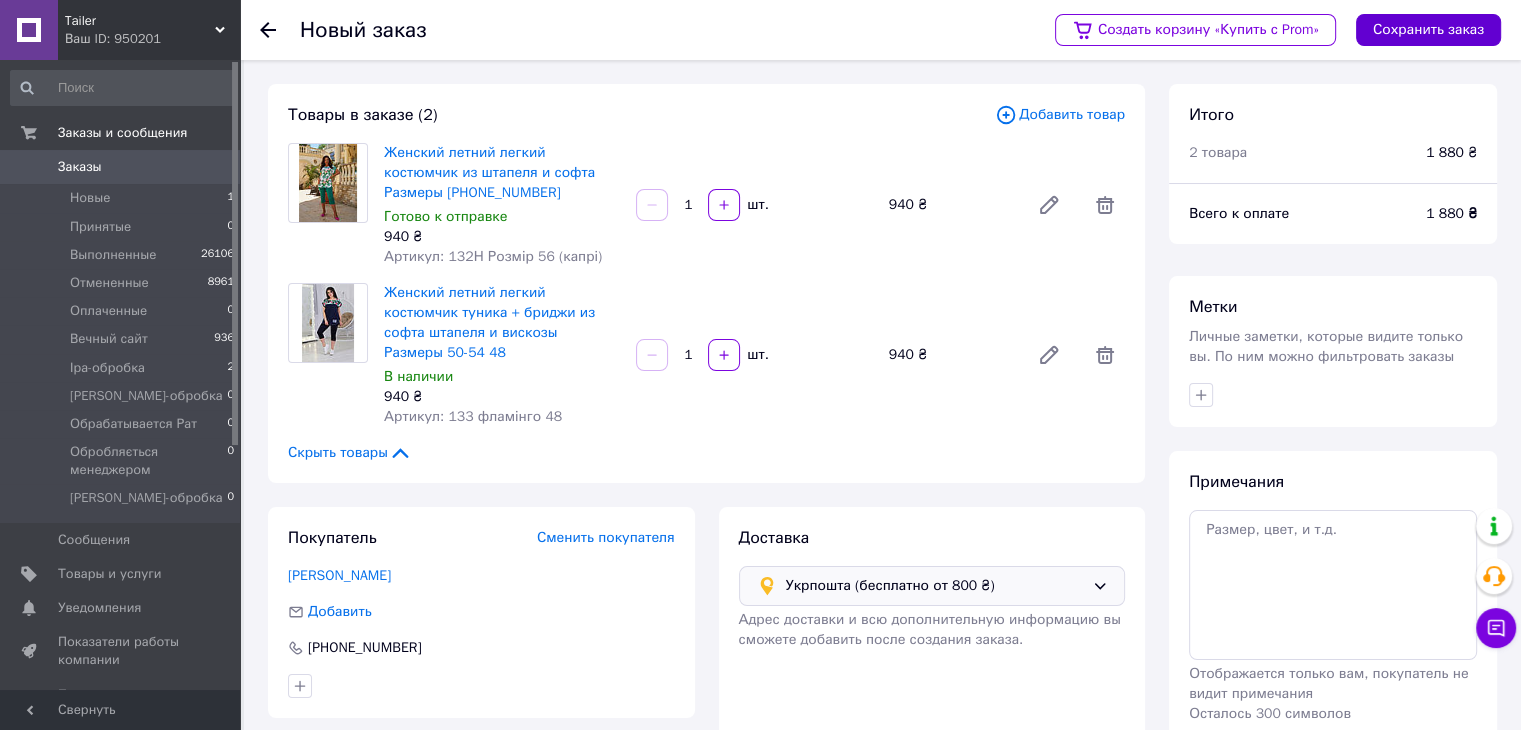 click on "Сохранить заказ" at bounding box center (1428, 30) 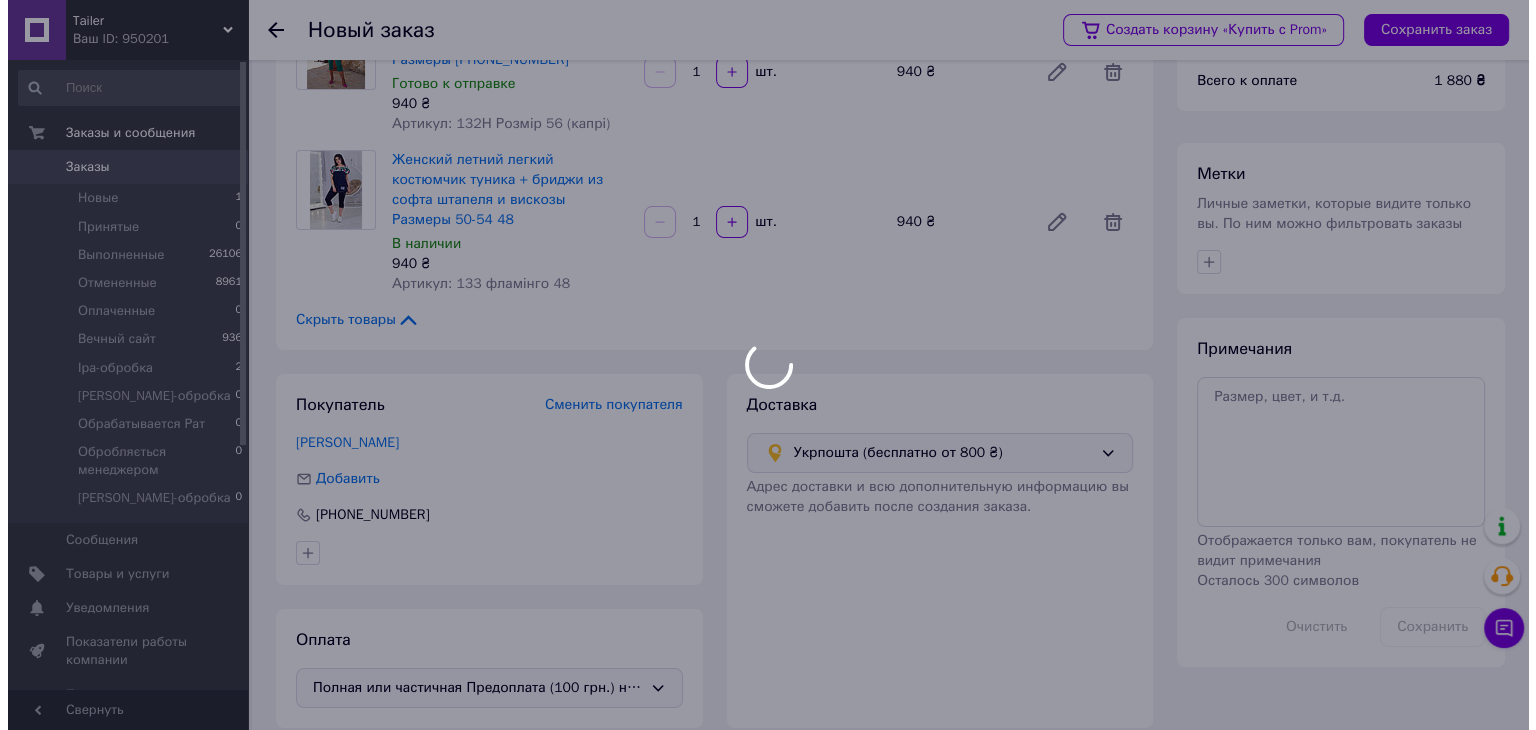 scroll, scrollTop: 135, scrollLeft: 0, axis: vertical 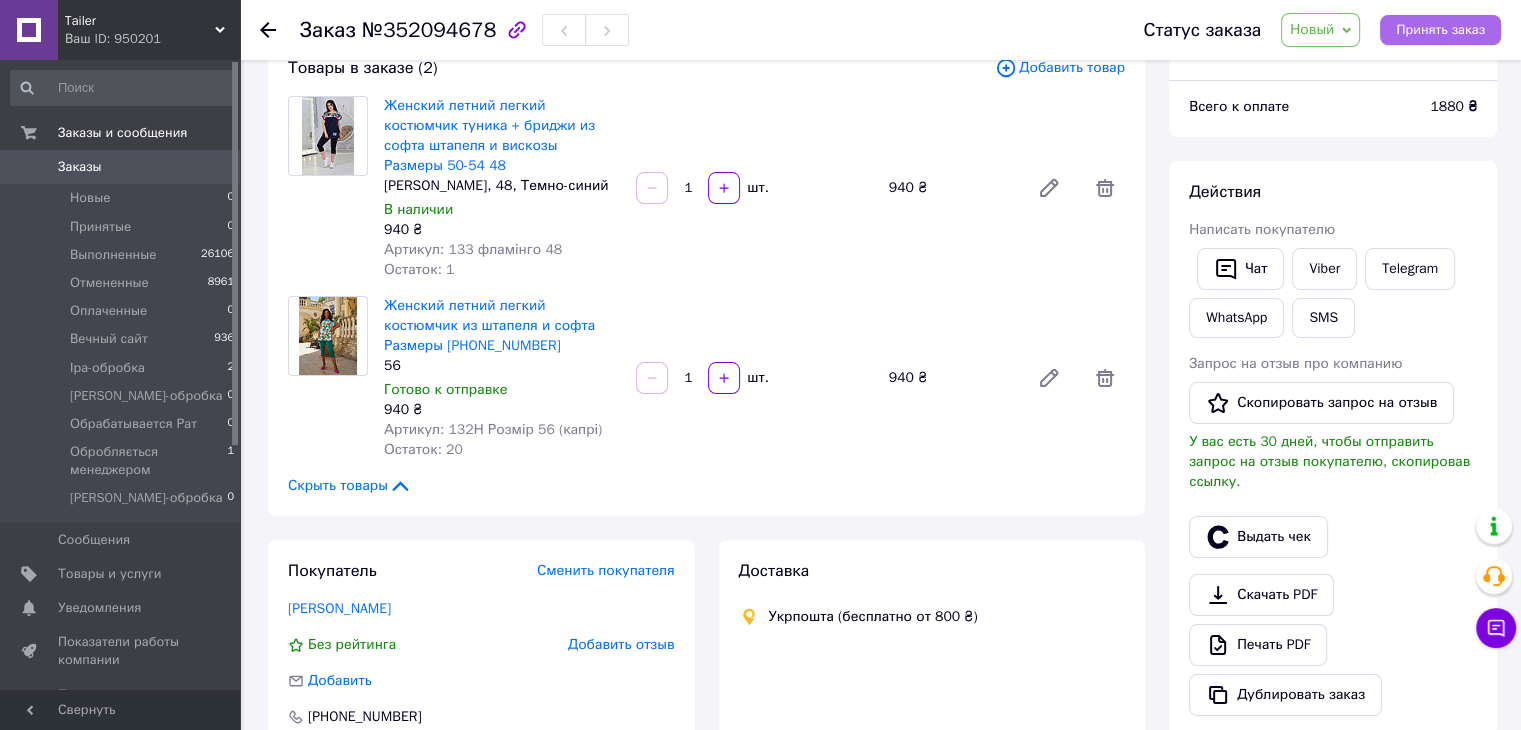 click on "Принять заказ" at bounding box center (1440, 30) 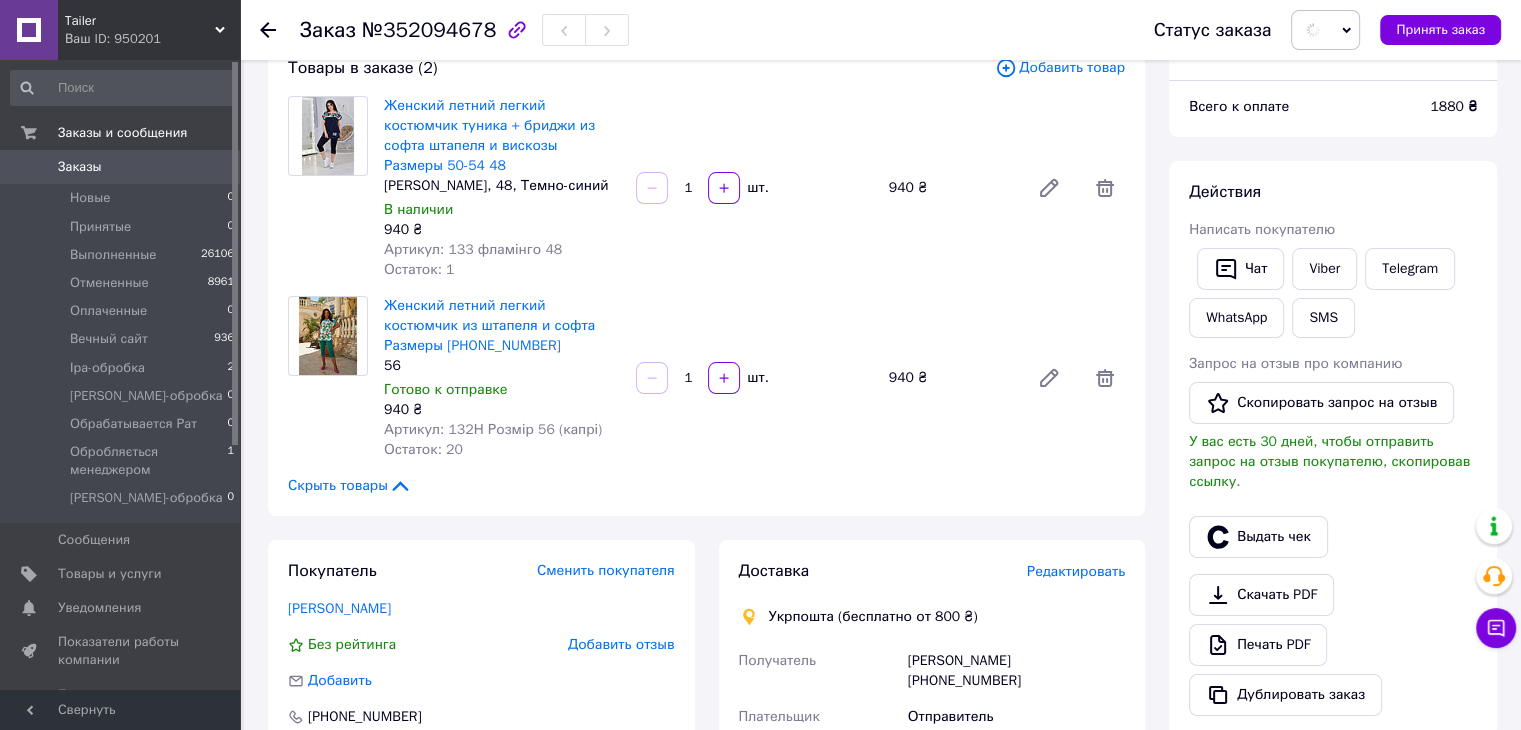 click on "Редактировать" at bounding box center [1076, 571] 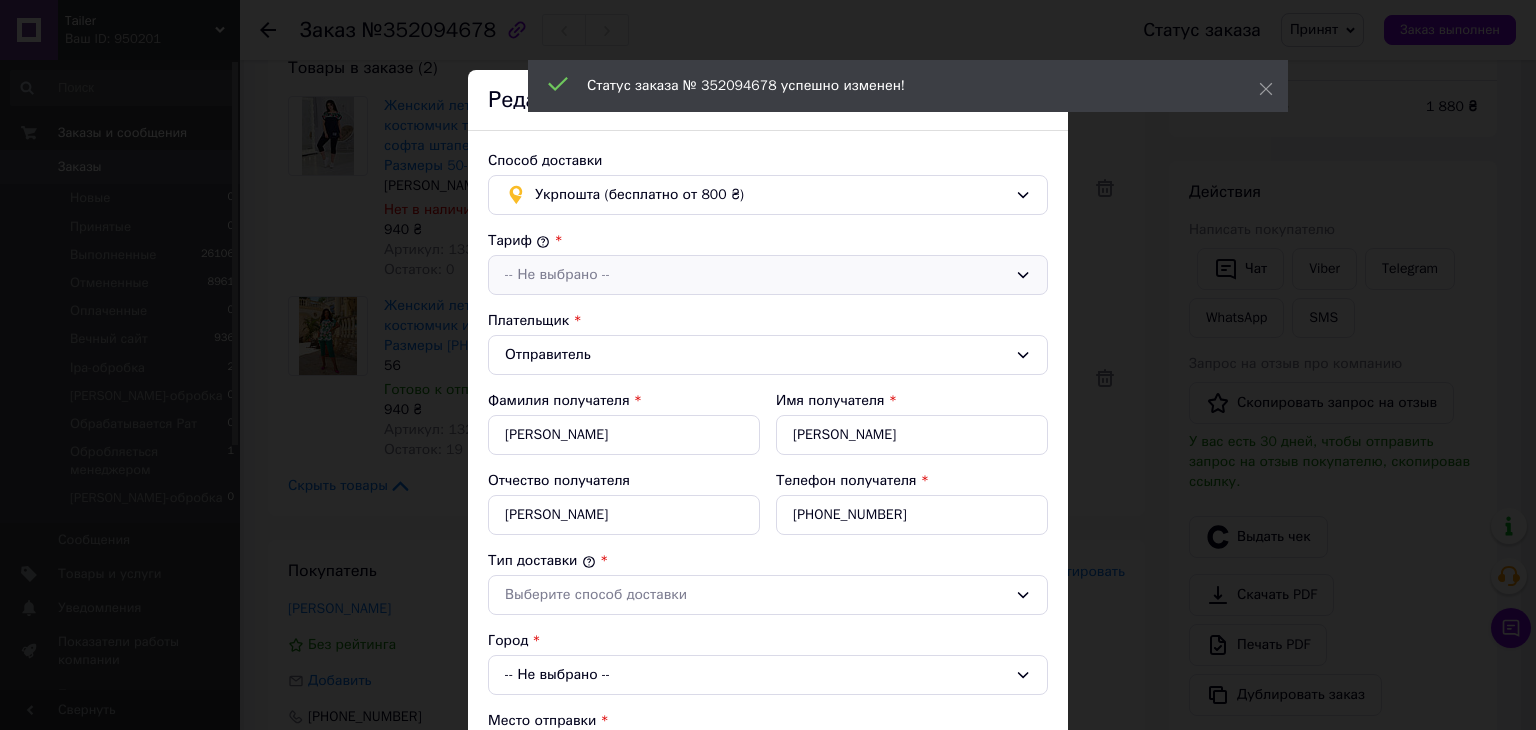 click on "-- Не выбрано --" at bounding box center (756, 275) 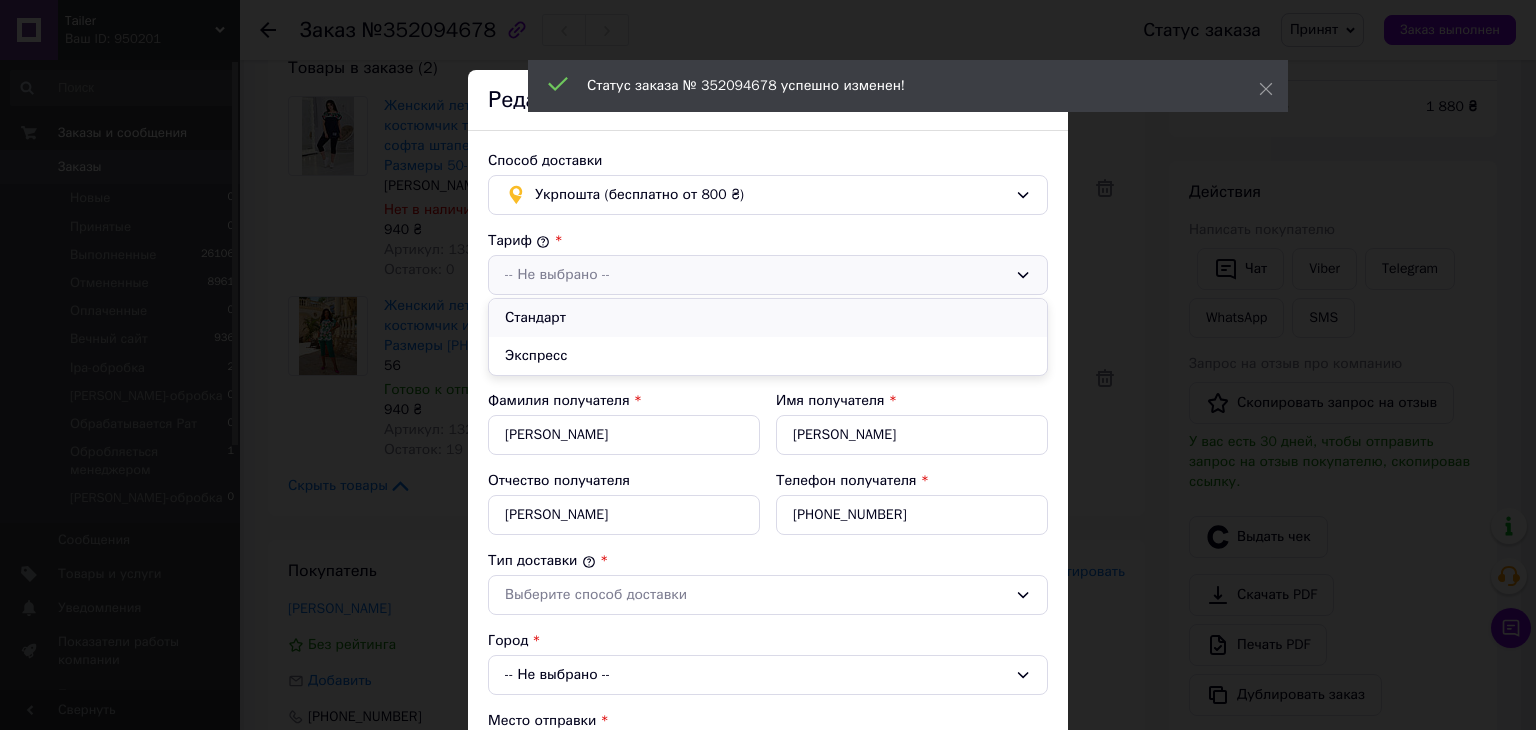 click on "Стандарт" at bounding box center (768, 318) 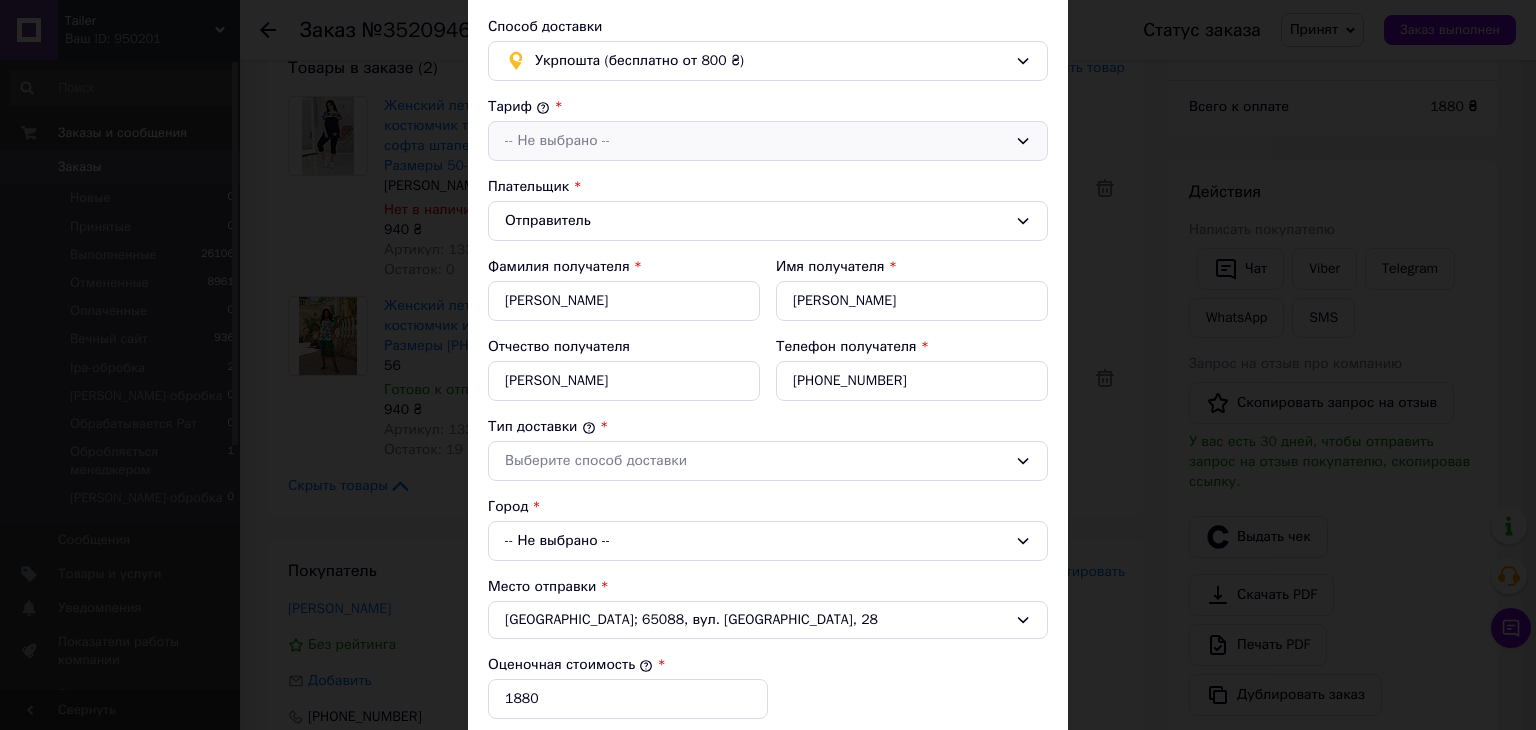 scroll, scrollTop: 300, scrollLeft: 0, axis: vertical 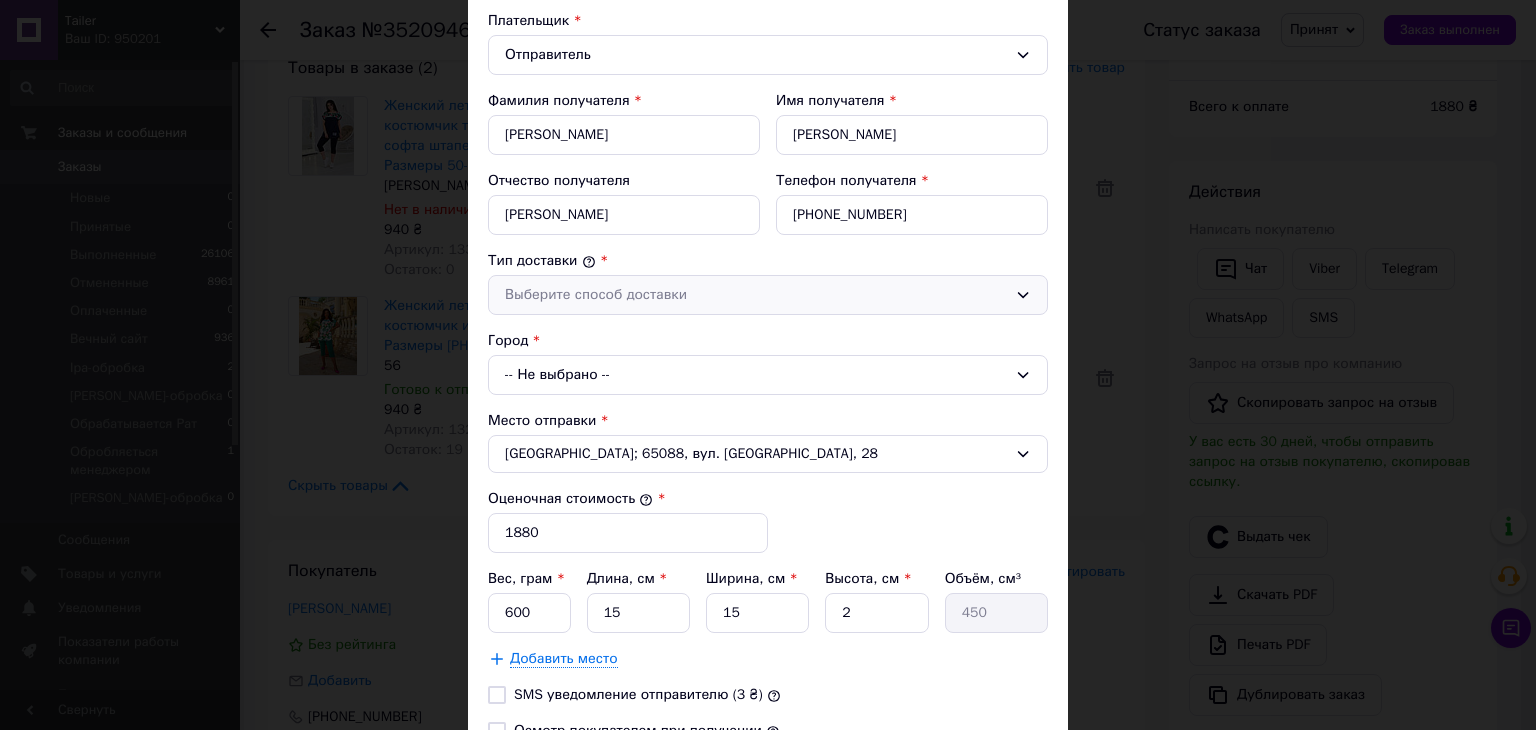 click on "Выберите способ доставки" at bounding box center (768, 295) 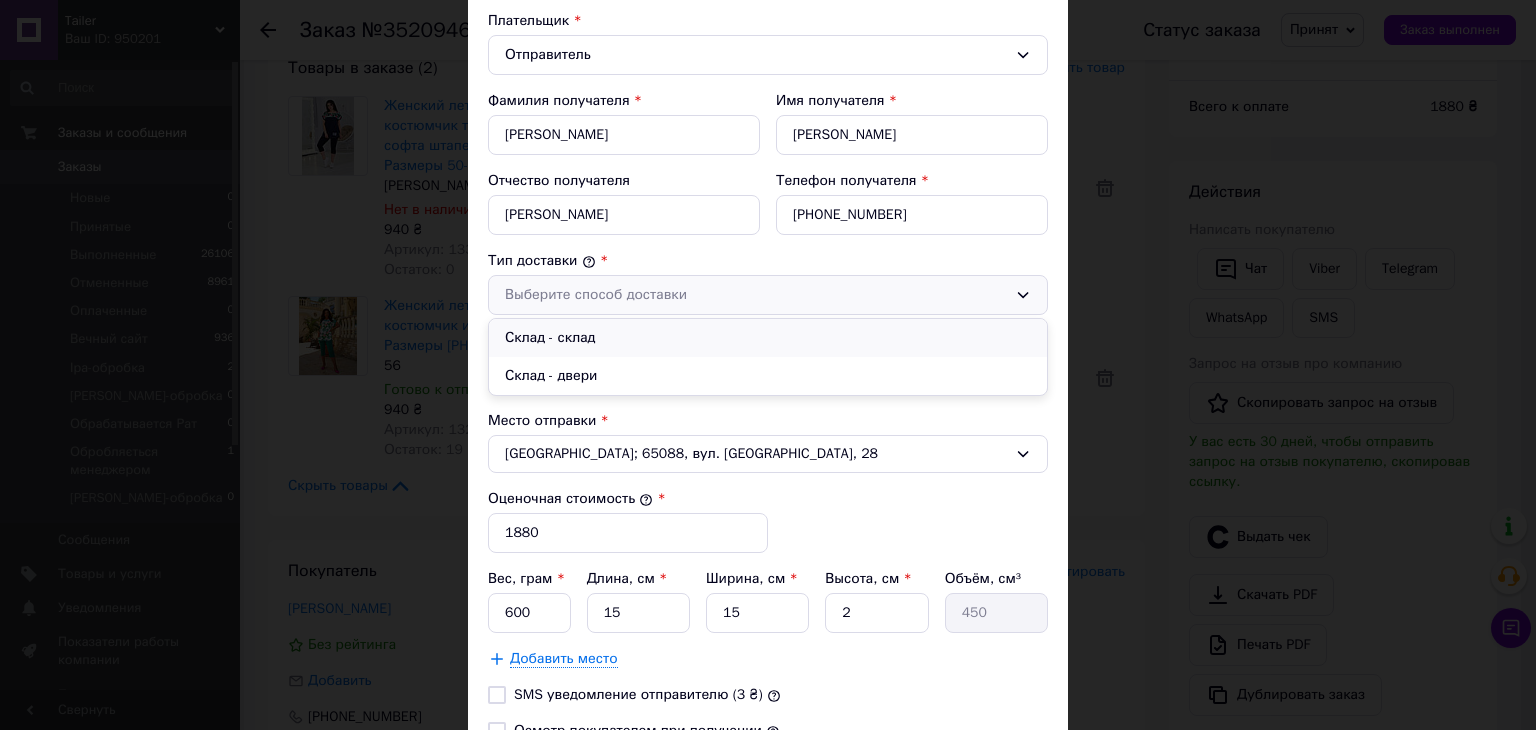 click on "Склад - склад" at bounding box center (768, 338) 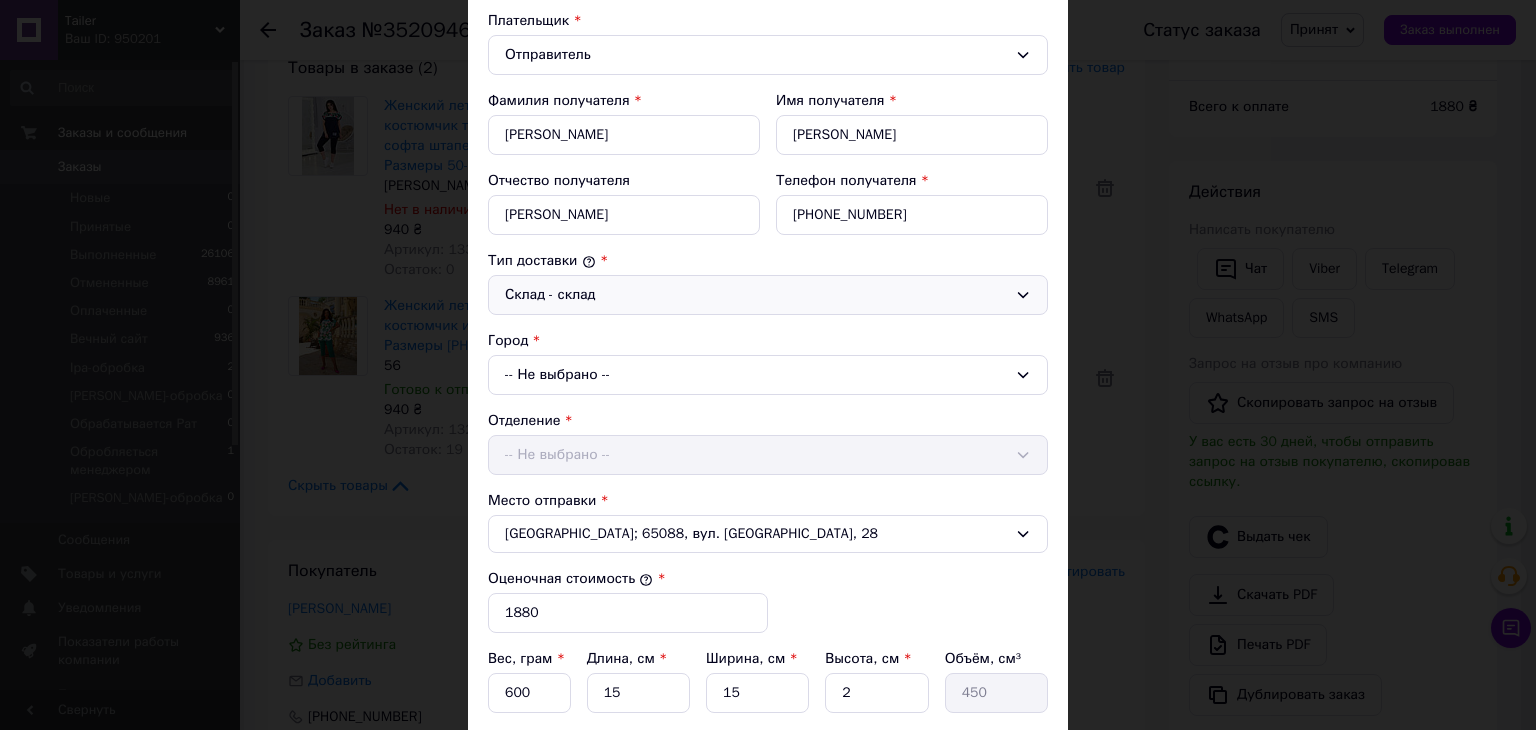 click on "-- Не выбрано --" at bounding box center [768, 375] 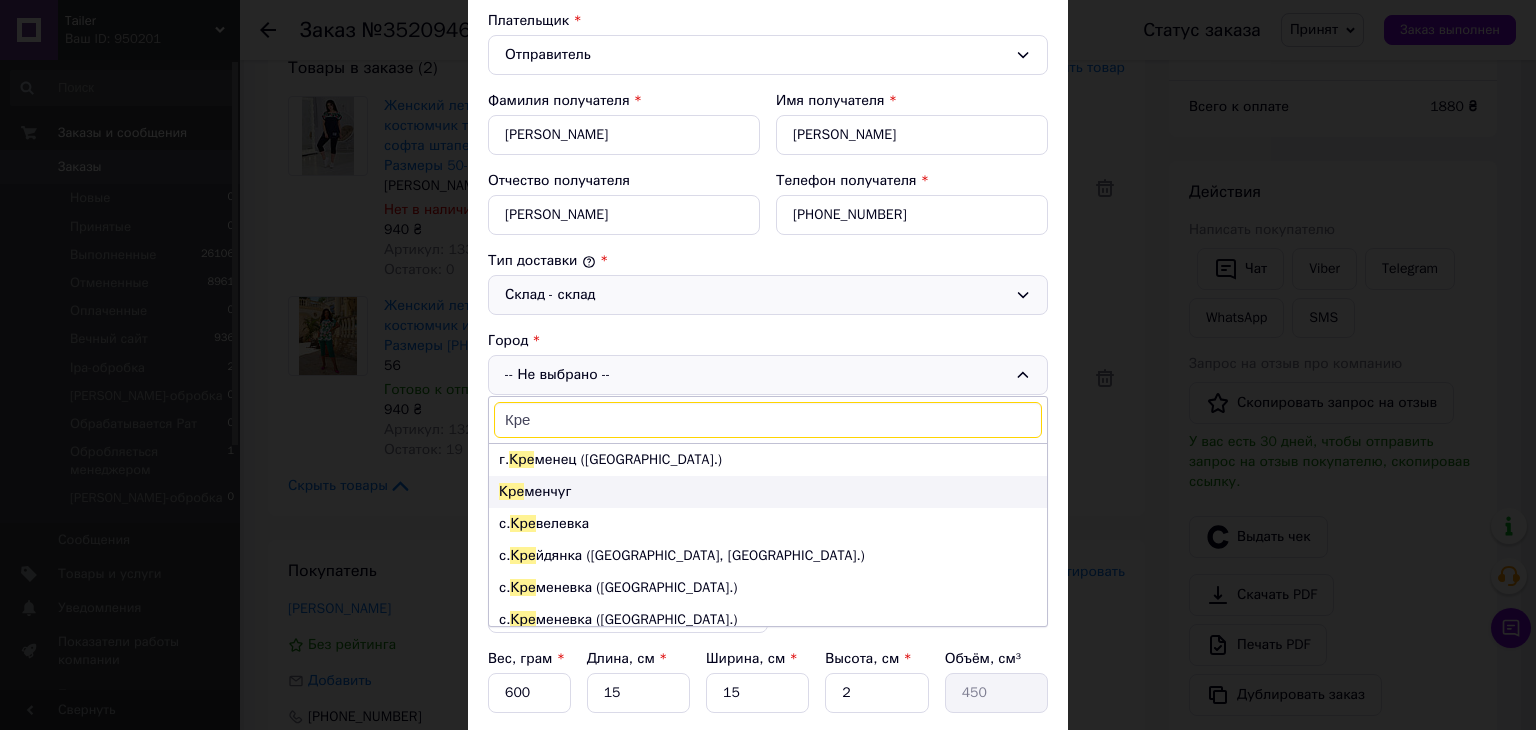 type on "Кре" 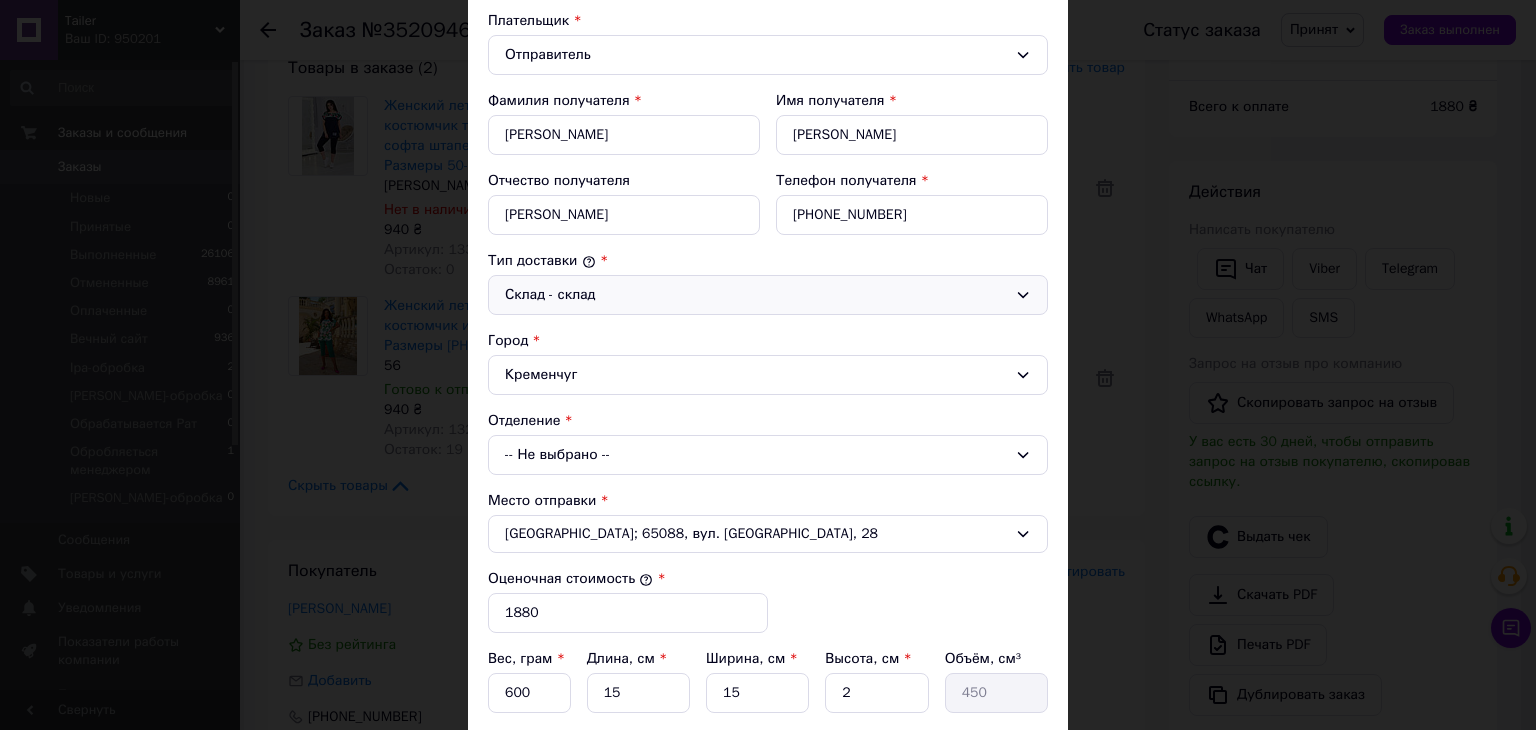 click on "-- Не выбрано --" at bounding box center [768, 455] 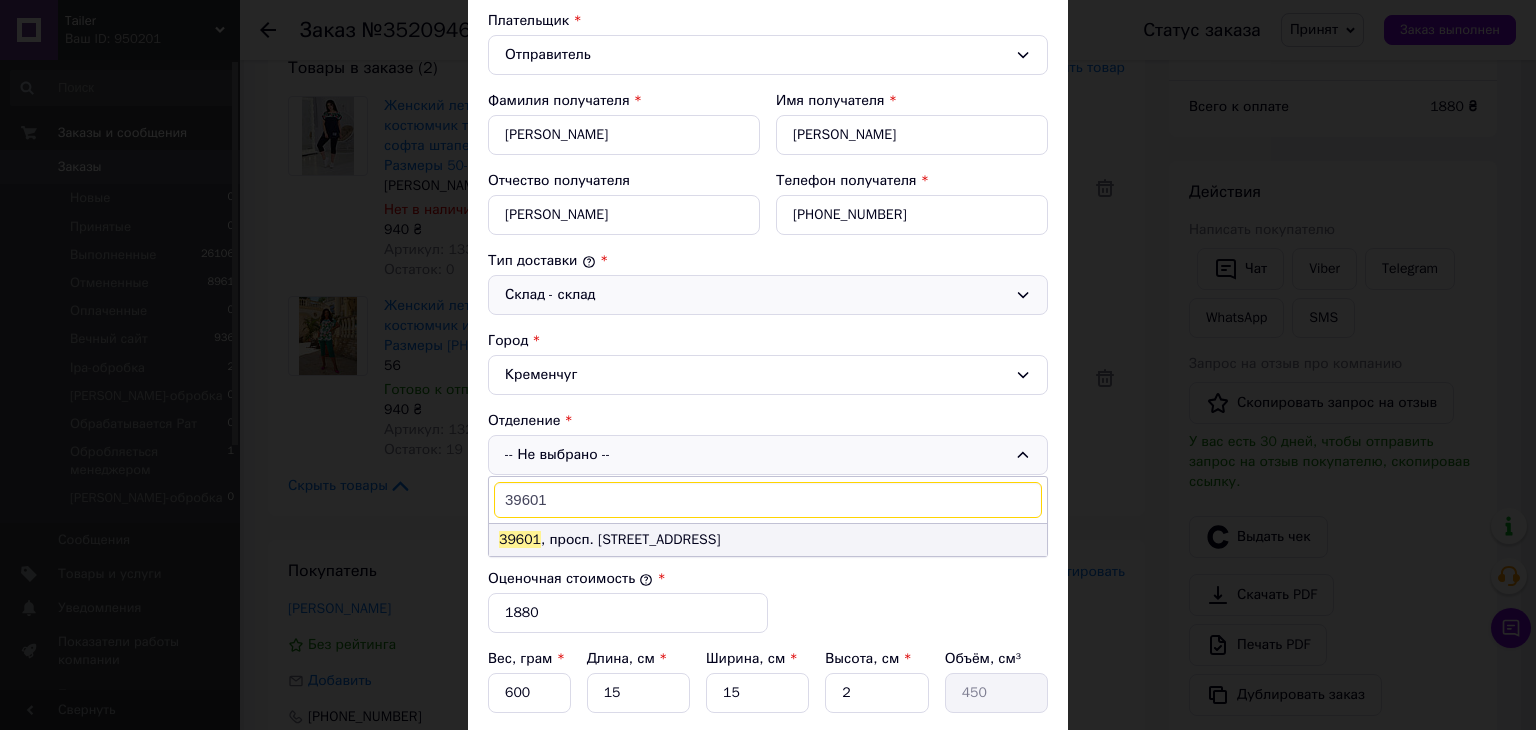 type on "39601" 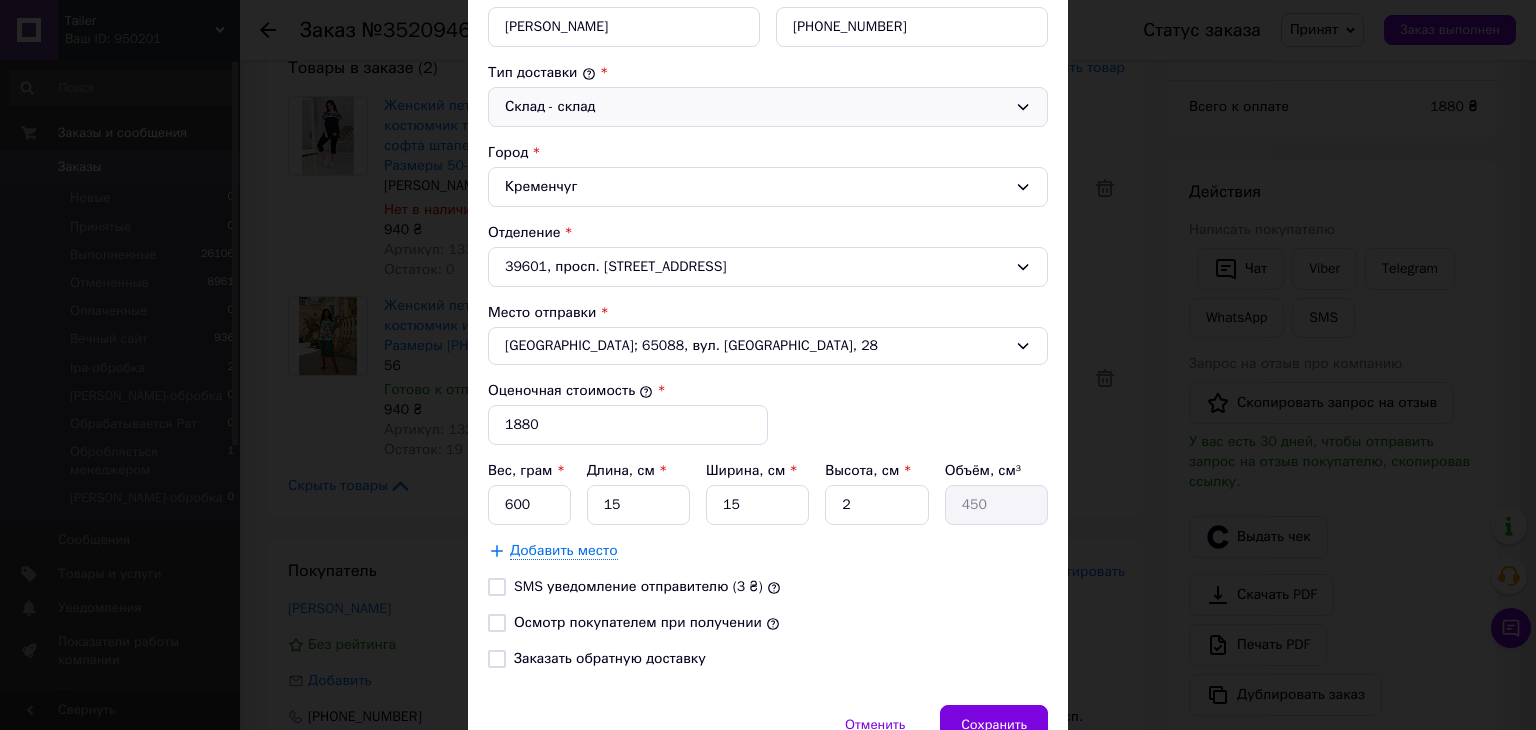 scroll, scrollTop: 500, scrollLeft: 0, axis: vertical 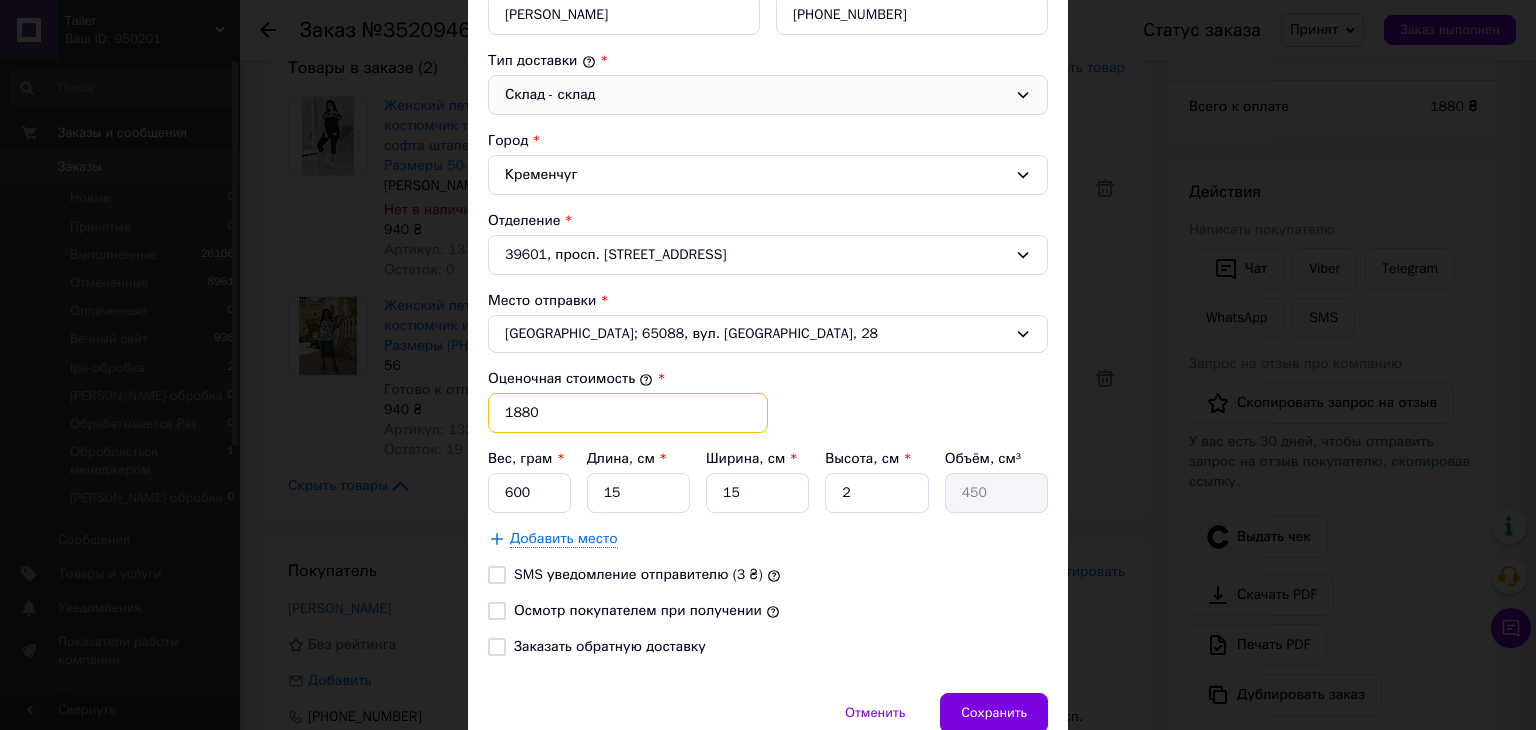click on "1880" at bounding box center [628, 413] 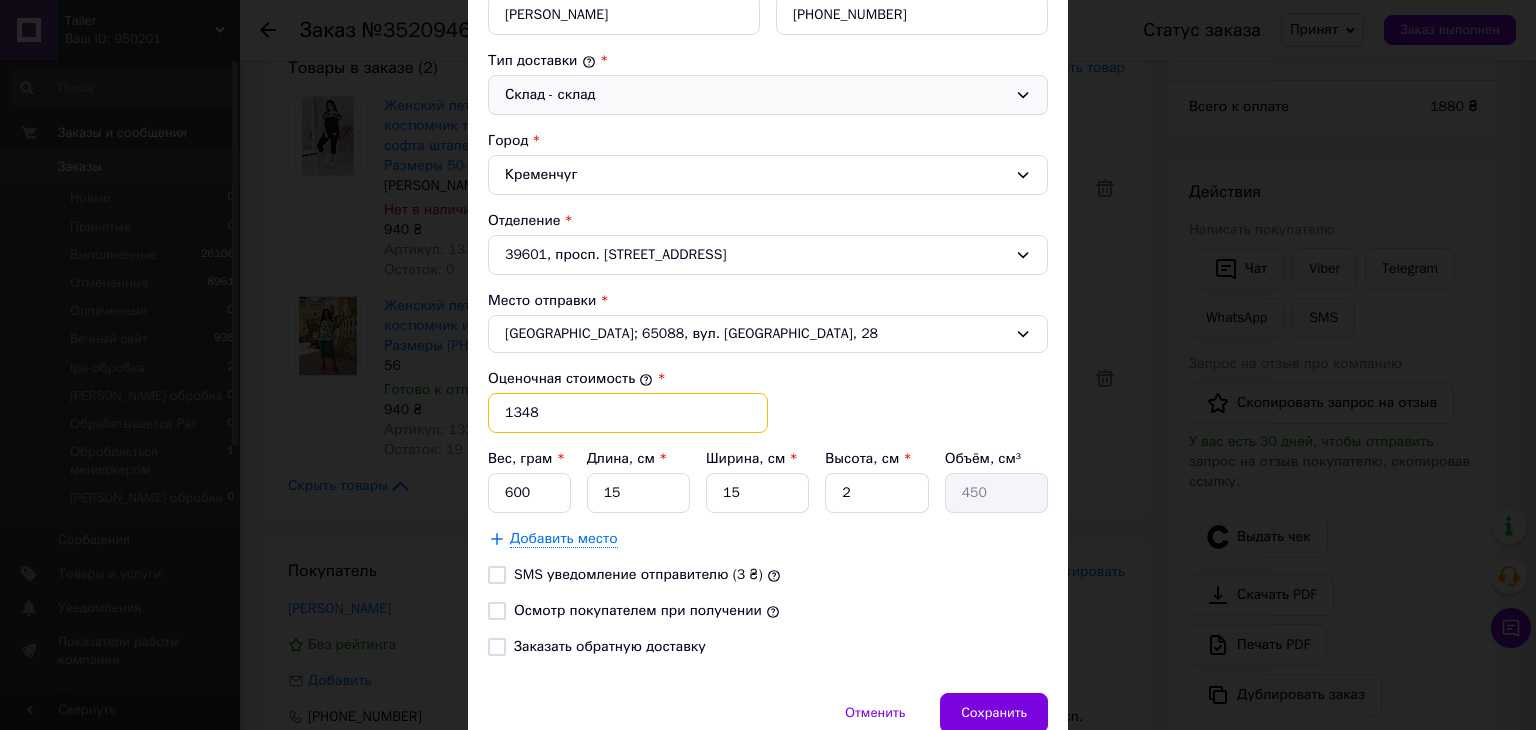 type on "1348" 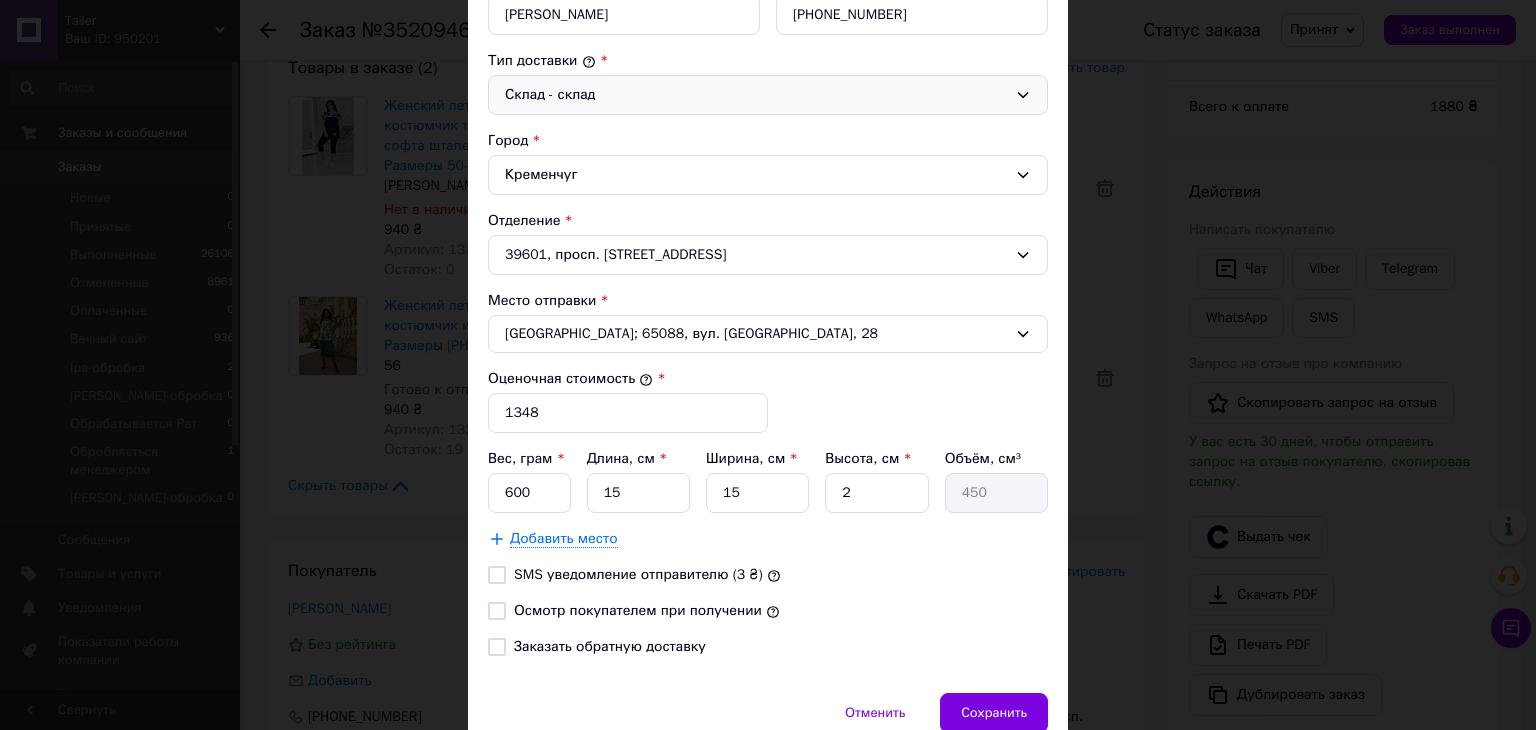 click on "Осмотр покупателем при получении" at bounding box center [638, 610] 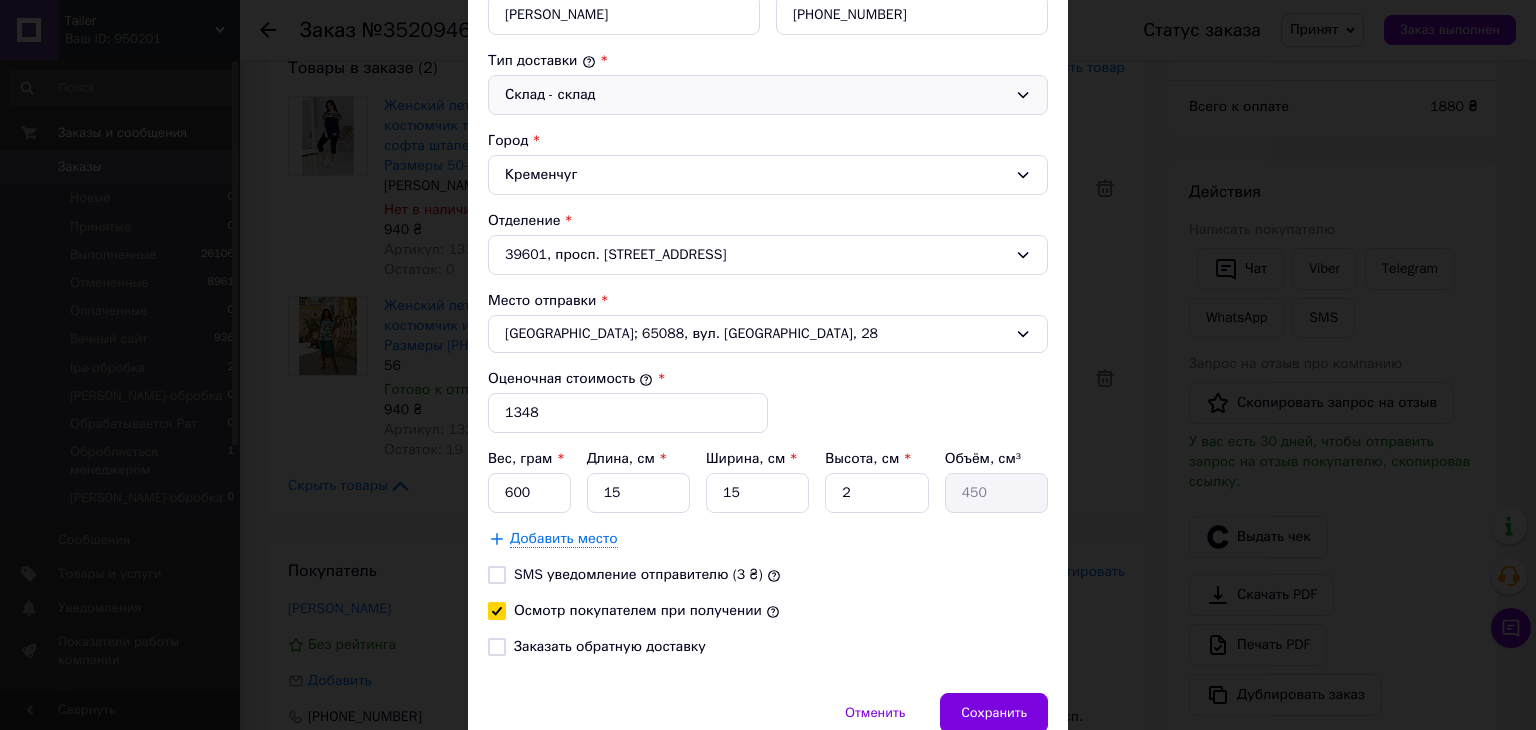 click on "Заказать обратную доставку" at bounding box center (610, 646) 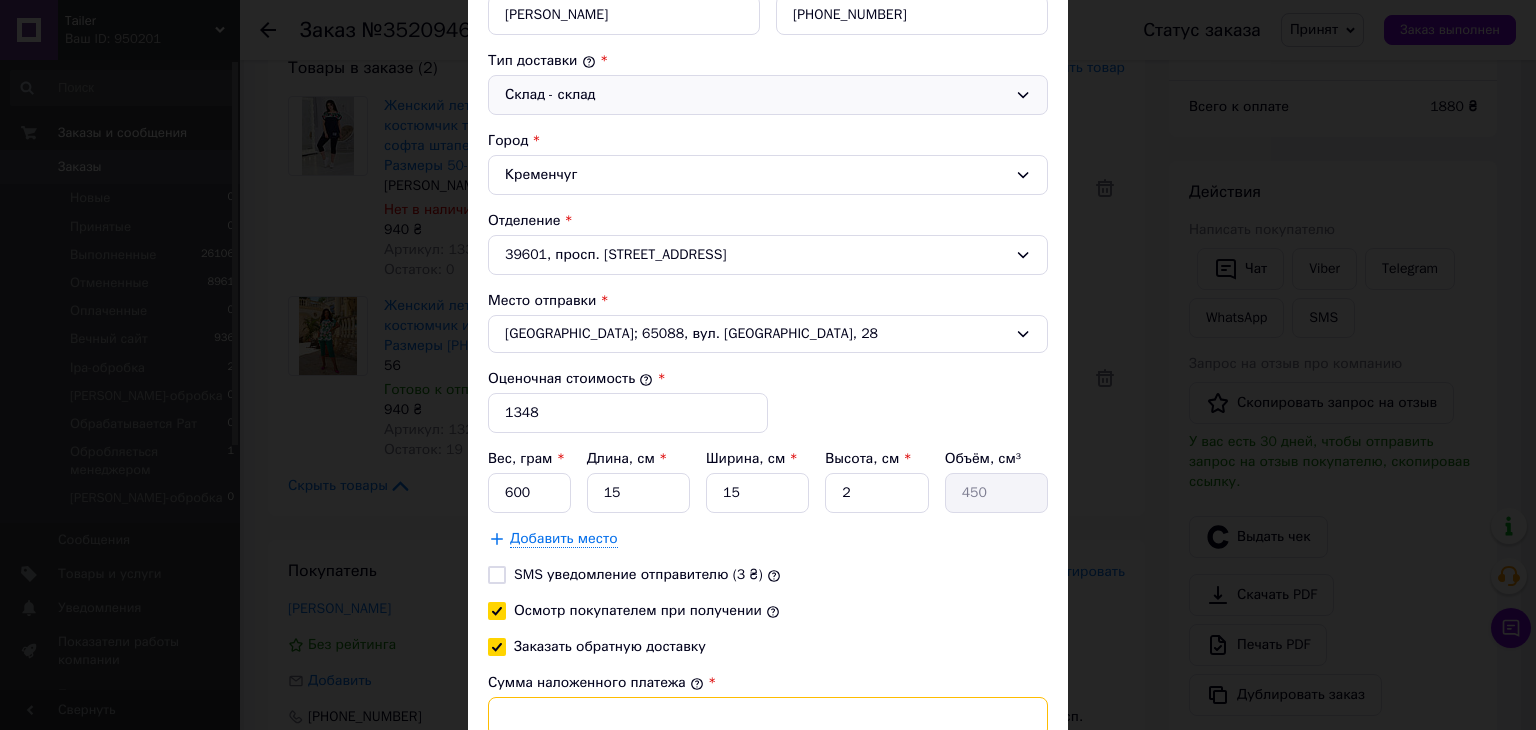 click on "Сумма наложенного платежа" at bounding box center (768, 717) 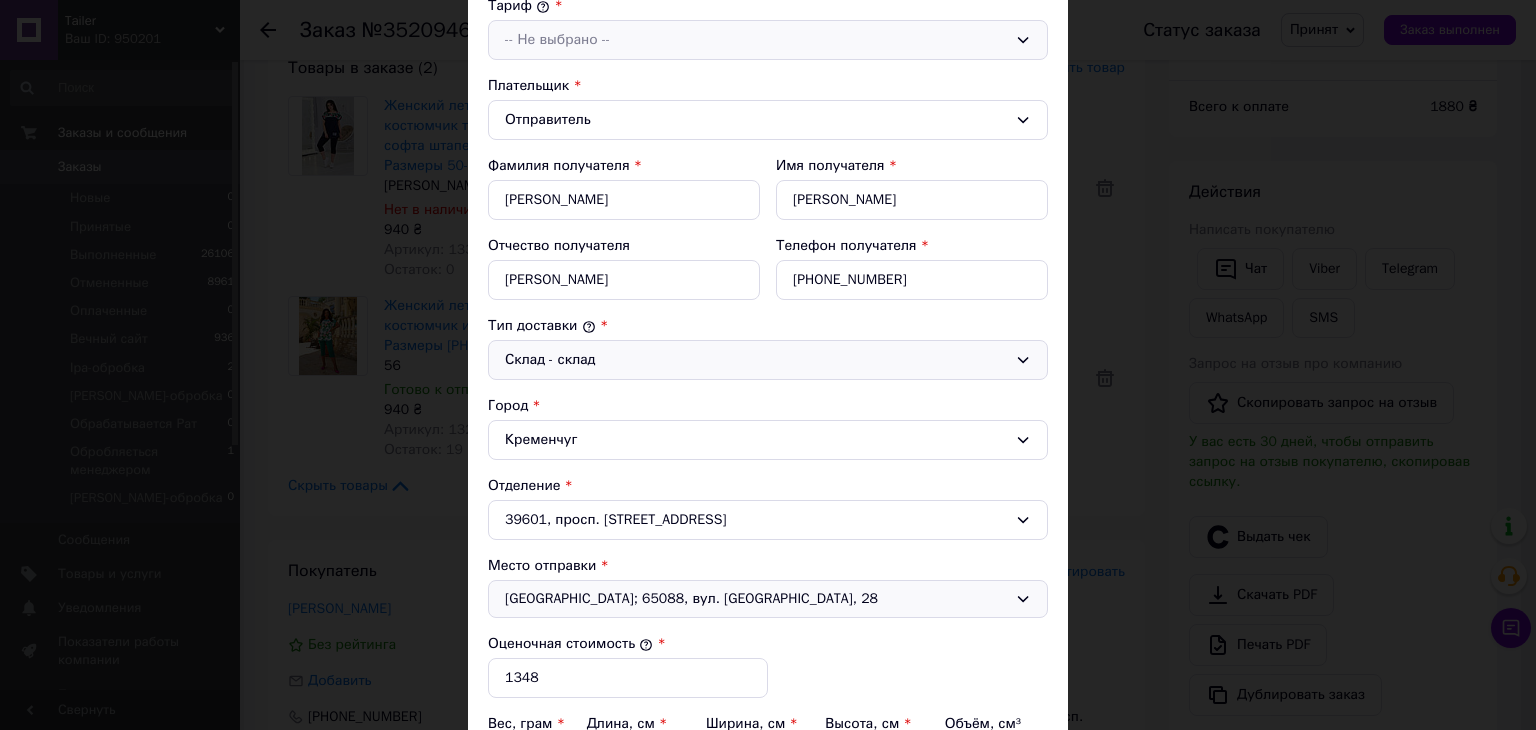 scroll, scrollTop: 200, scrollLeft: 0, axis: vertical 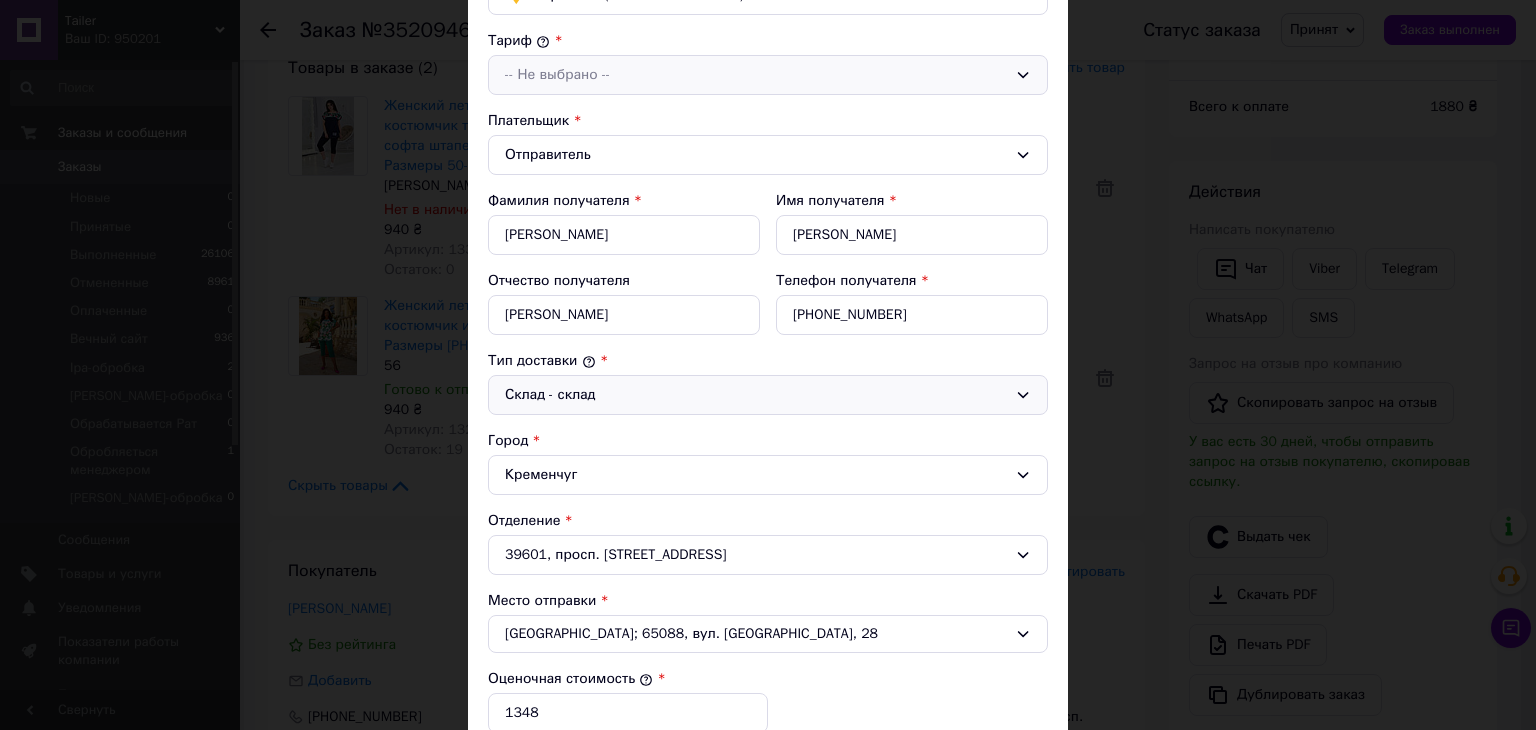 type on "1348" 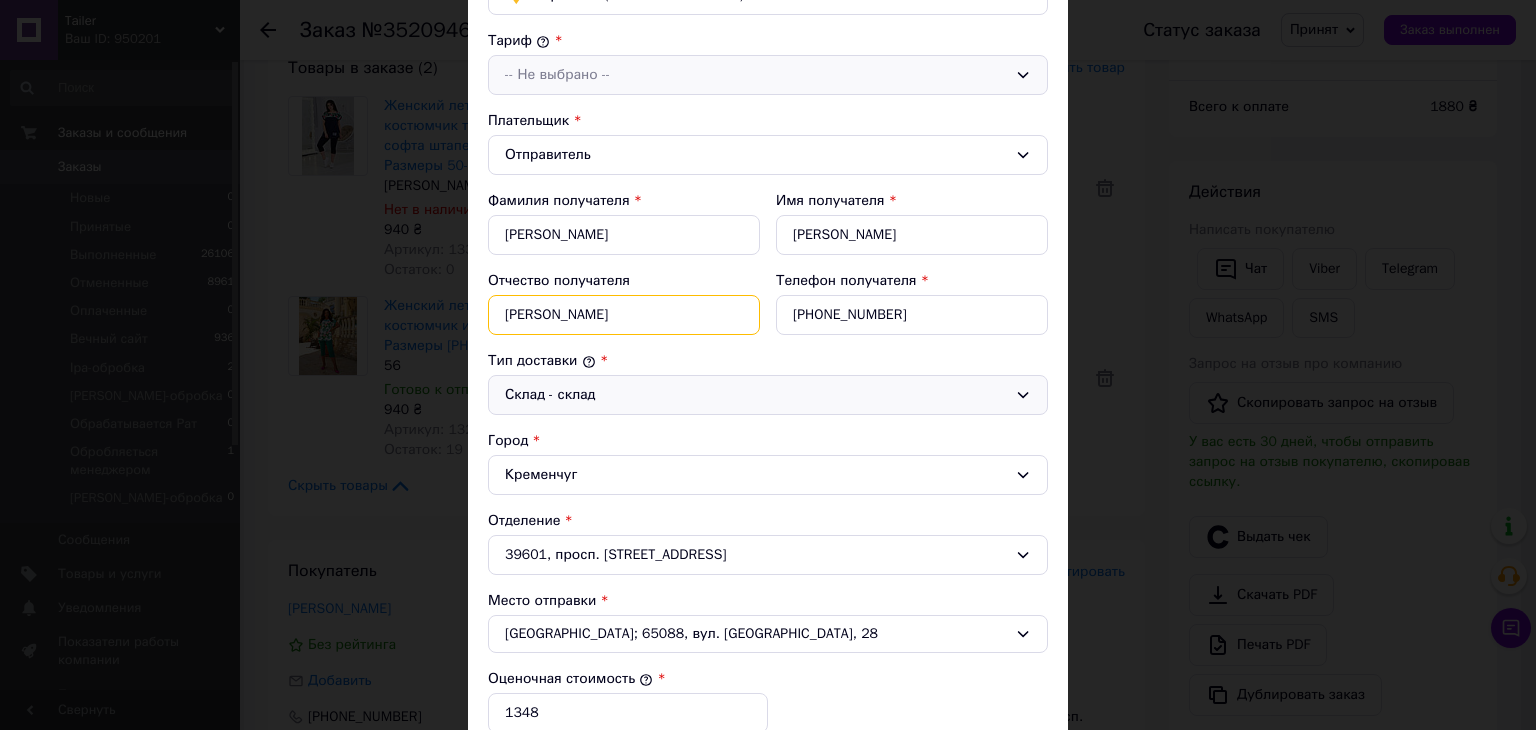 click on "[PERSON_NAME]" at bounding box center (624, 315) 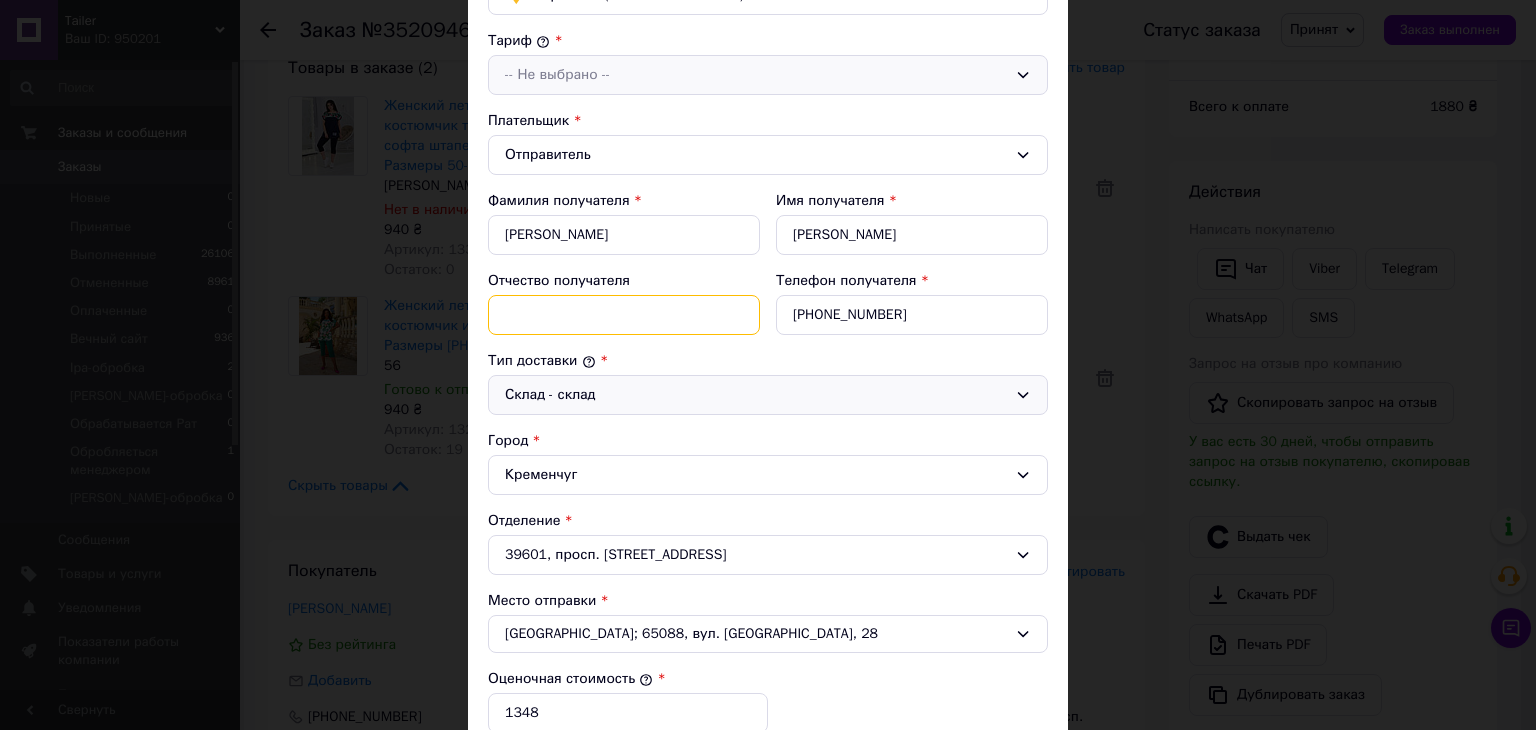 type 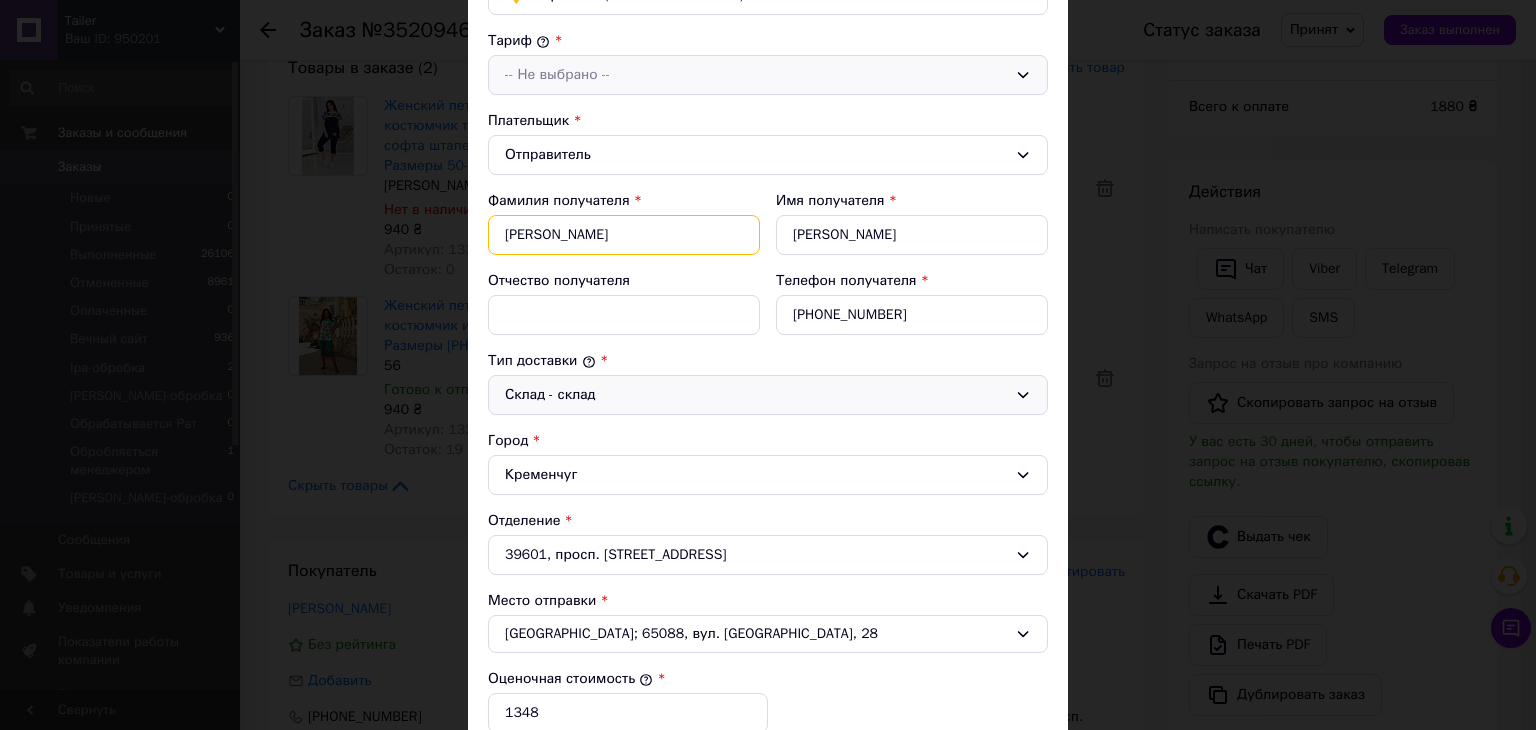 click on "[PERSON_NAME]" at bounding box center [624, 235] 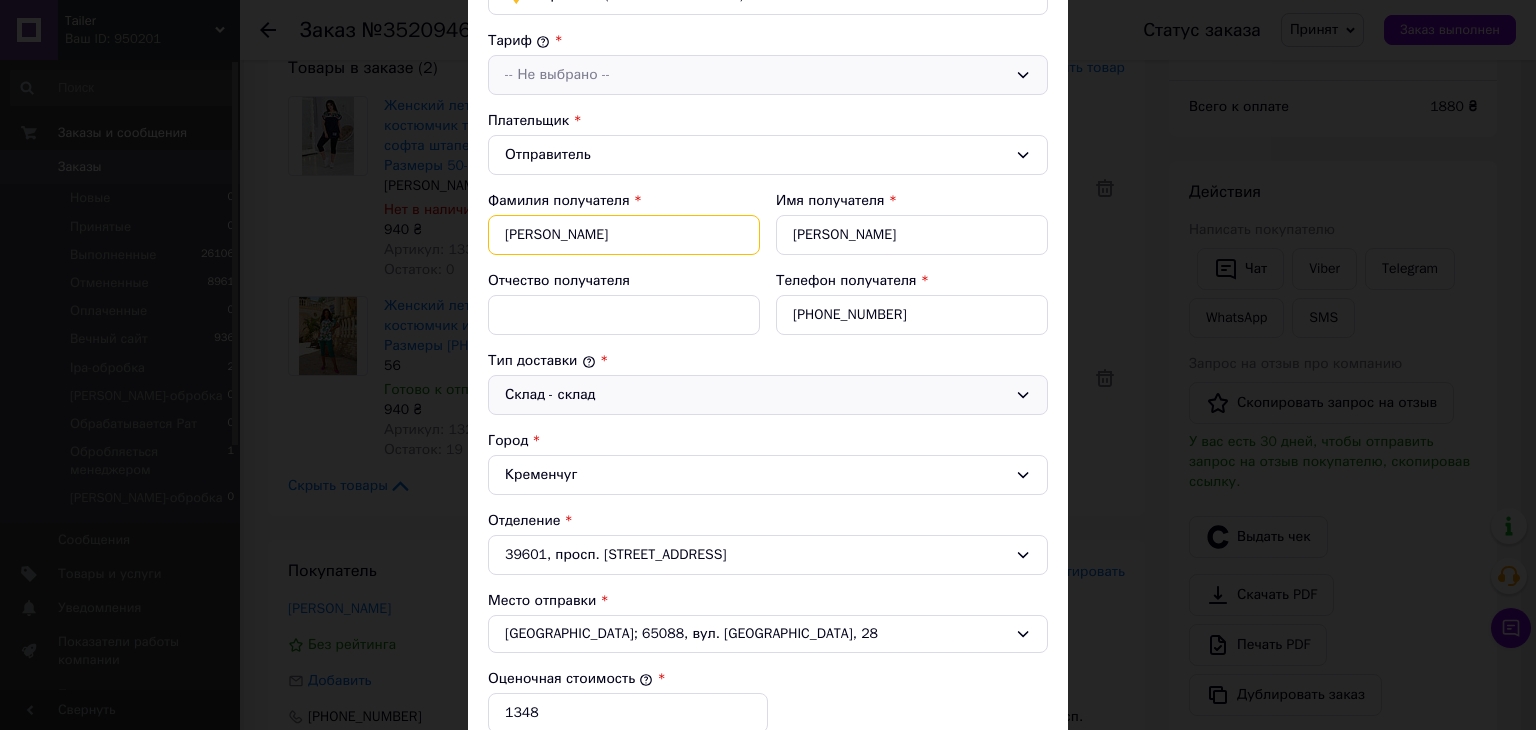 paste on "[PERSON_NAME]" 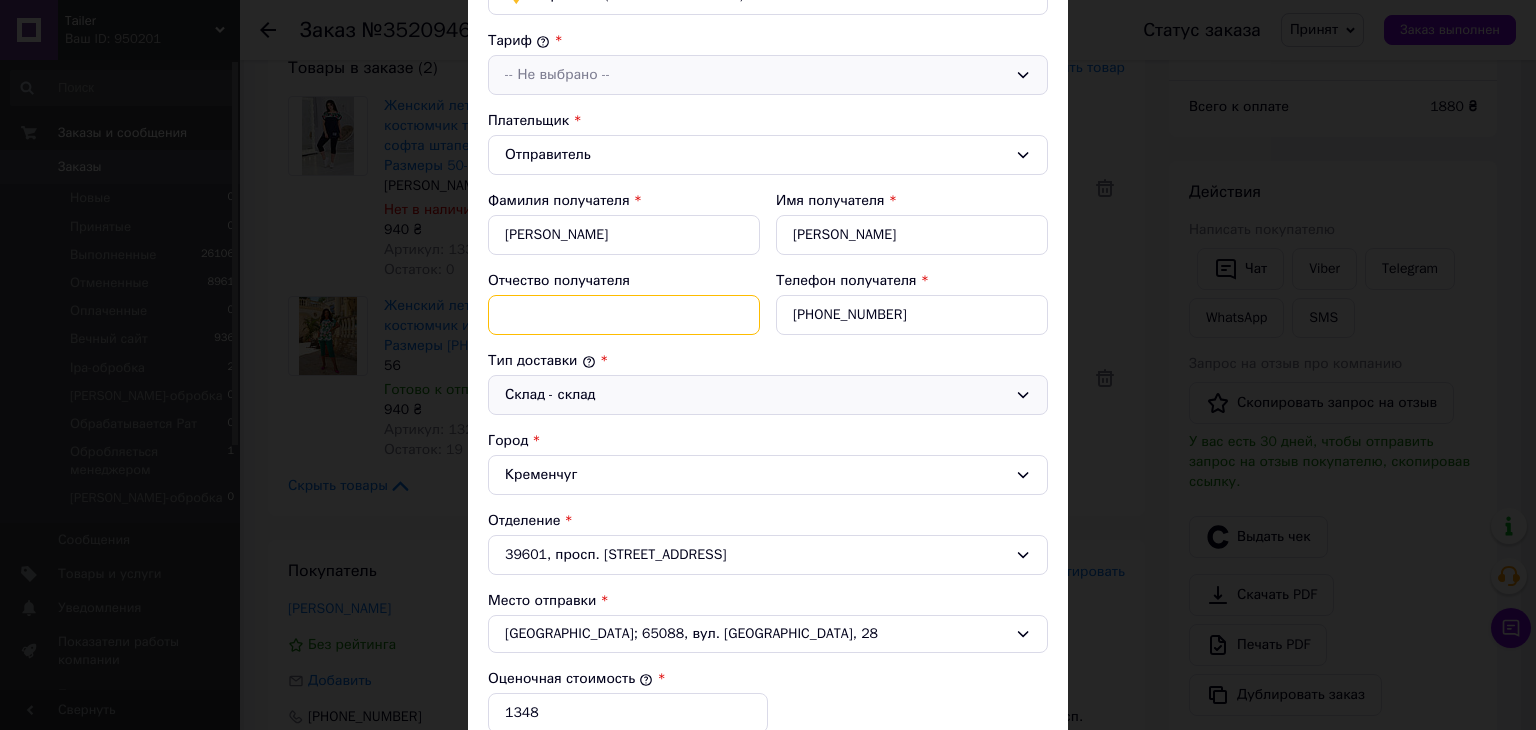 click on "Отчество получателя" at bounding box center [624, 315] 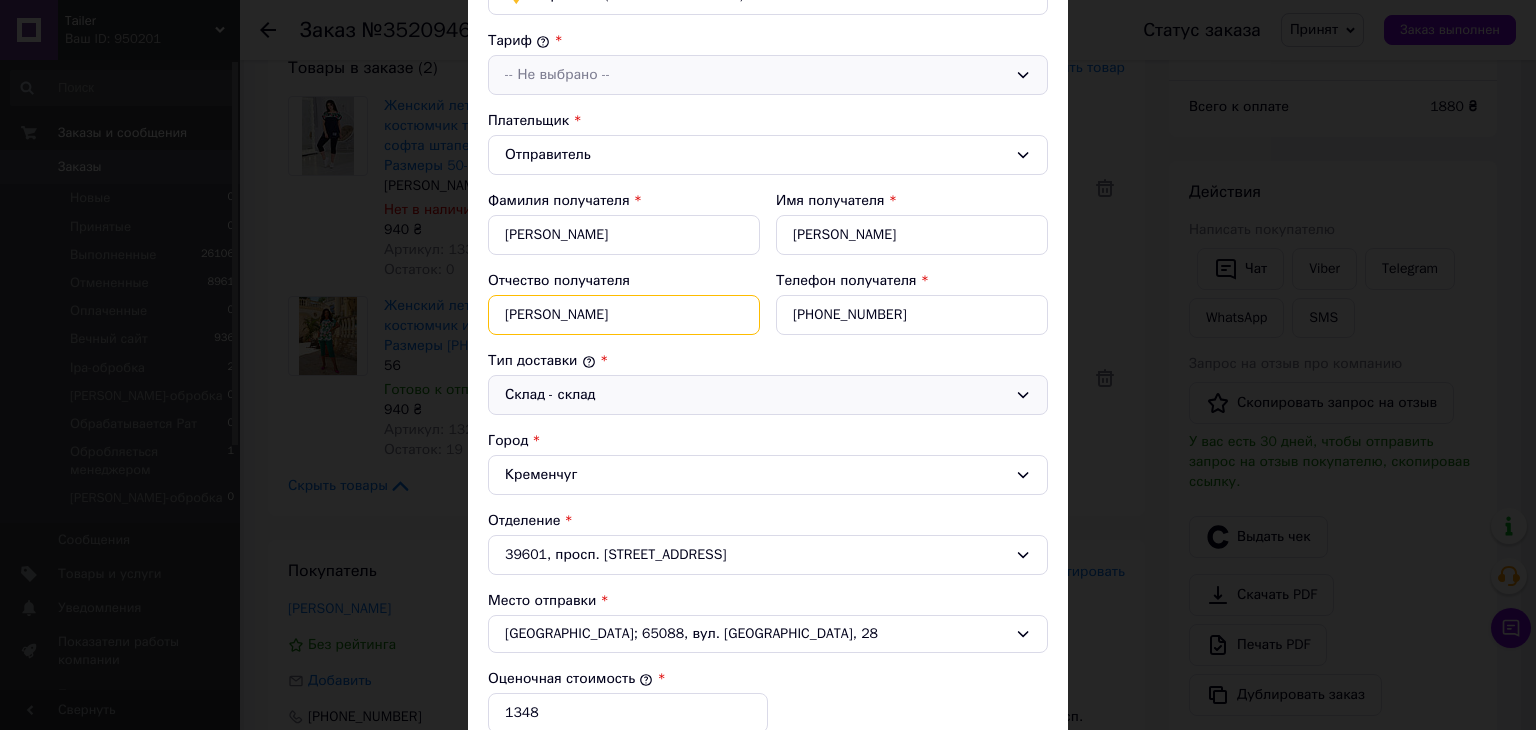scroll, scrollTop: 100, scrollLeft: 0, axis: vertical 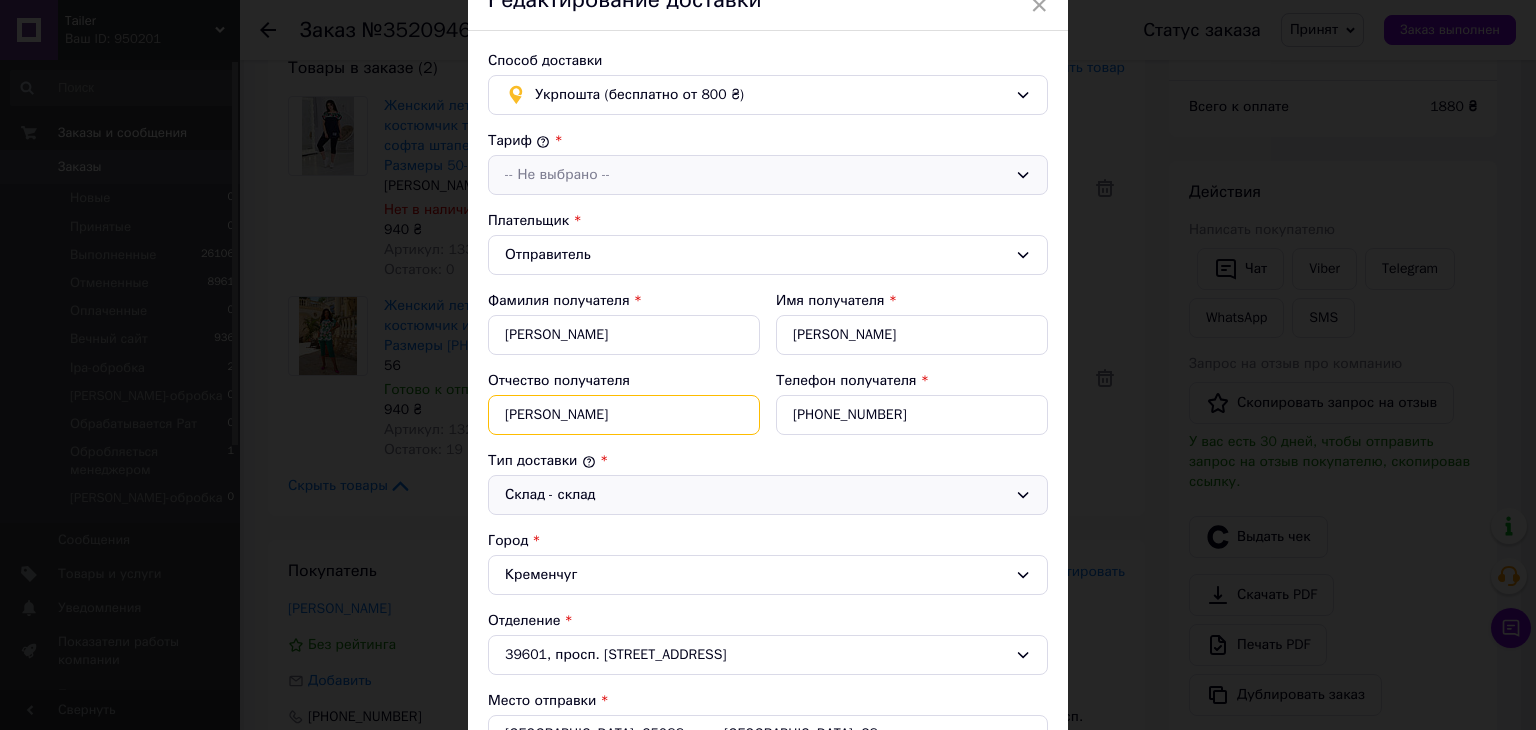 type on "[PERSON_NAME]" 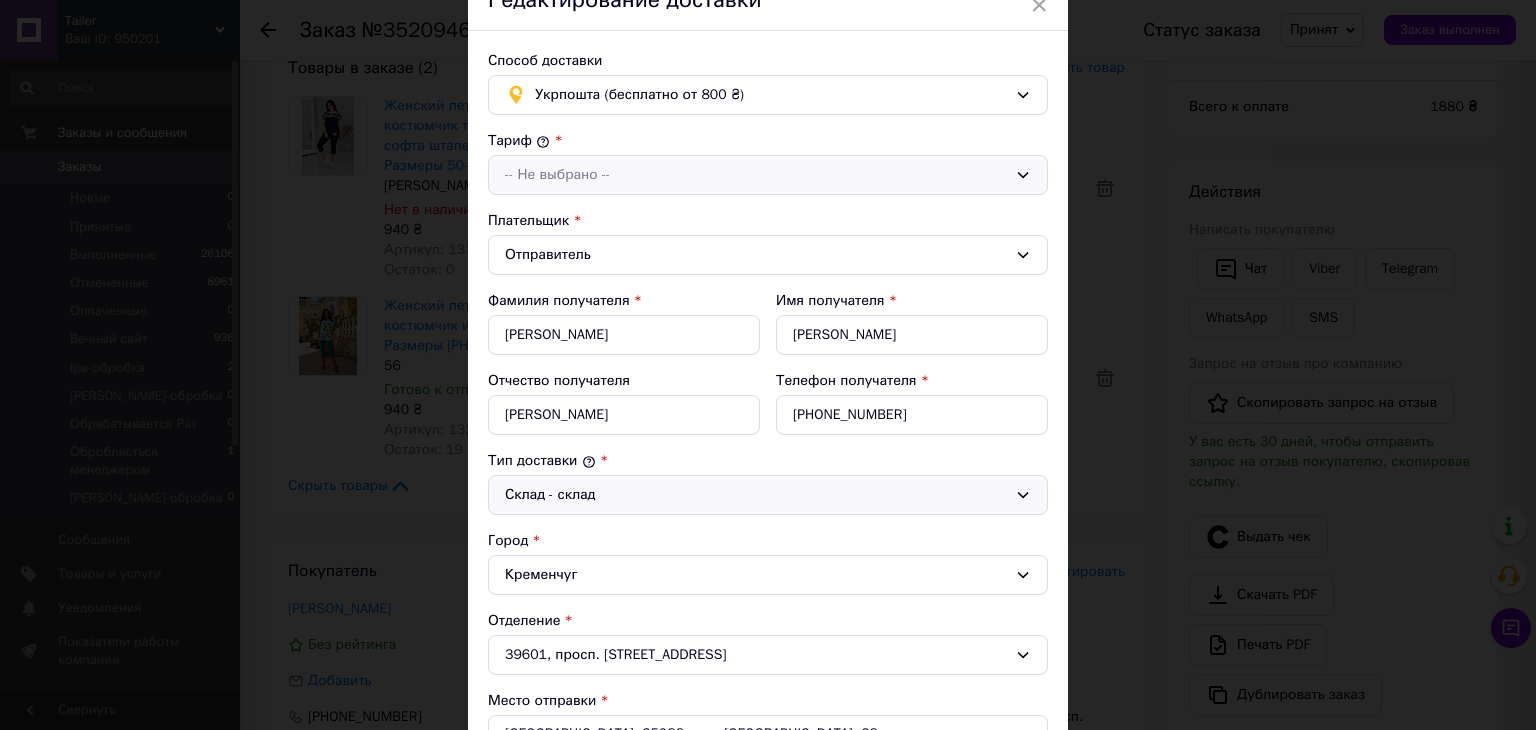 click on "-- Не выбрано --" at bounding box center [768, 175] 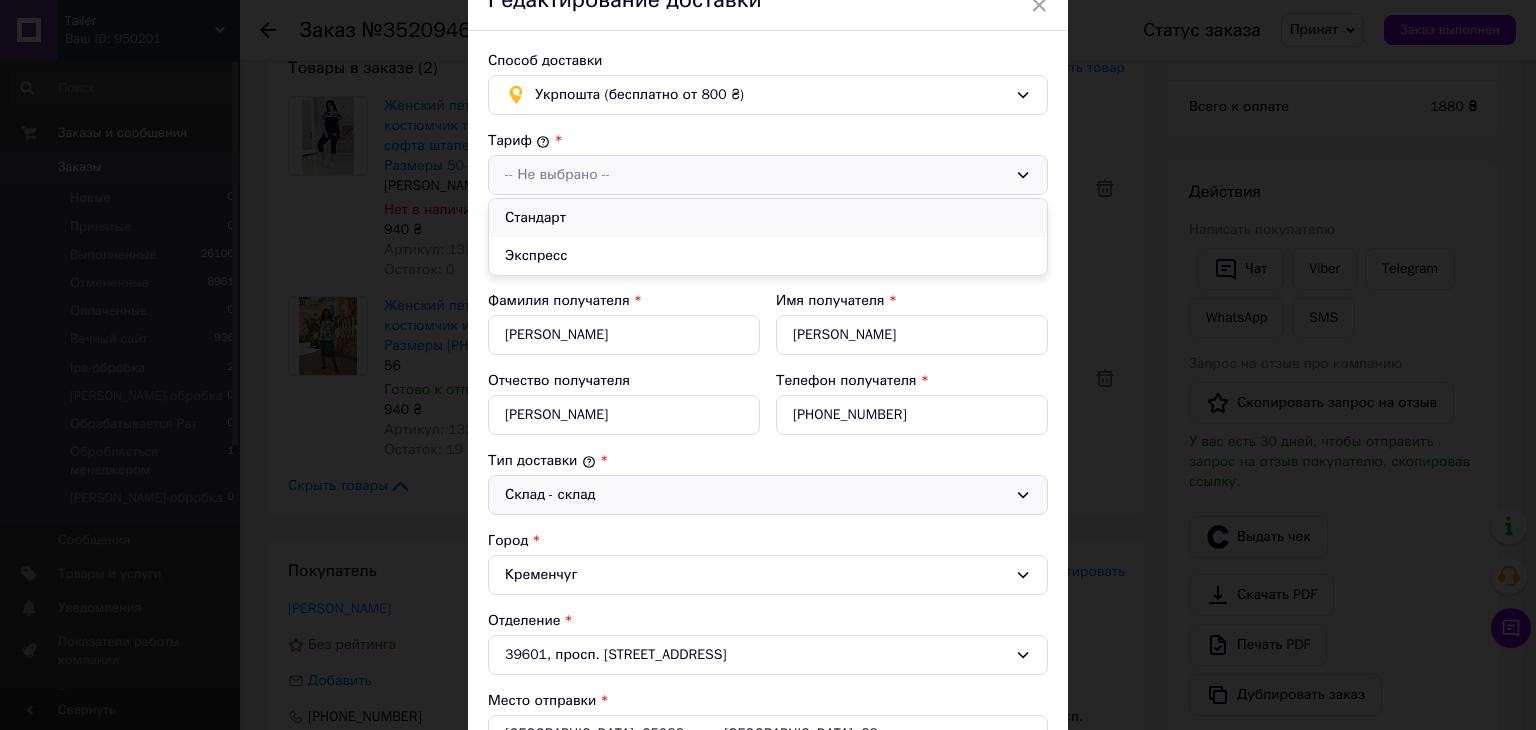 click on "Стандарт" at bounding box center [768, 218] 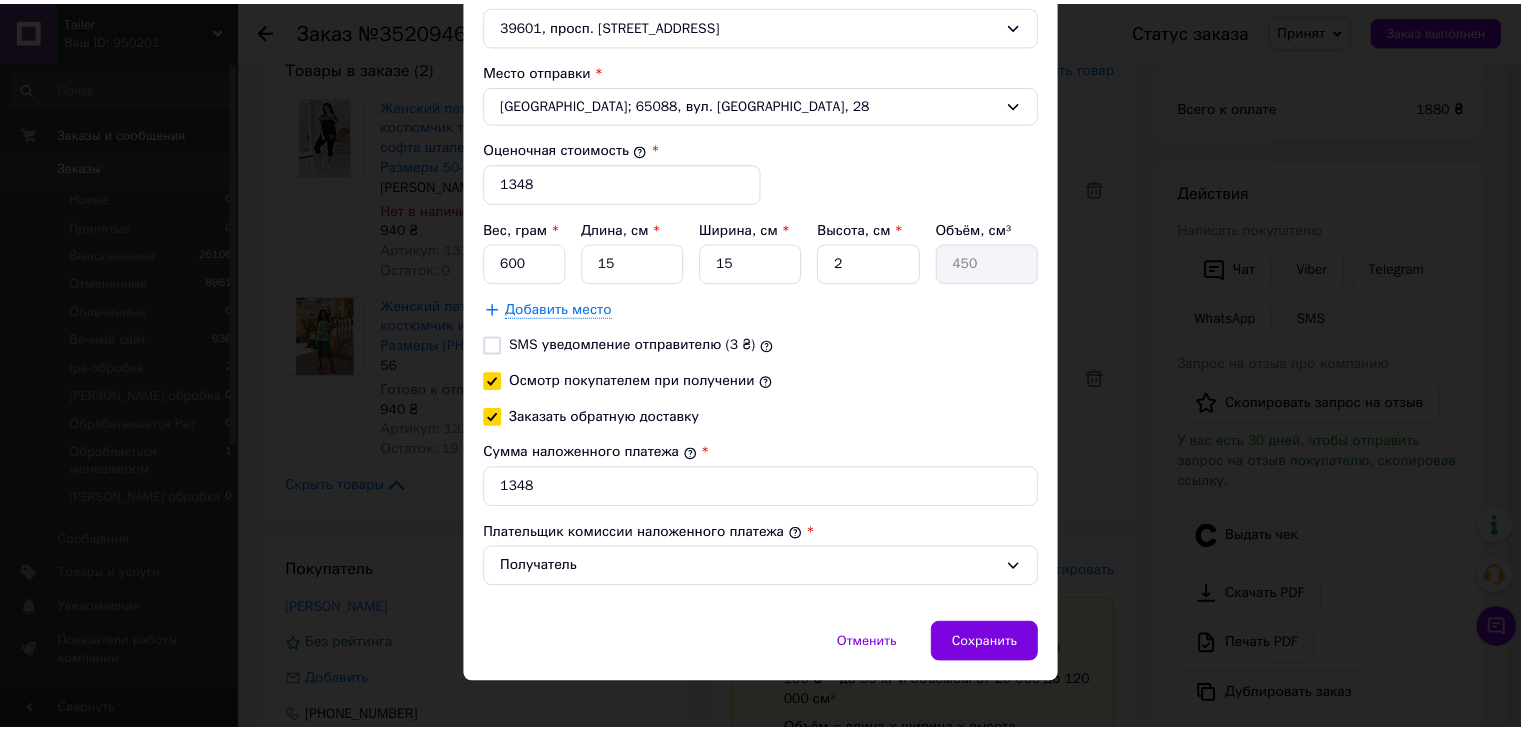 scroll, scrollTop: 748, scrollLeft: 0, axis: vertical 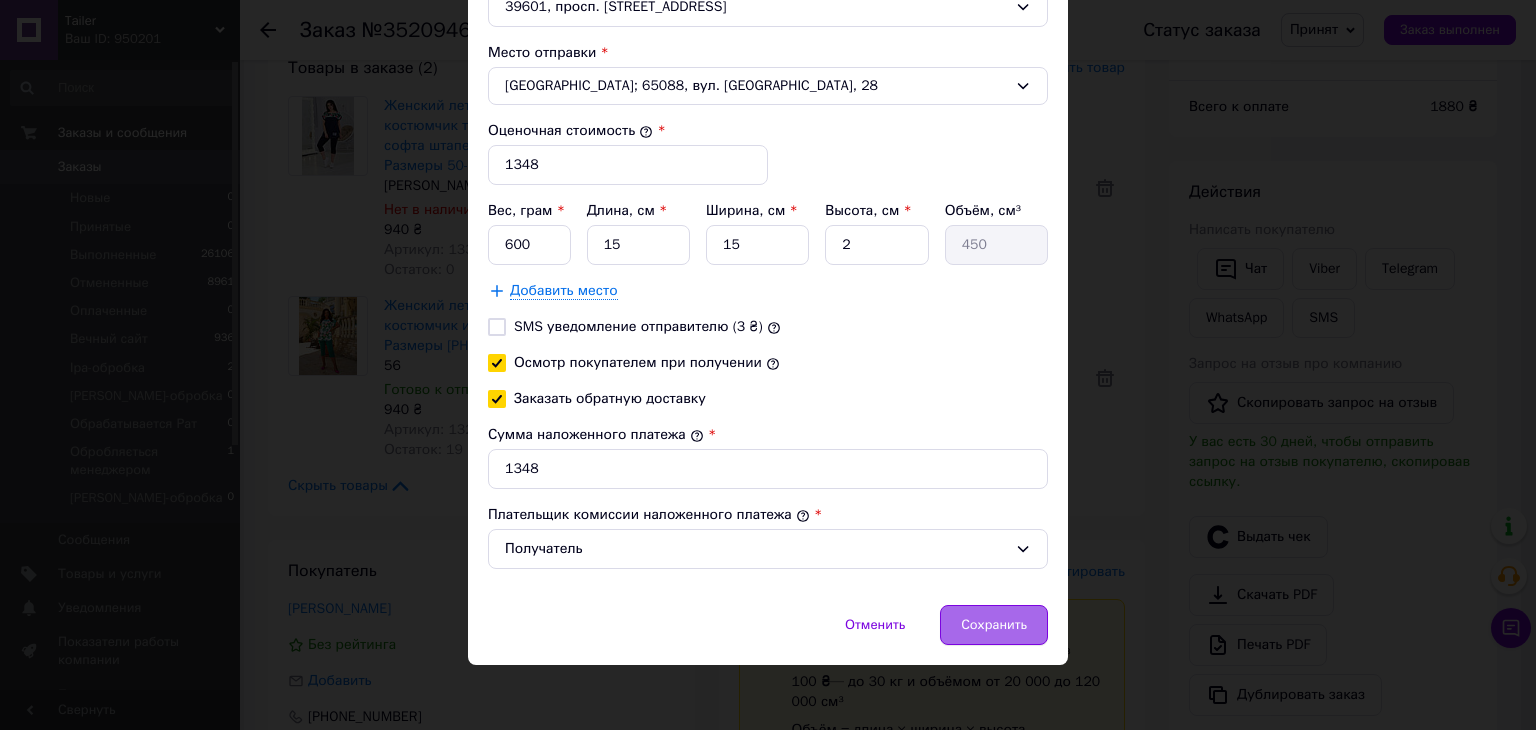 click on "Сохранить" at bounding box center [994, 625] 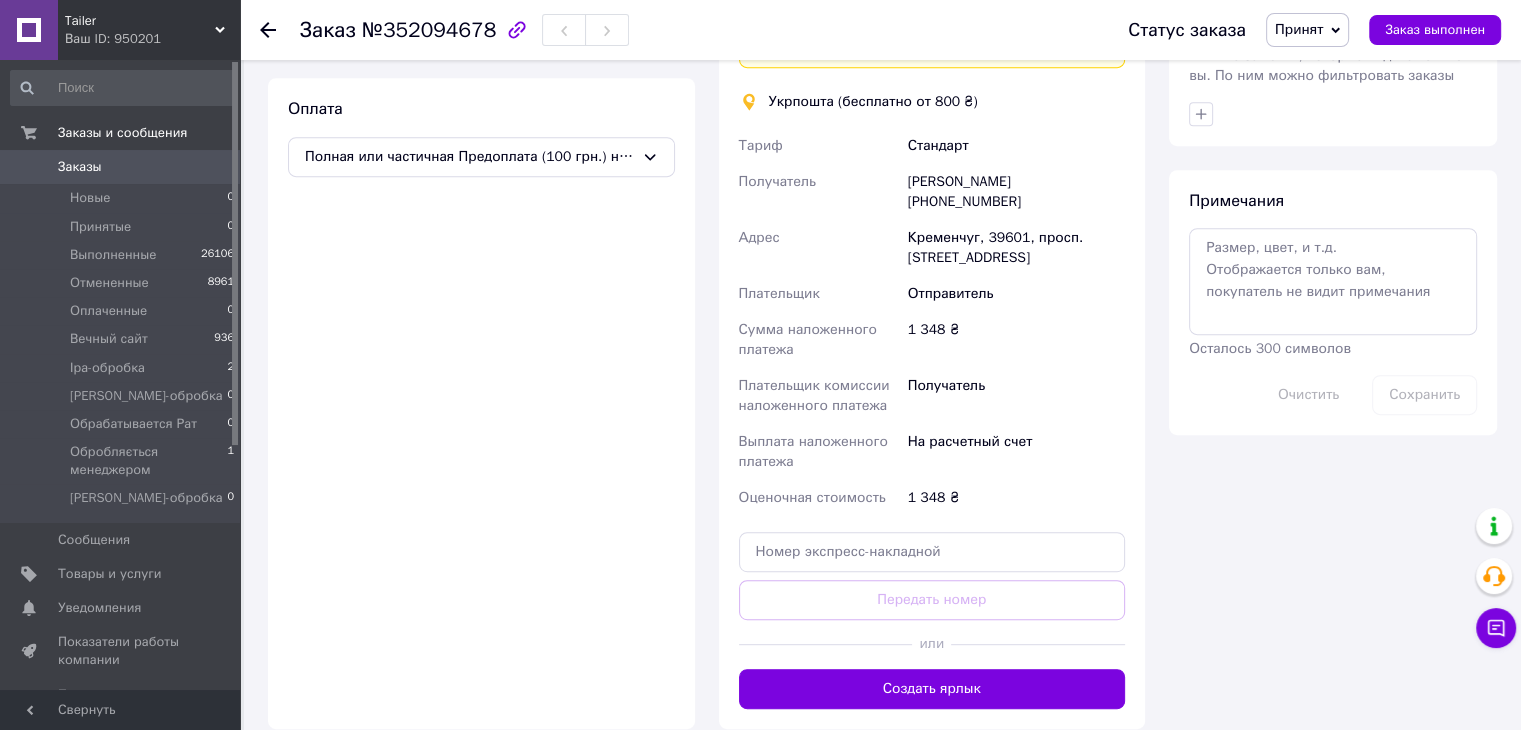 scroll, scrollTop: 935, scrollLeft: 0, axis: vertical 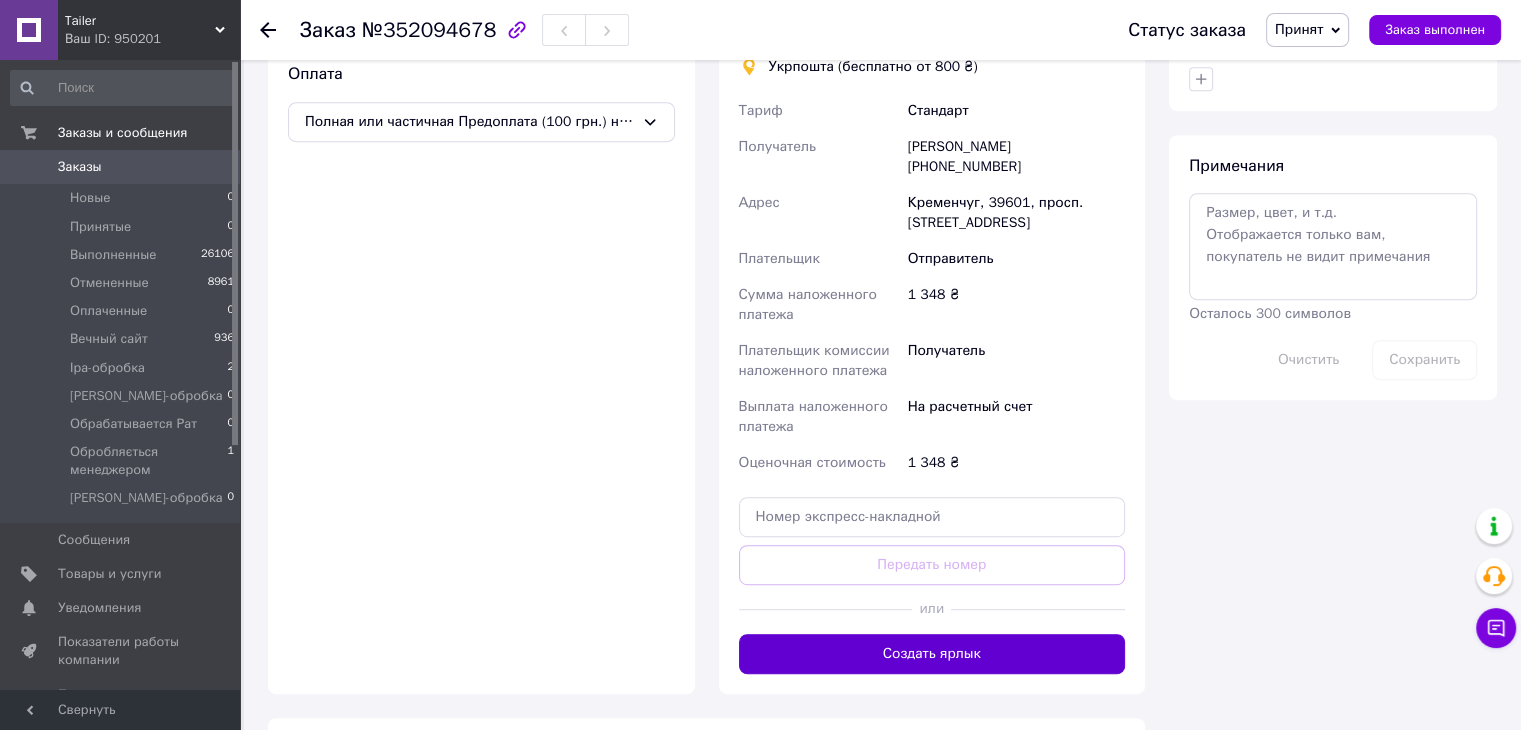 click on "Создать ярлык" at bounding box center (932, 654) 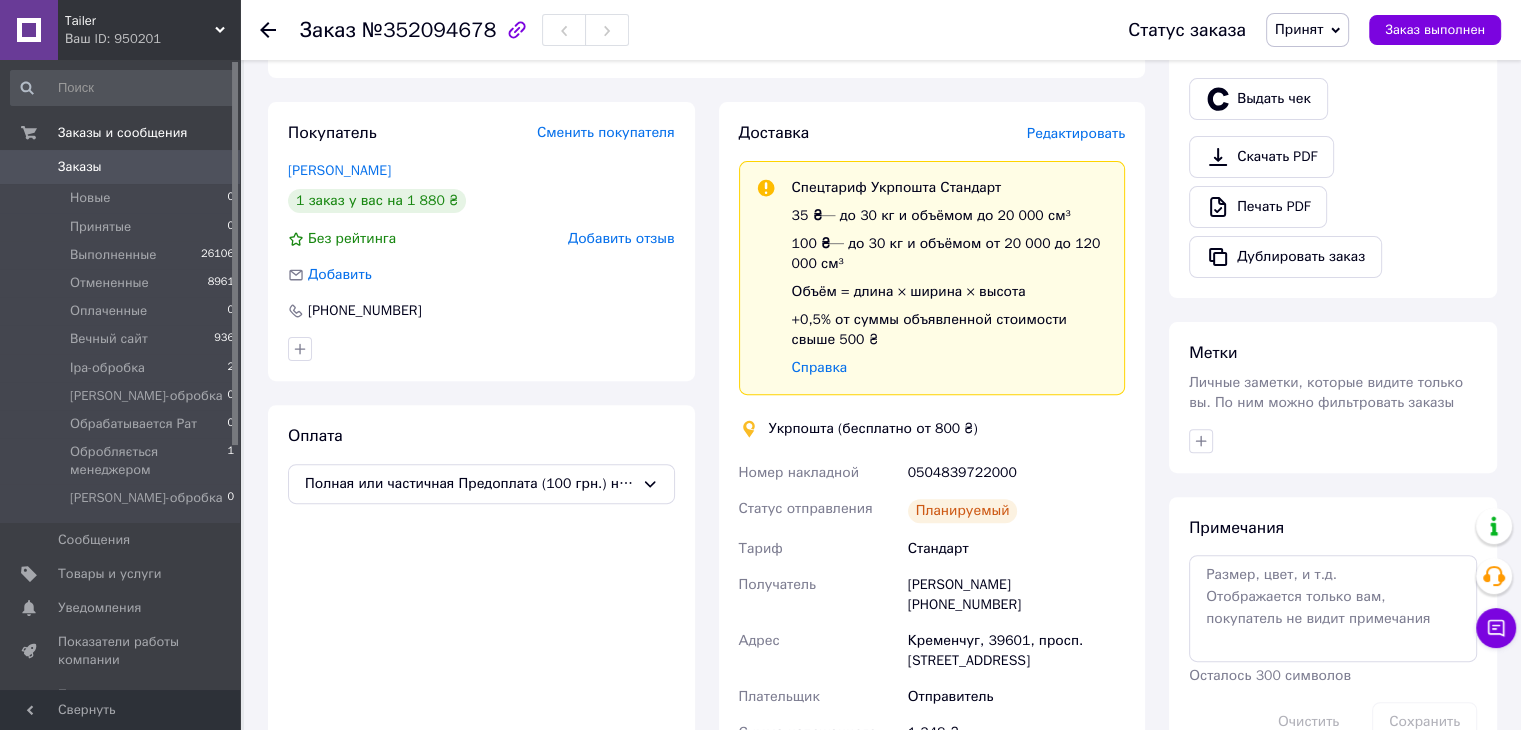 scroll, scrollTop: 600, scrollLeft: 0, axis: vertical 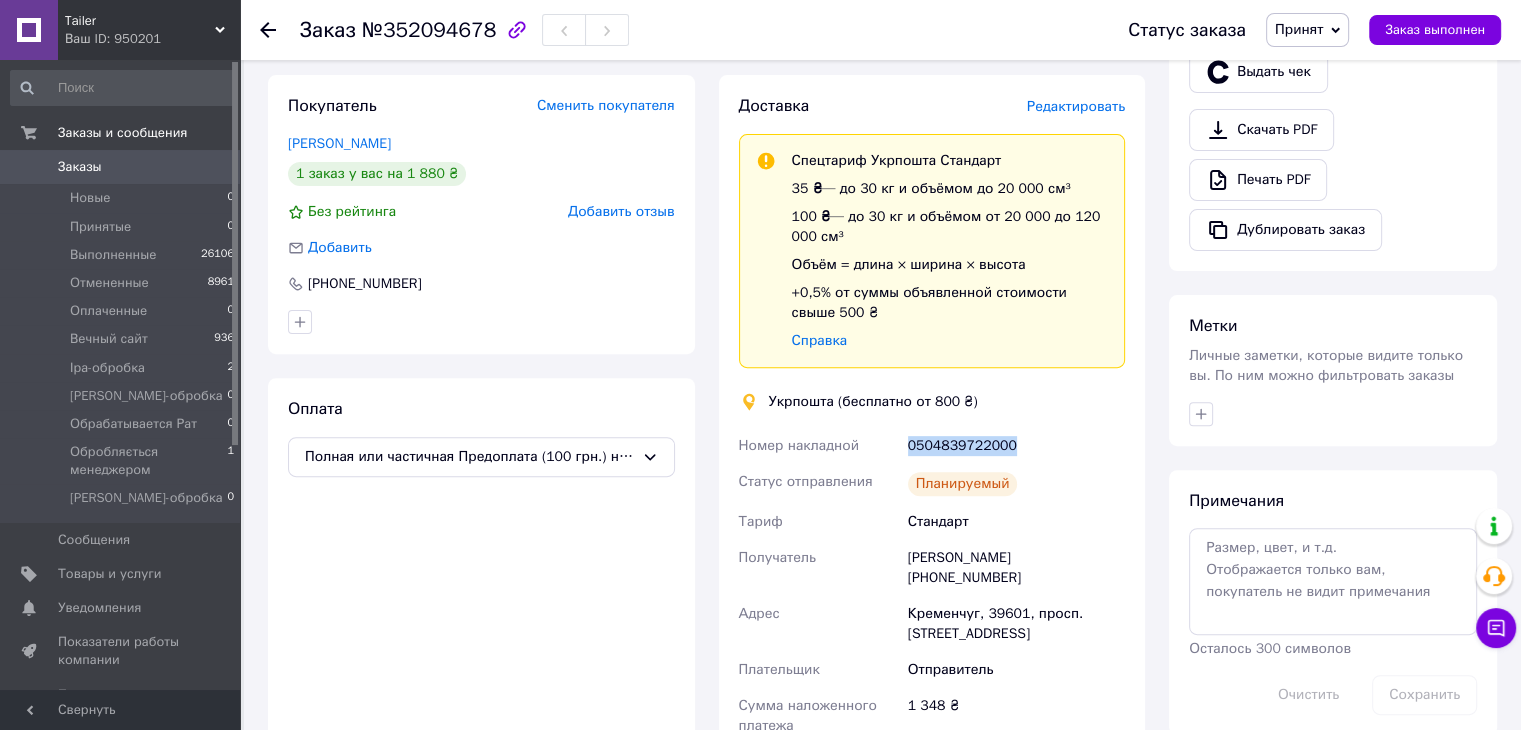drag, startPoint x: 898, startPoint y: 421, endPoint x: 1021, endPoint y: 423, distance: 123.01626 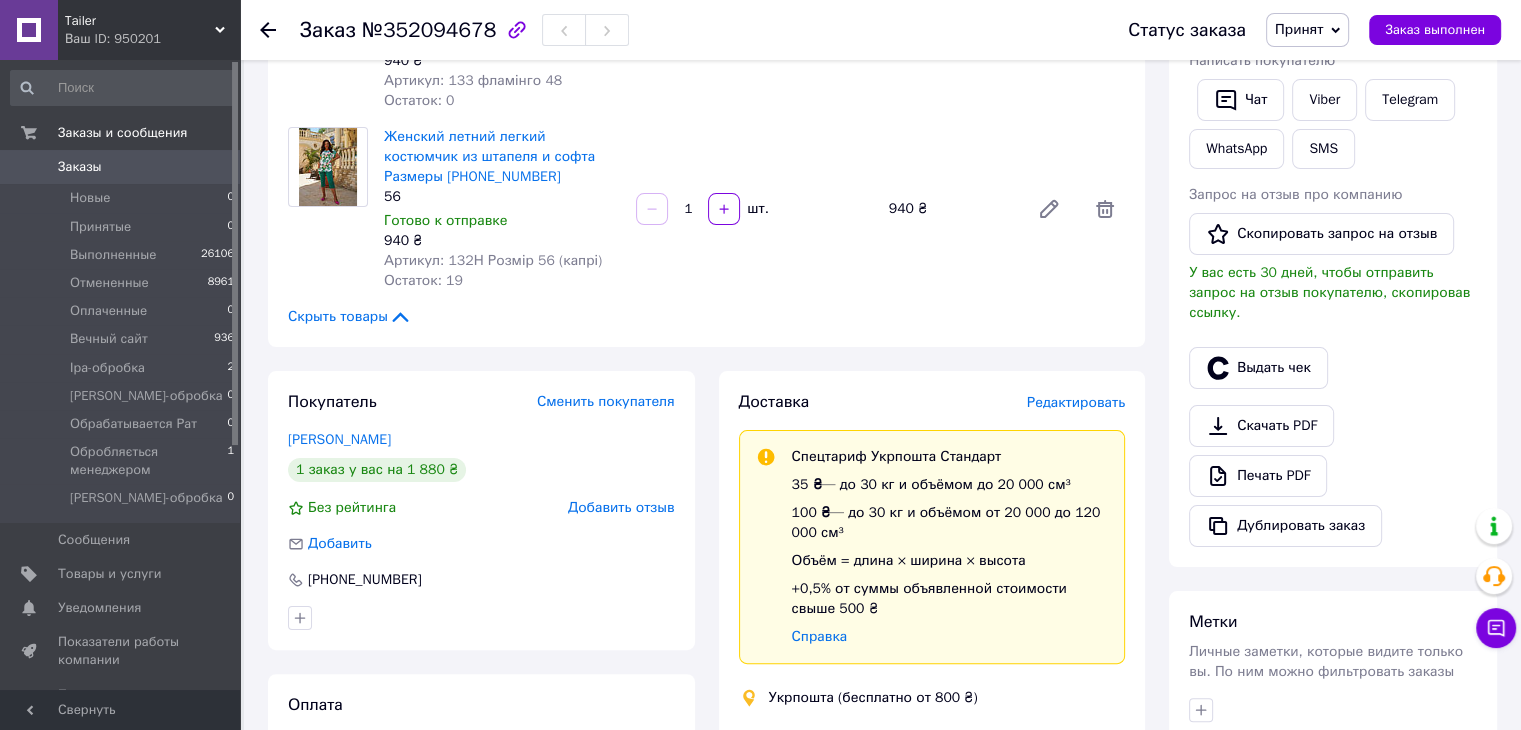 scroll, scrollTop: 300, scrollLeft: 0, axis: vertical 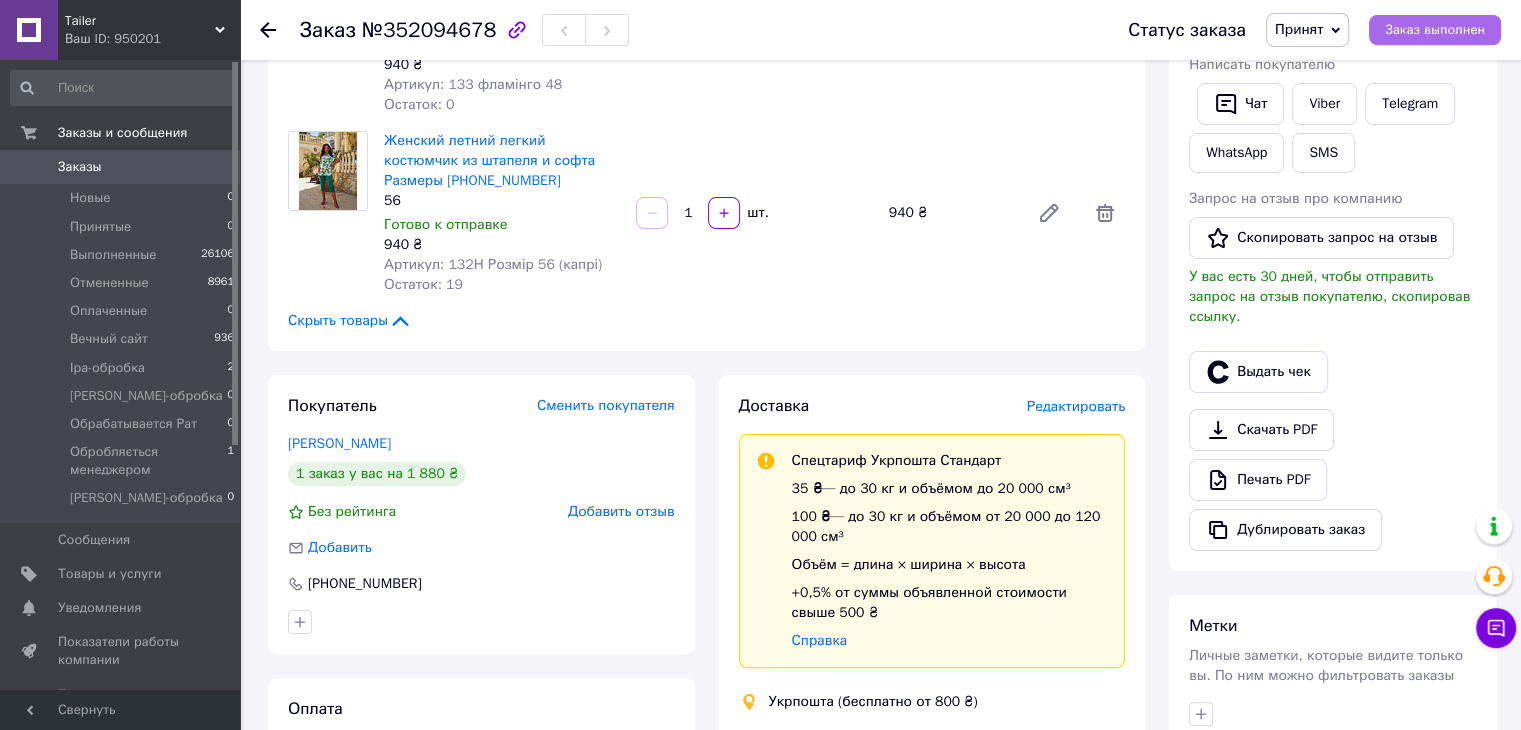 click on "Заказ выполнен" at bounding box center [1435, 30] 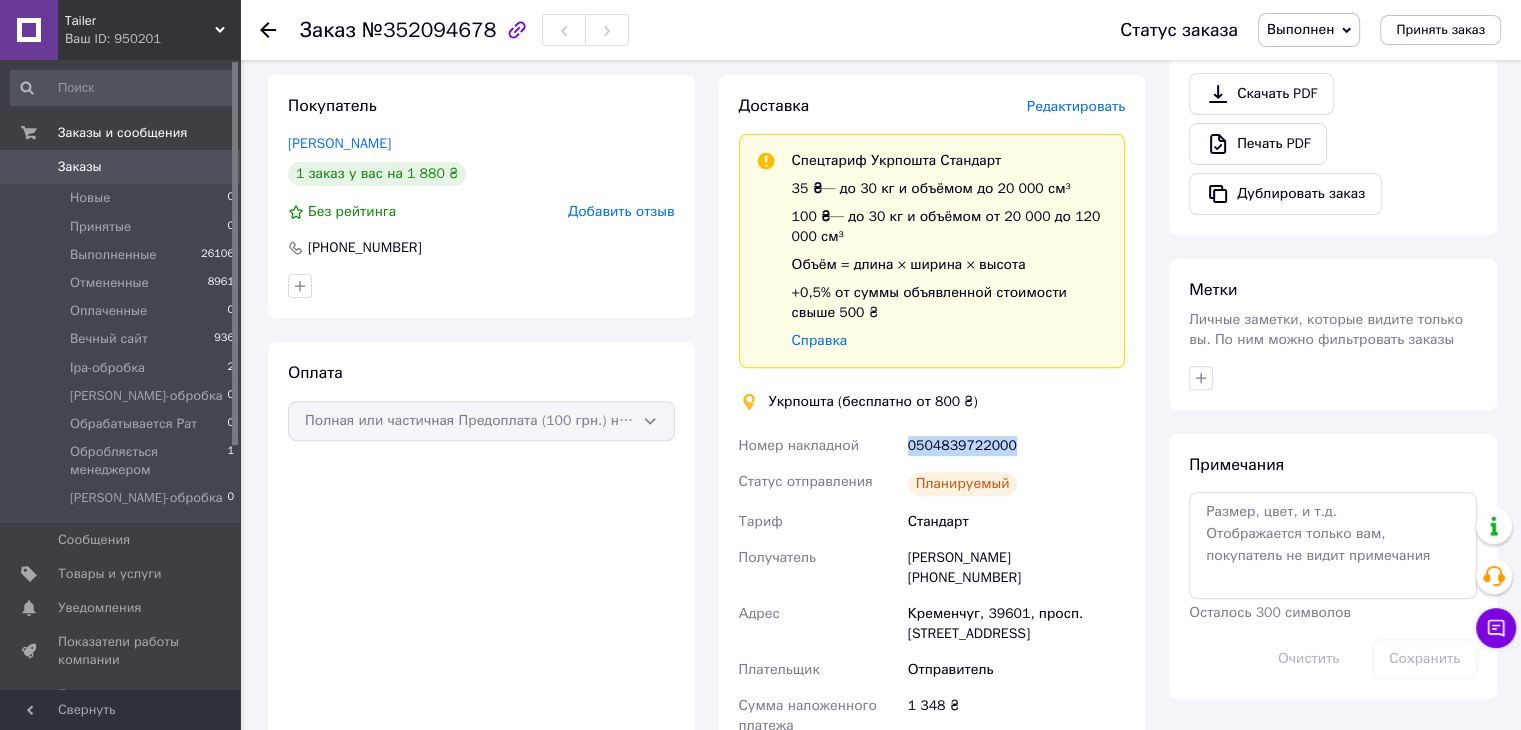 scroll, scrollTop: 700, scrollLeft: 0, axis: vertical 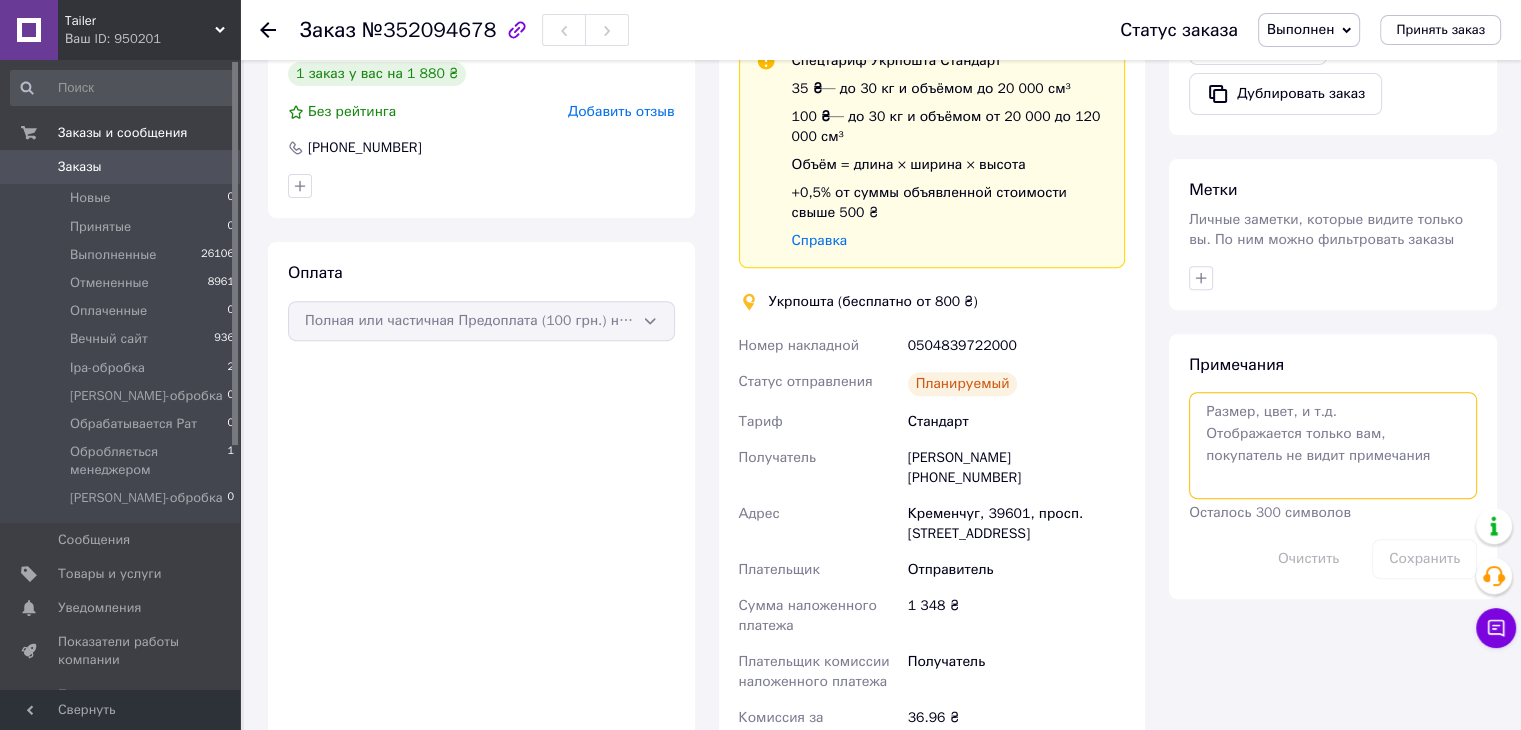 paste on "S58LSV8 Каста" 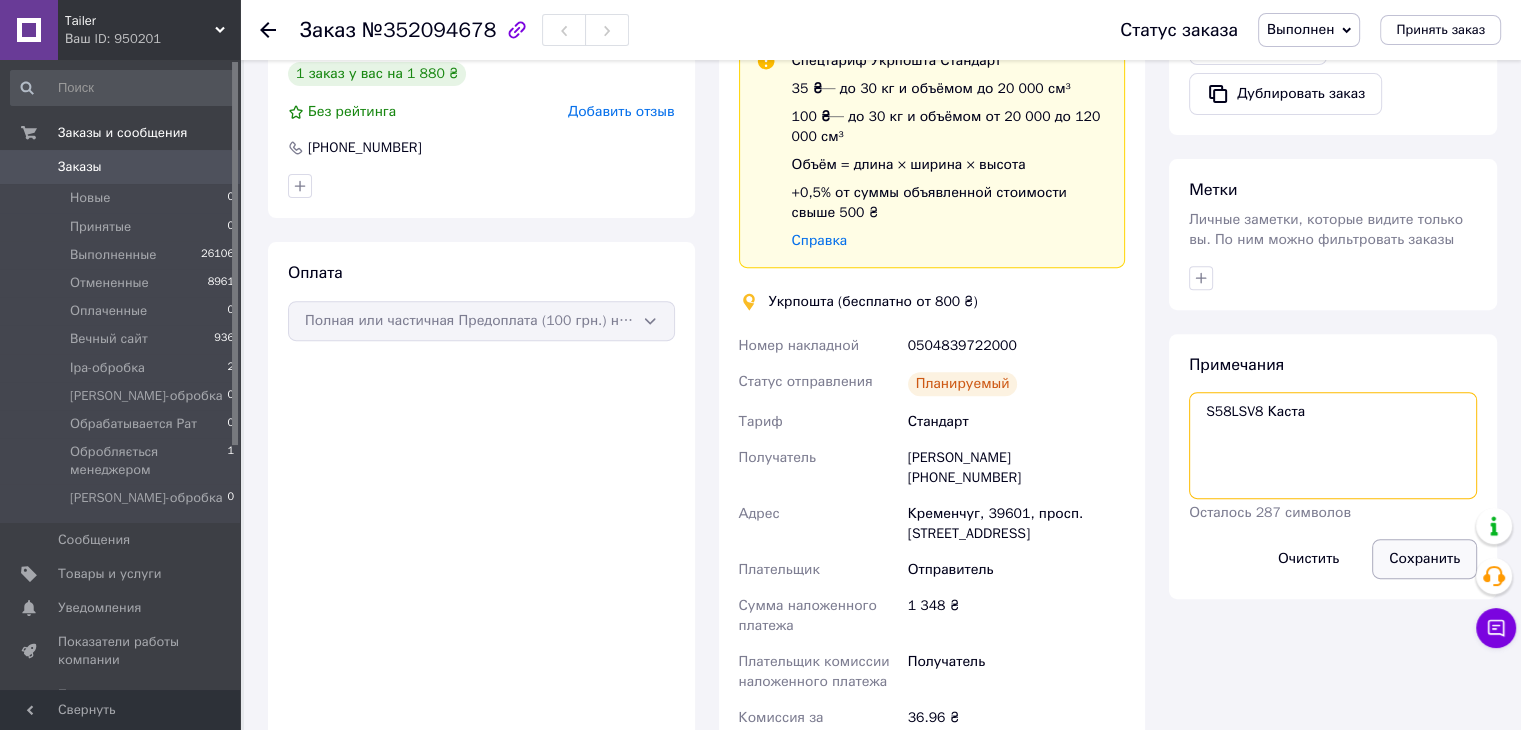 type on "S58LSV8 Каста" 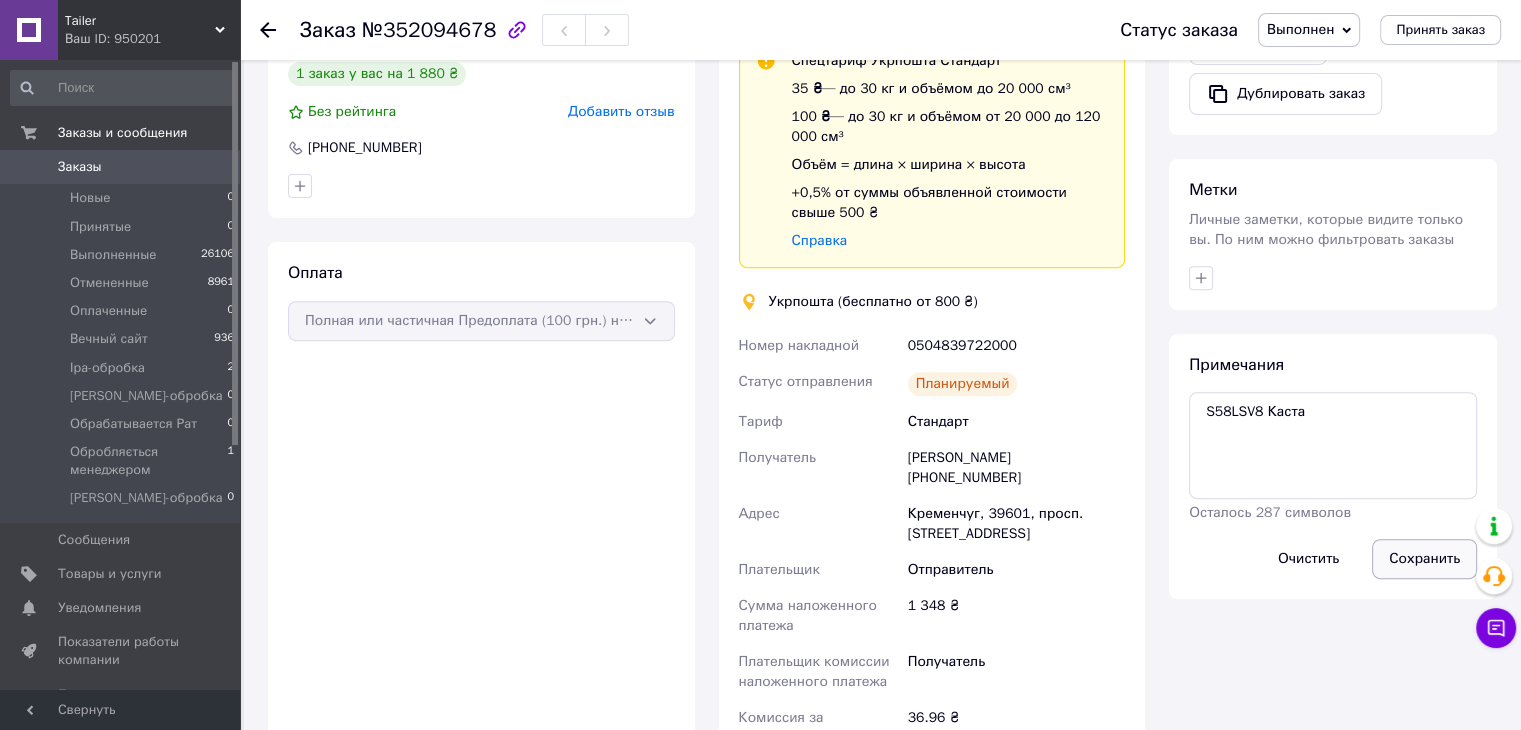 click on "Сохранить" at bounding box center (1424, 559) 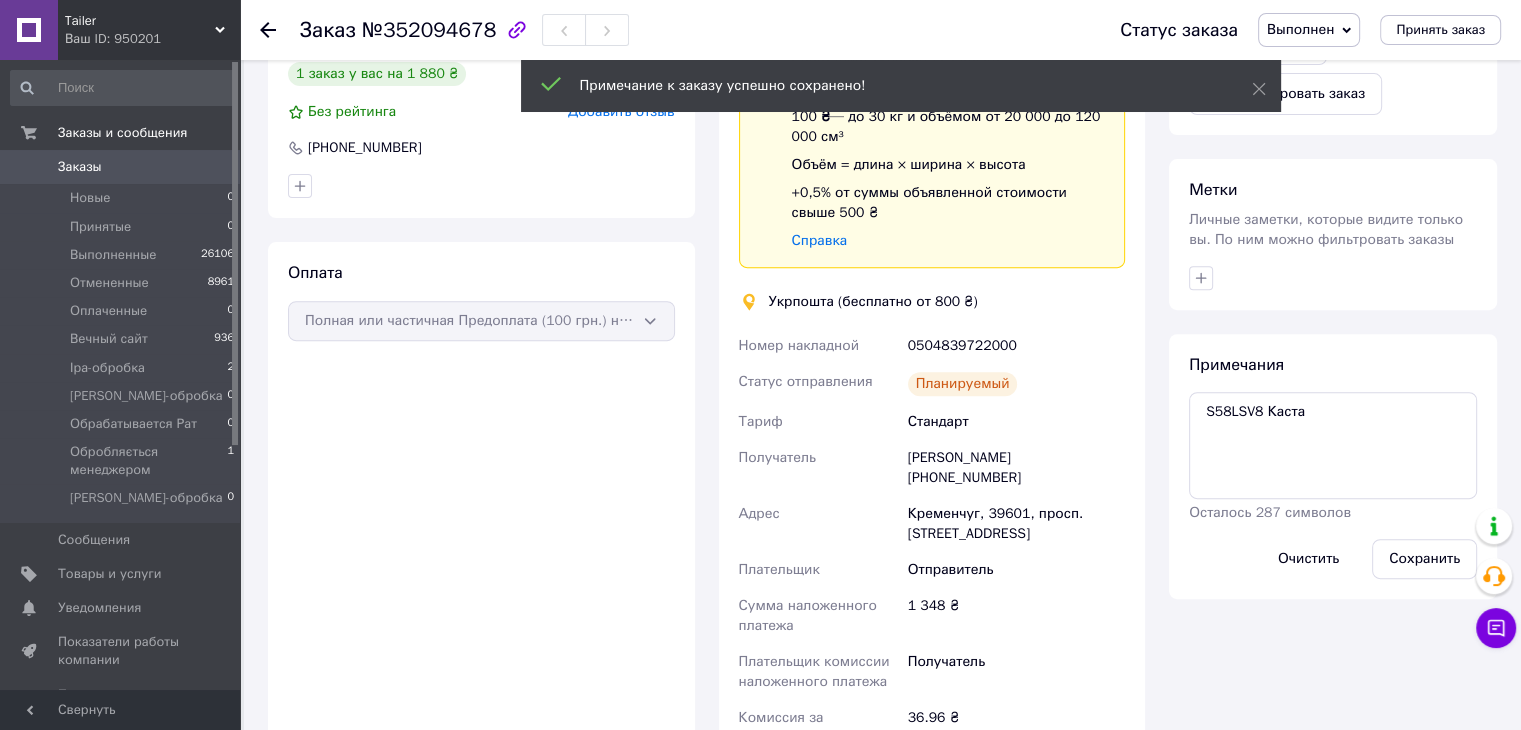 click on "Заказы" at bounding box center [80, 167] 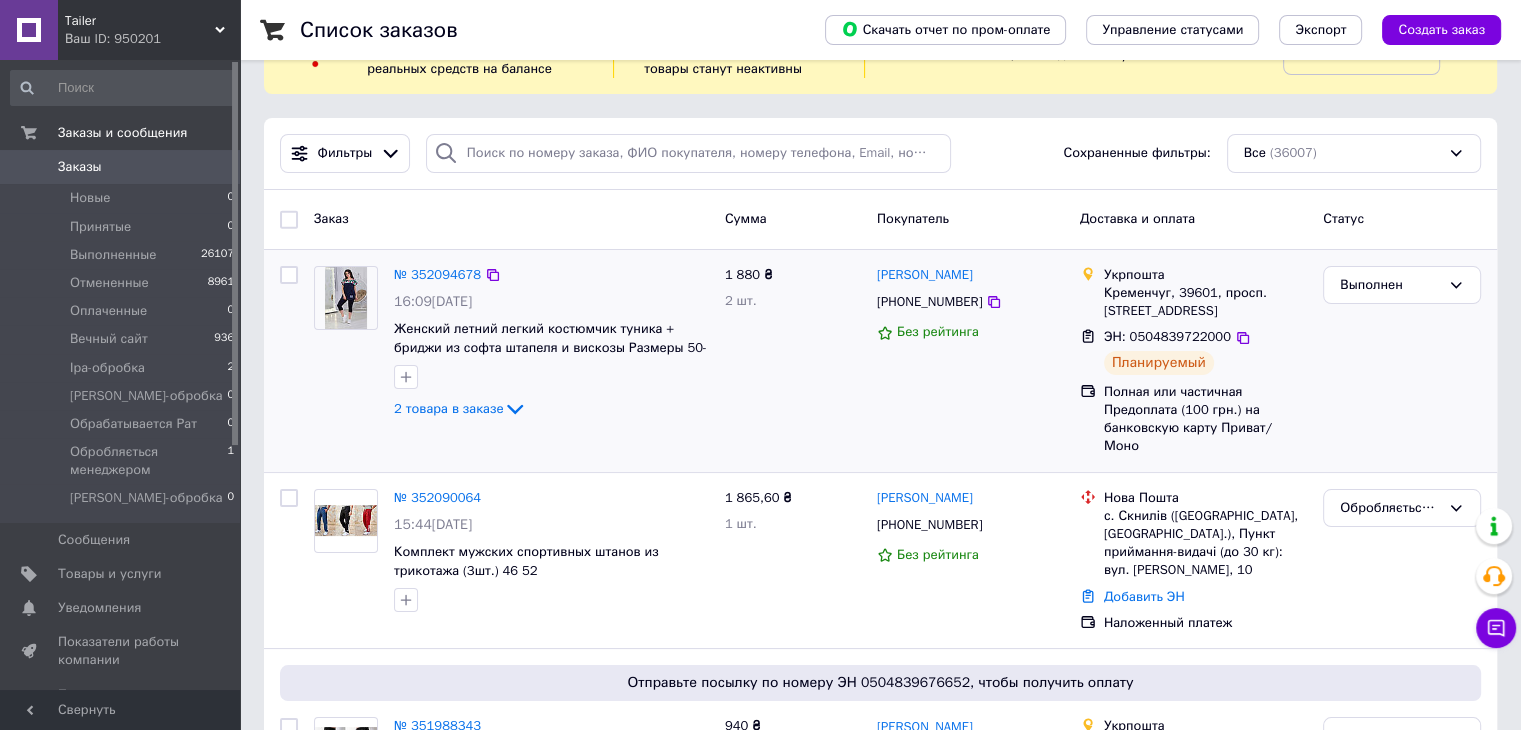 scroll, scrollTop: 100, scrollLeft: 0, axis: vertical 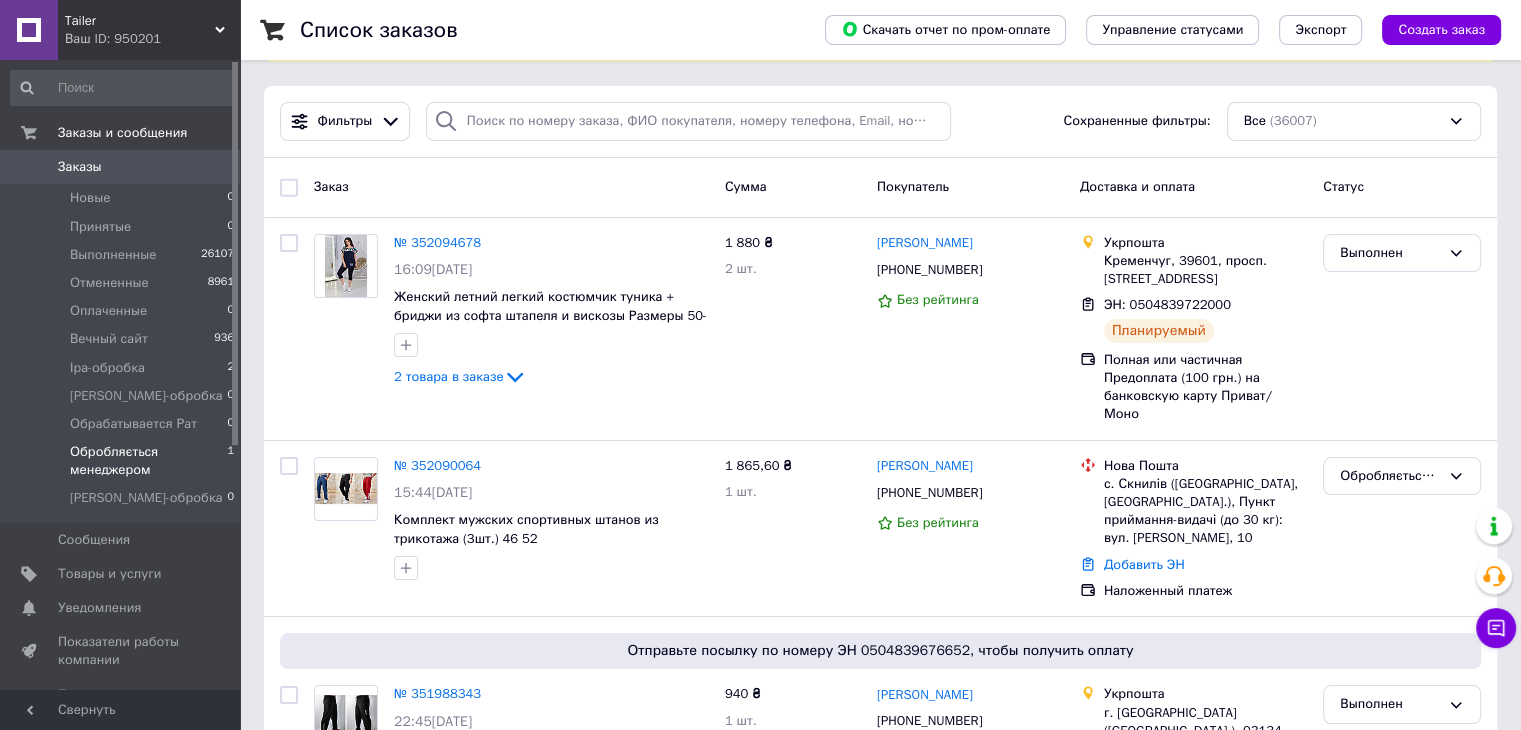 click on "Обробляється  менеджером" at bounding box center [148, 461] 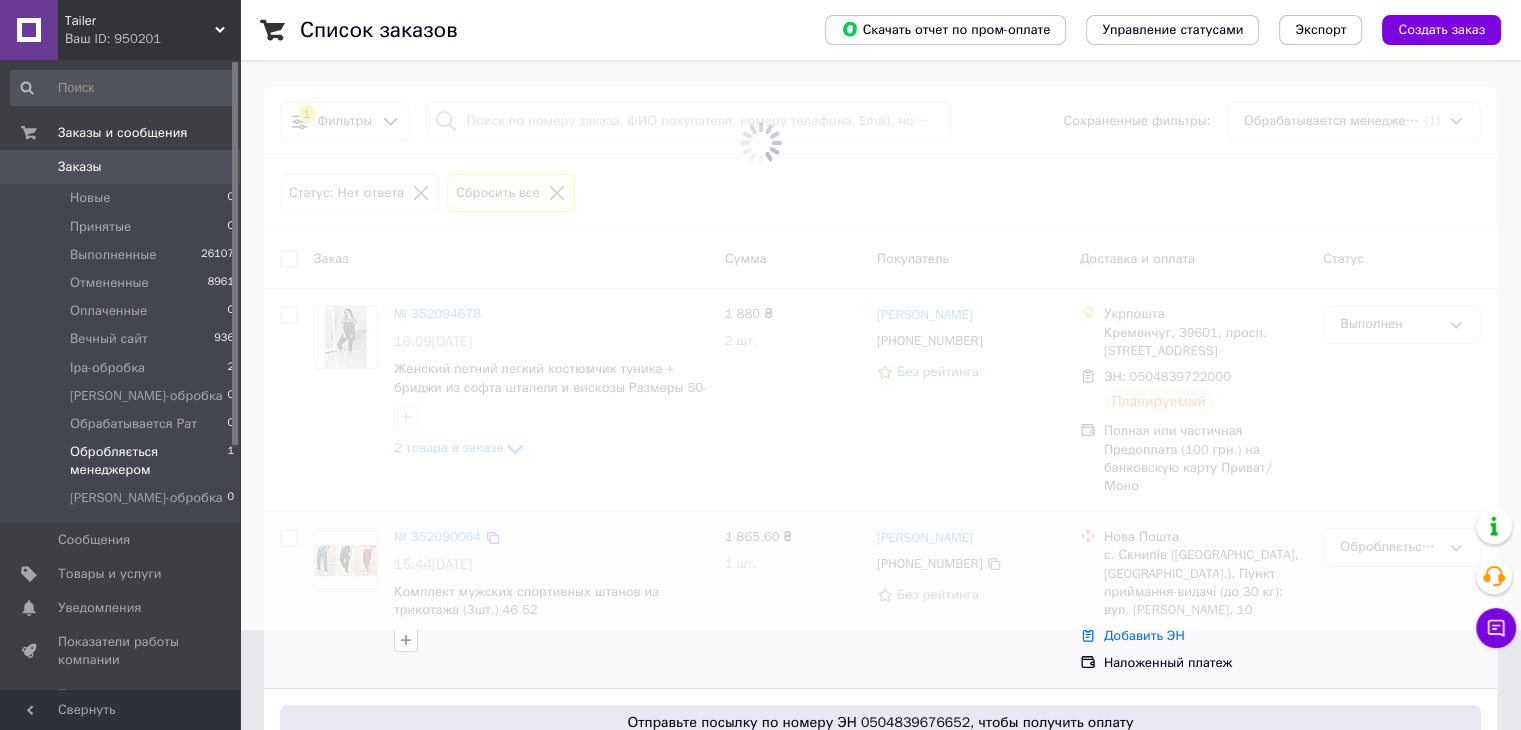scroll, scrollTop: 0, scrollLeft: 0, axis: both 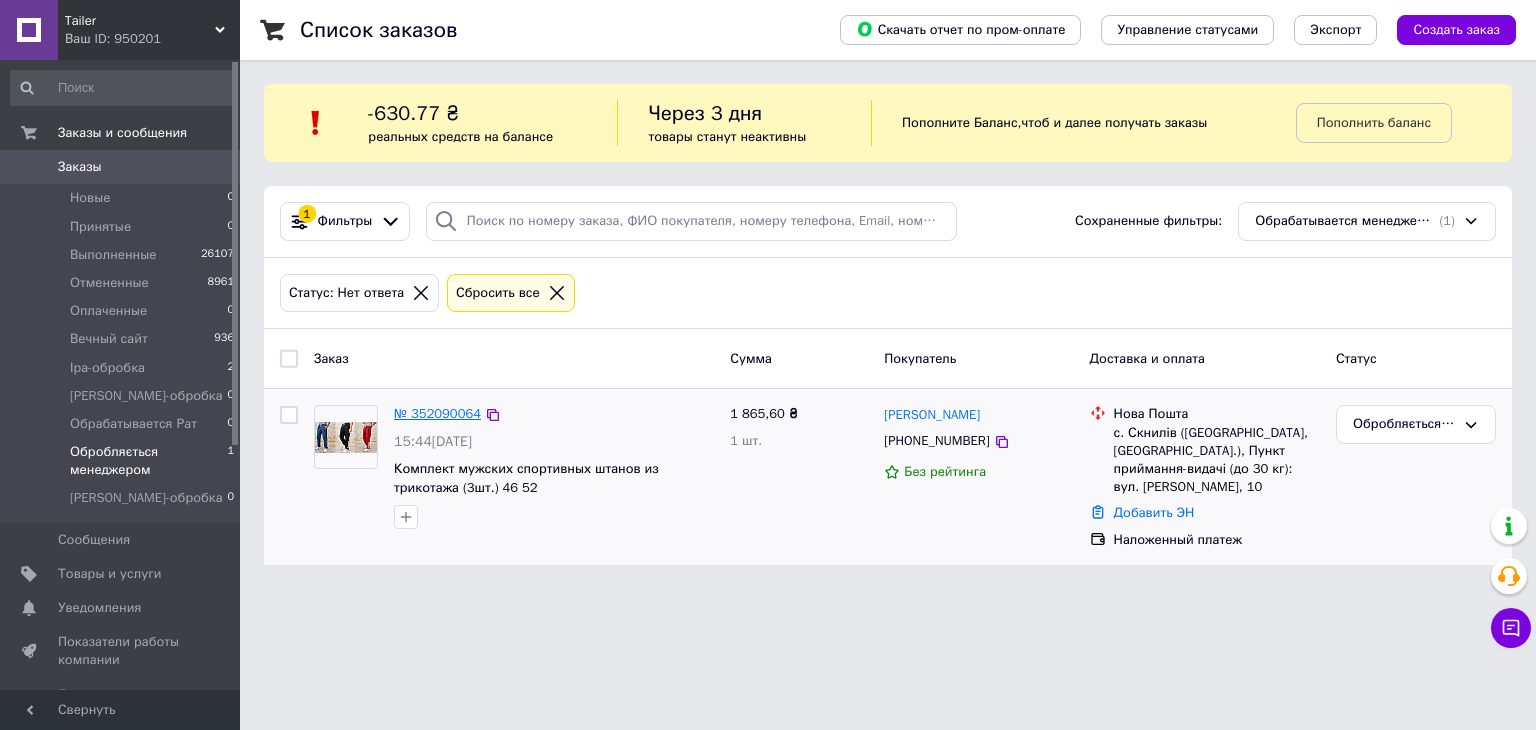 click on "№ 352090064" at bounding box center (437, 413) 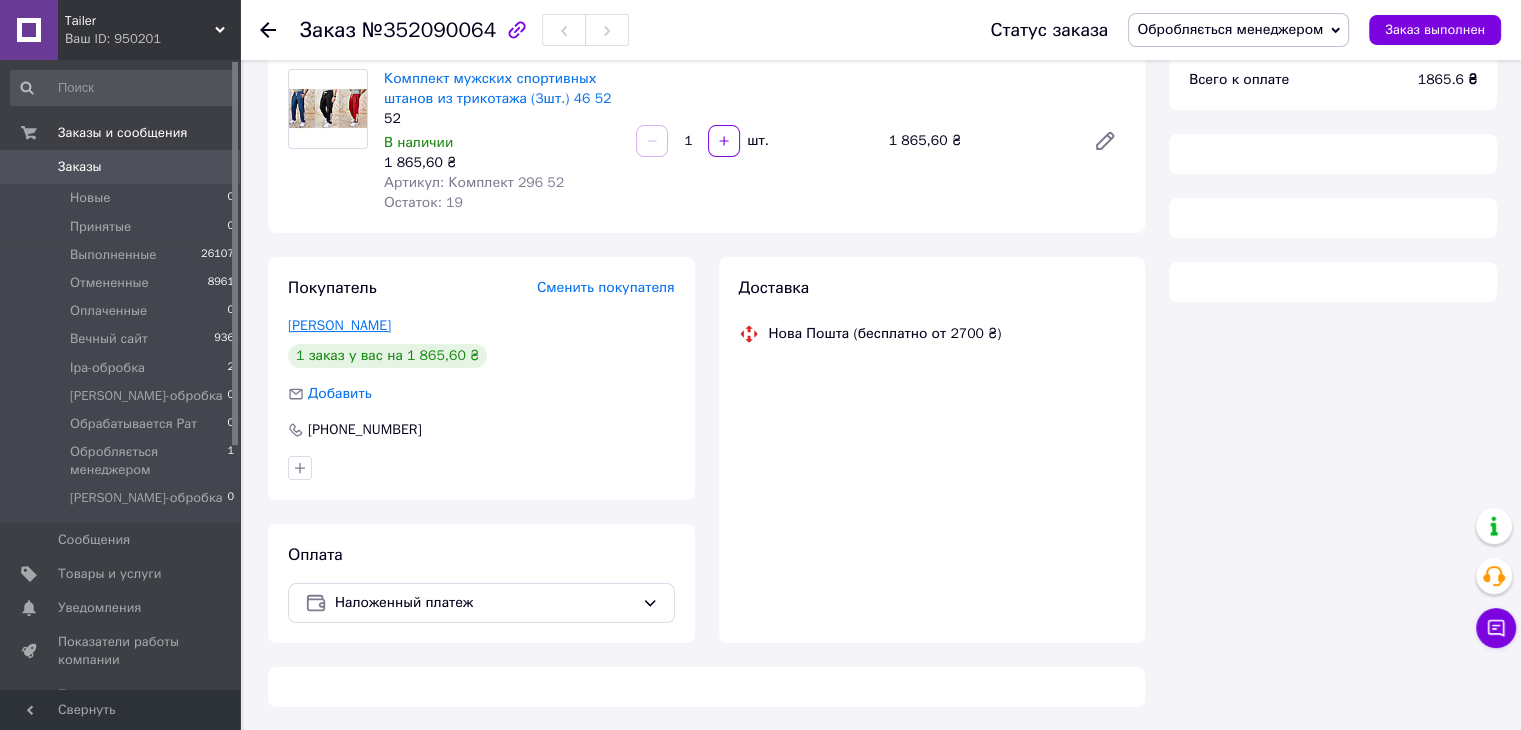 scroll, scrollTop: 164, scrollLeft: 0, axis: vertical 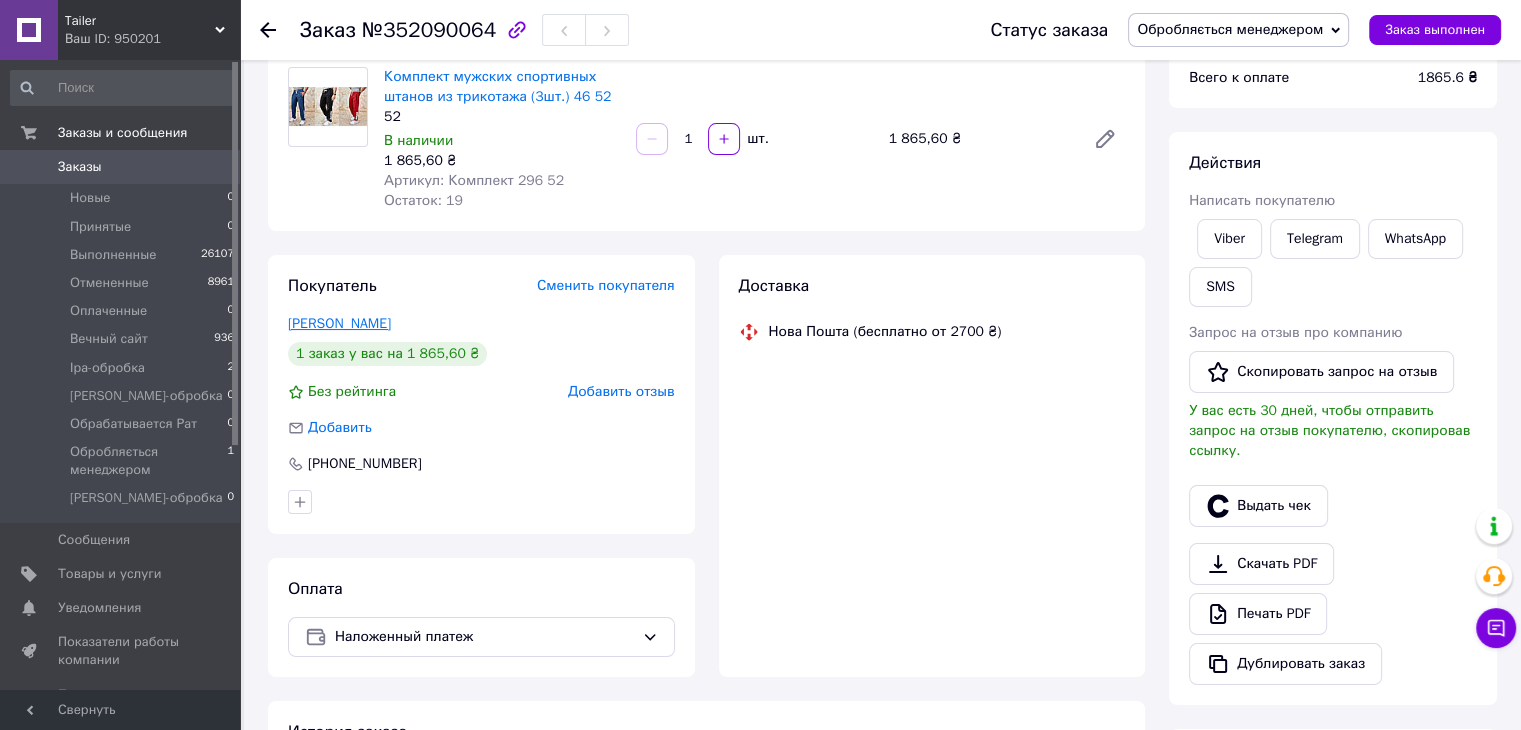 click on "[PERSON_NAME]" at bounding box center (339, 323) 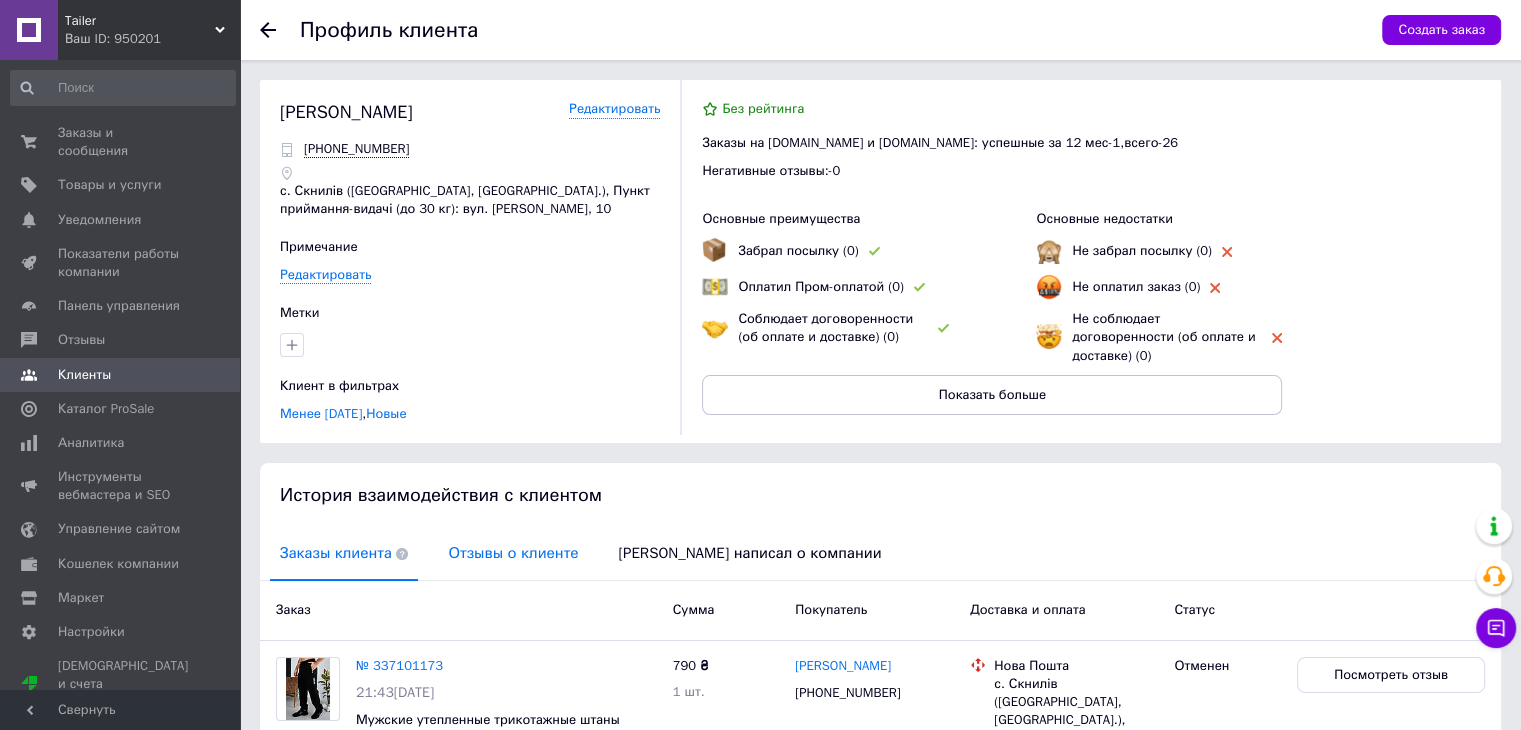 click on "Отзывы о клиенте" at bounding box center (513, 553) 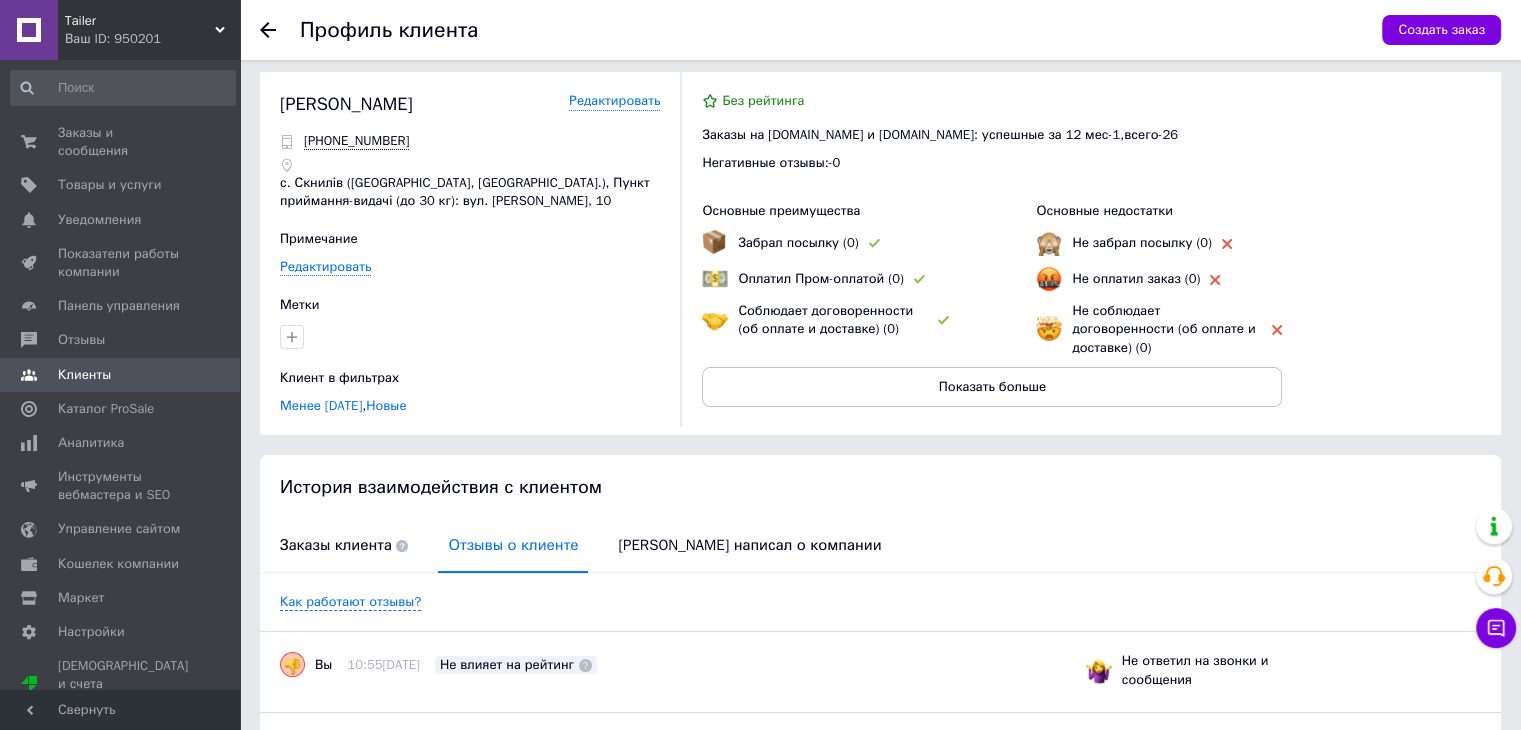 scroll, scrollTop: 0, scrollLeft: 0, axis: both 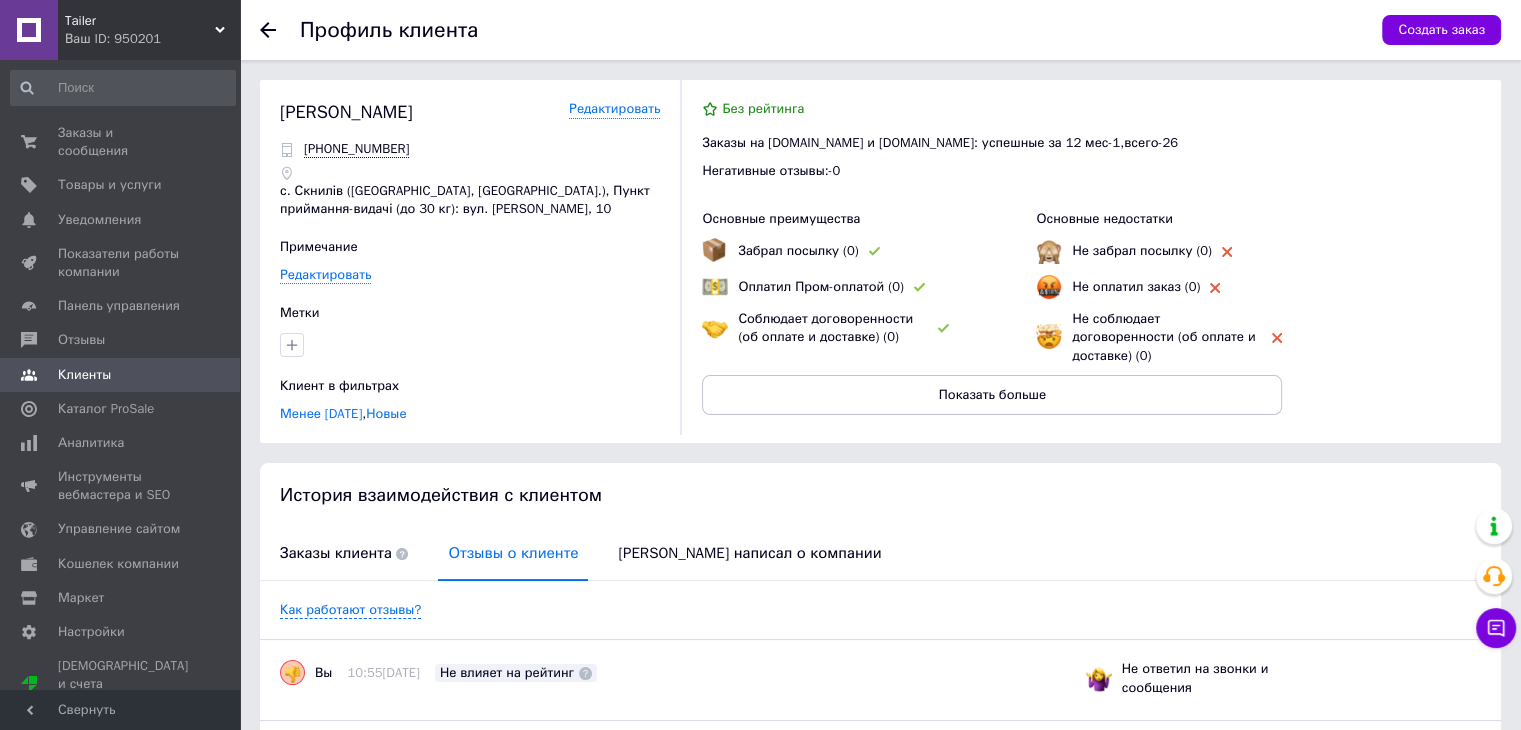 click 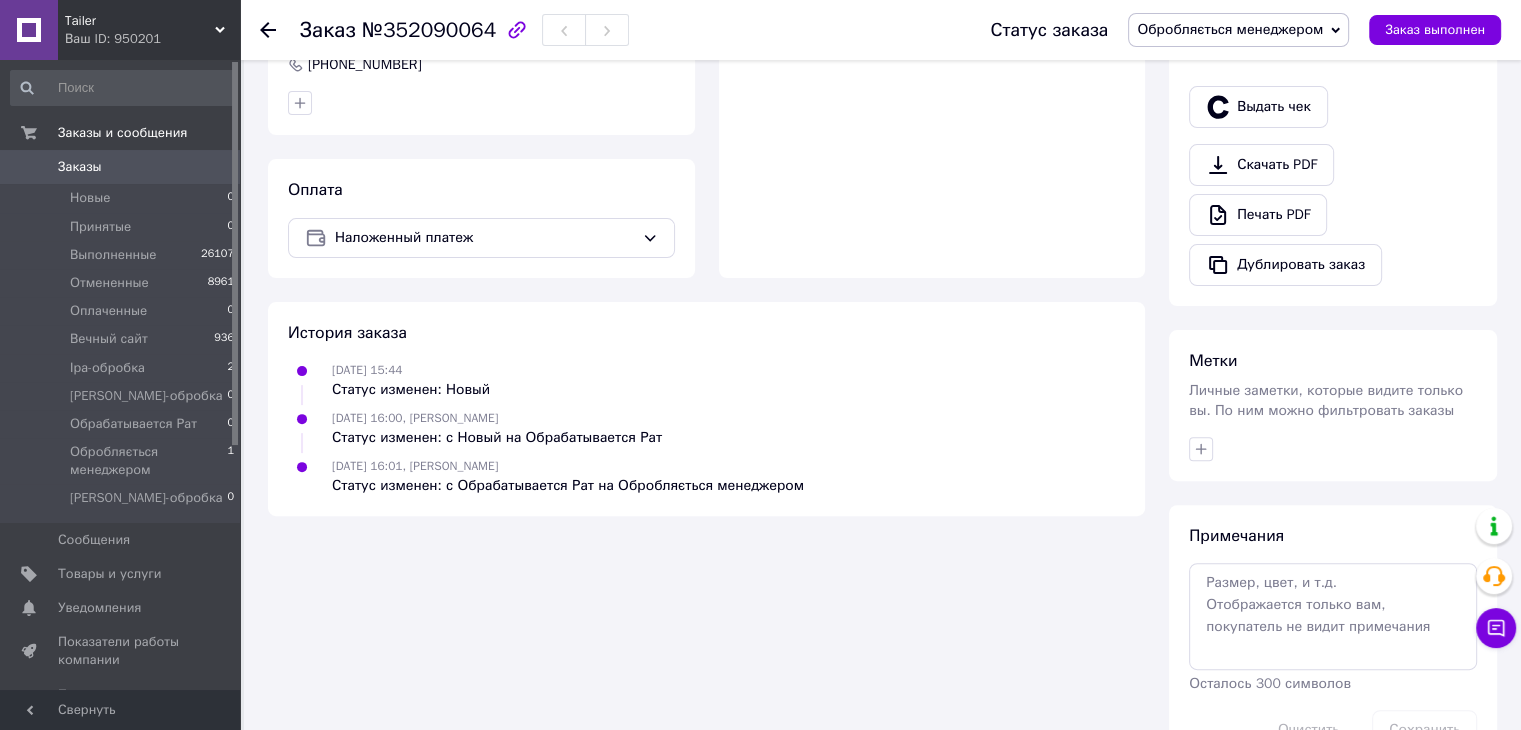 scroll, scrollTop: 564, scrollLeft: 0, axis: vertical 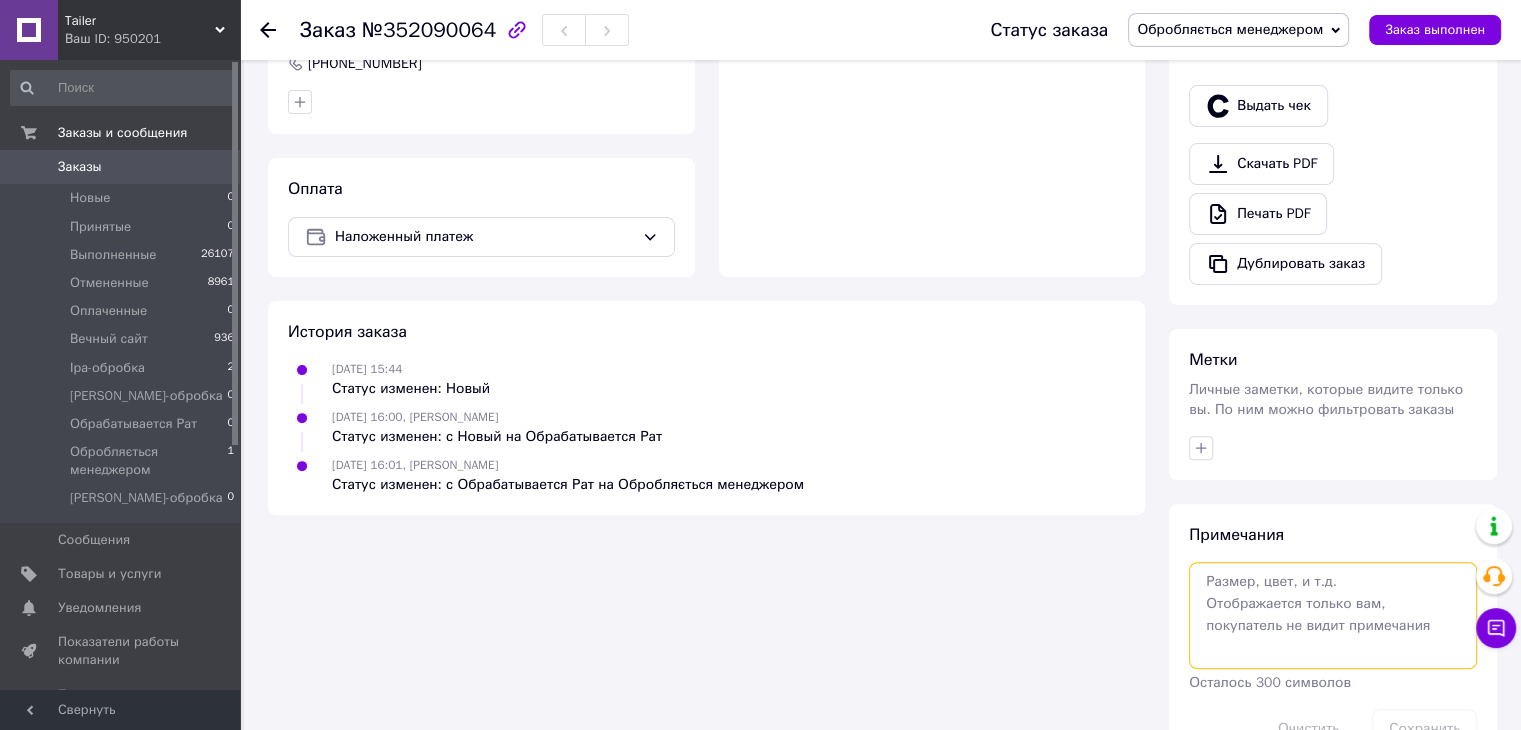 click at bounding box center [1333, 615] 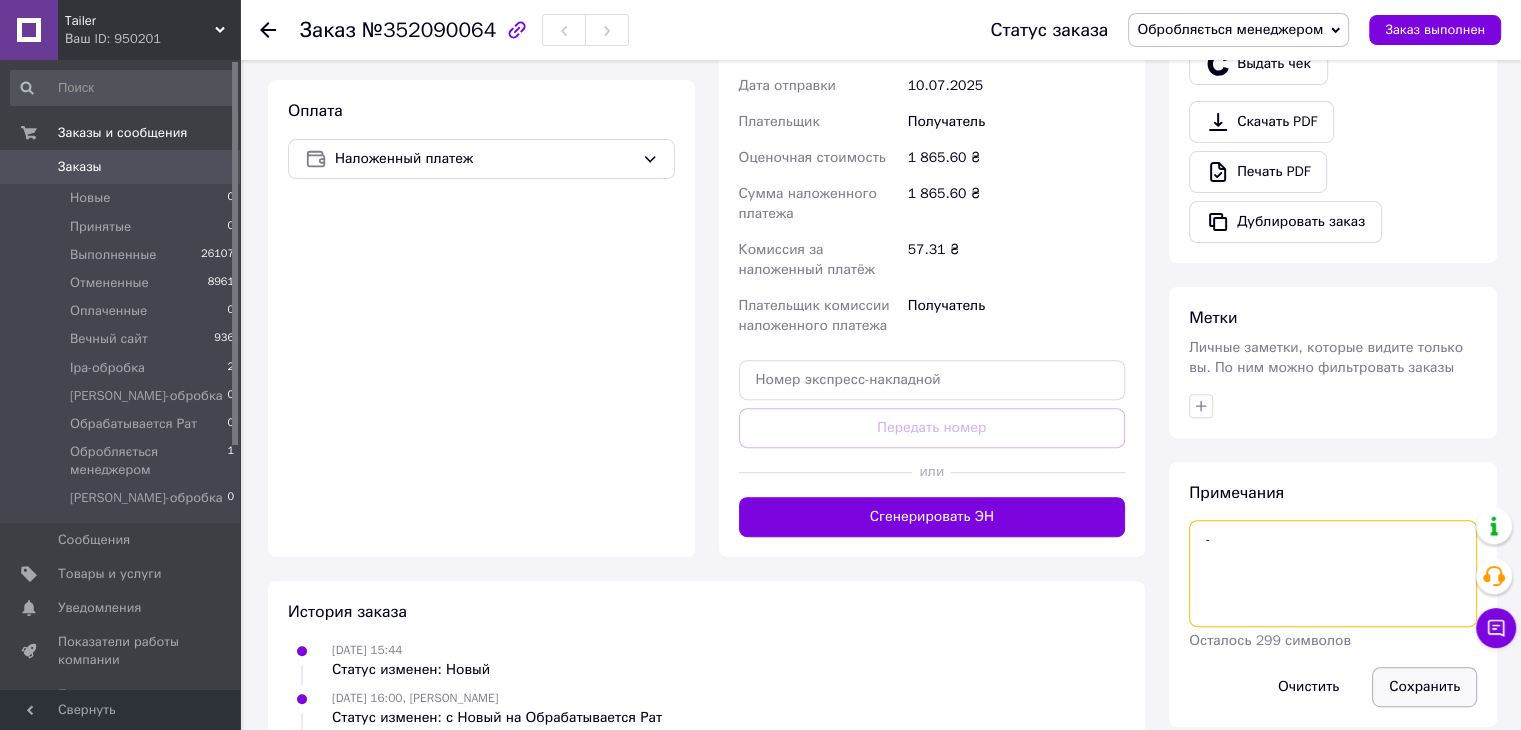 scroll, scrollTop: 712, scrollLeft: 0, axis: vertical 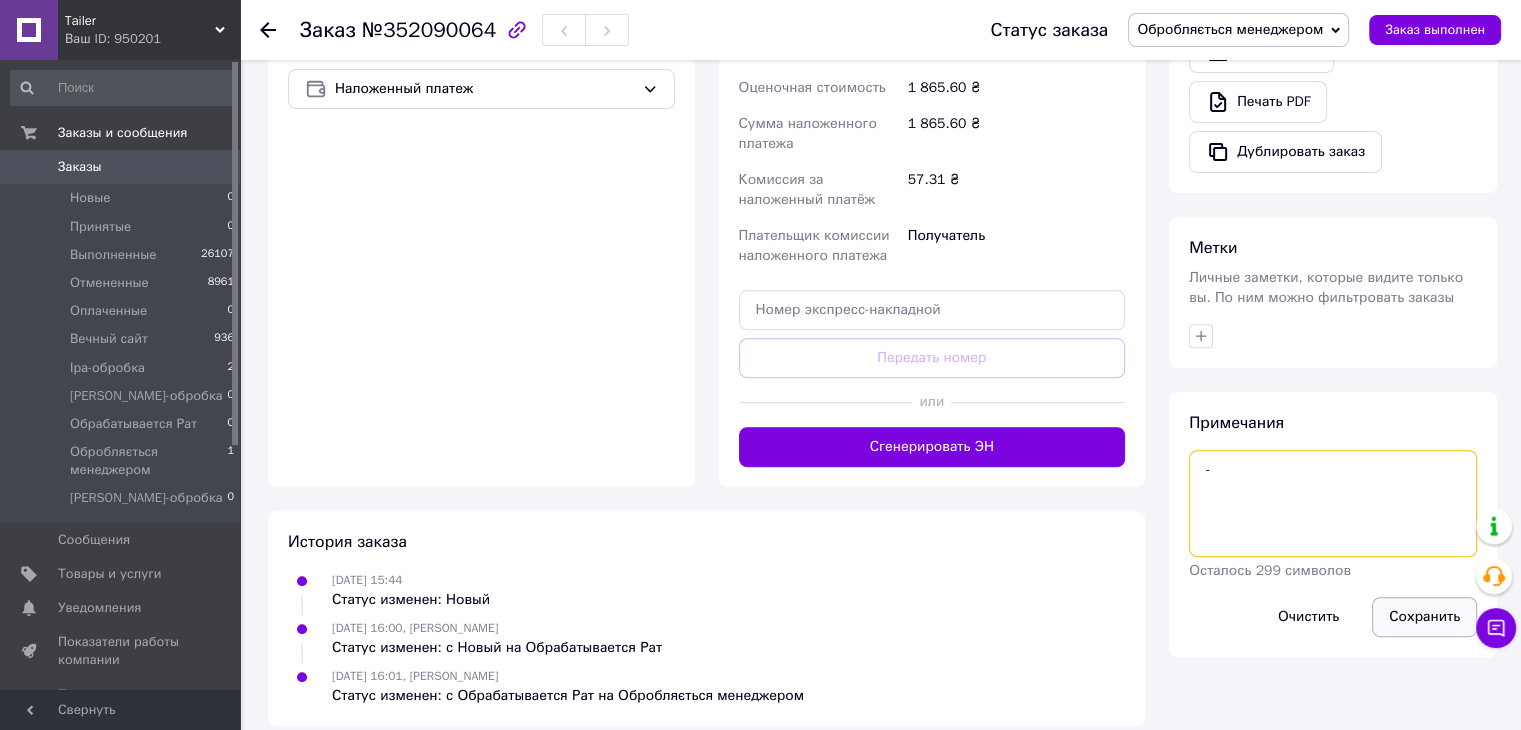type on "-" 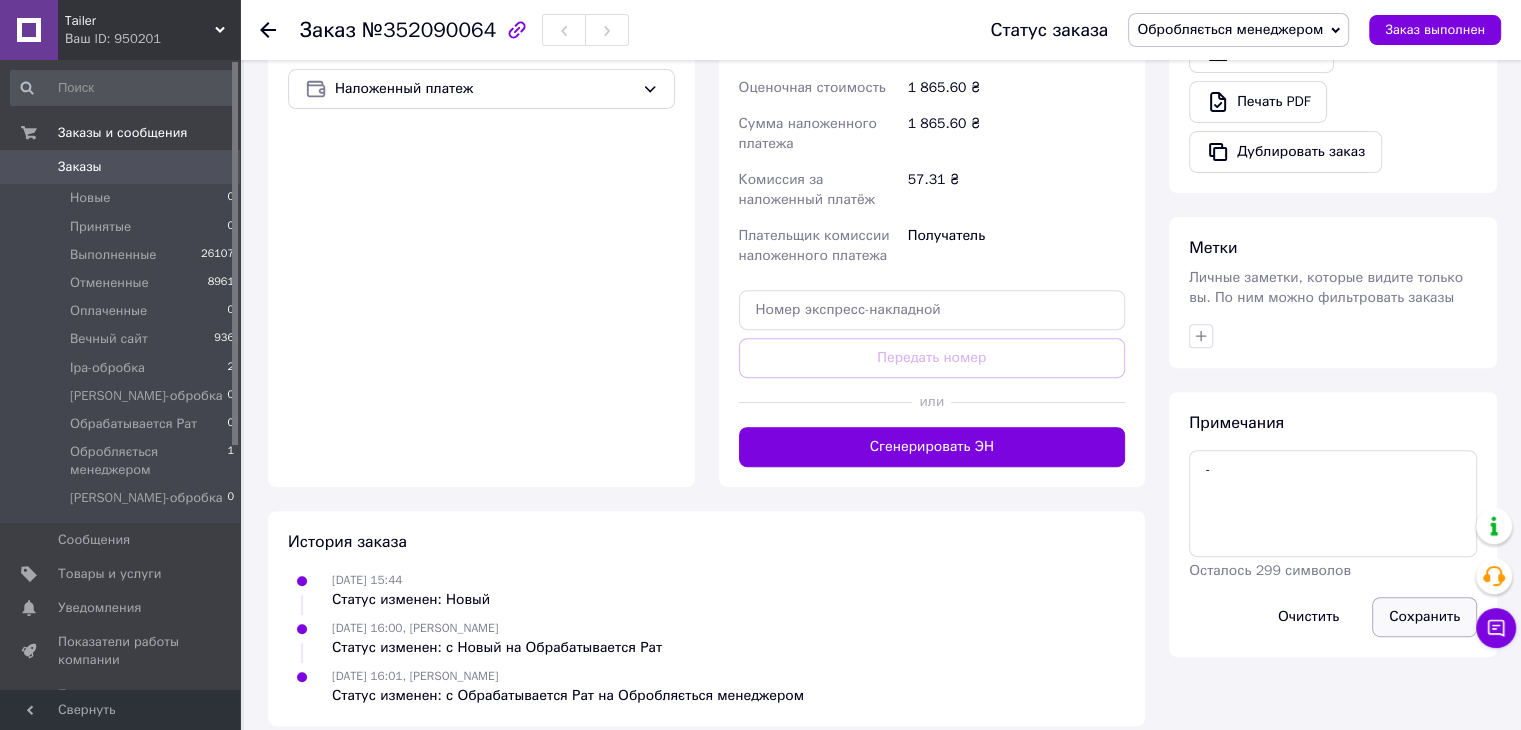 click on "Сохранить" at bounding box center [1424, 617] 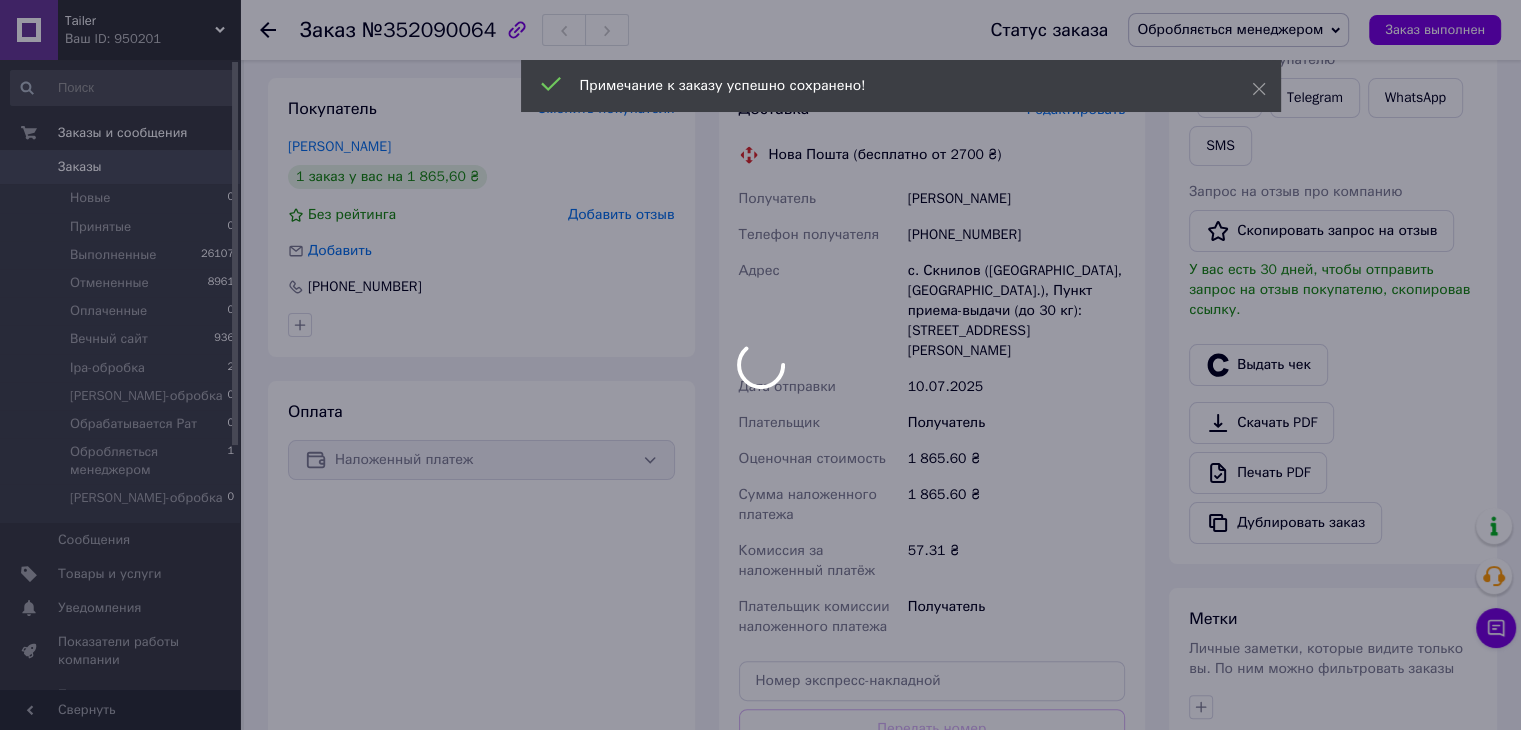 scroll, scrollTop: 0, scrollLeft: 0, axis: both 